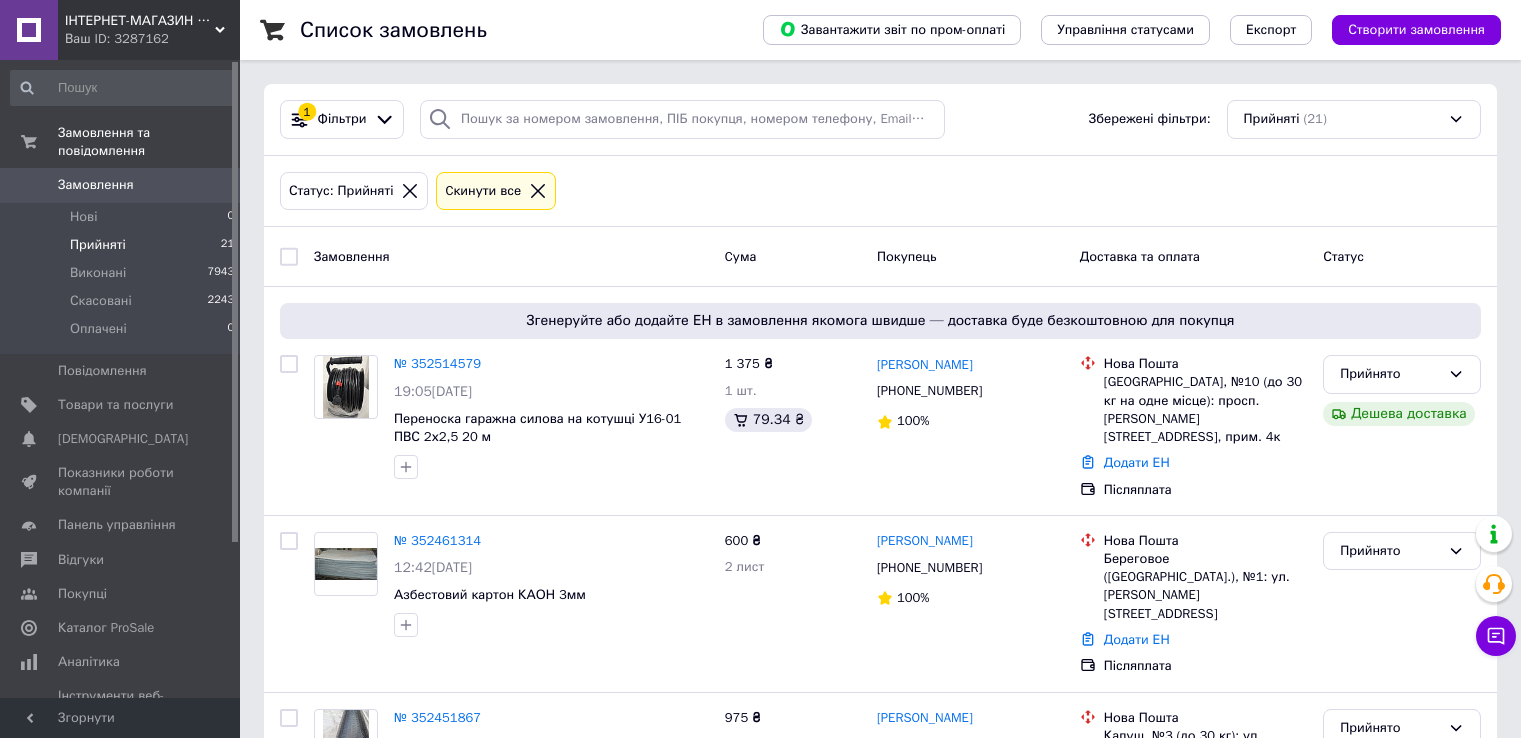 scroll, scrollTop: 0, scrollLeft: 0, axis: both 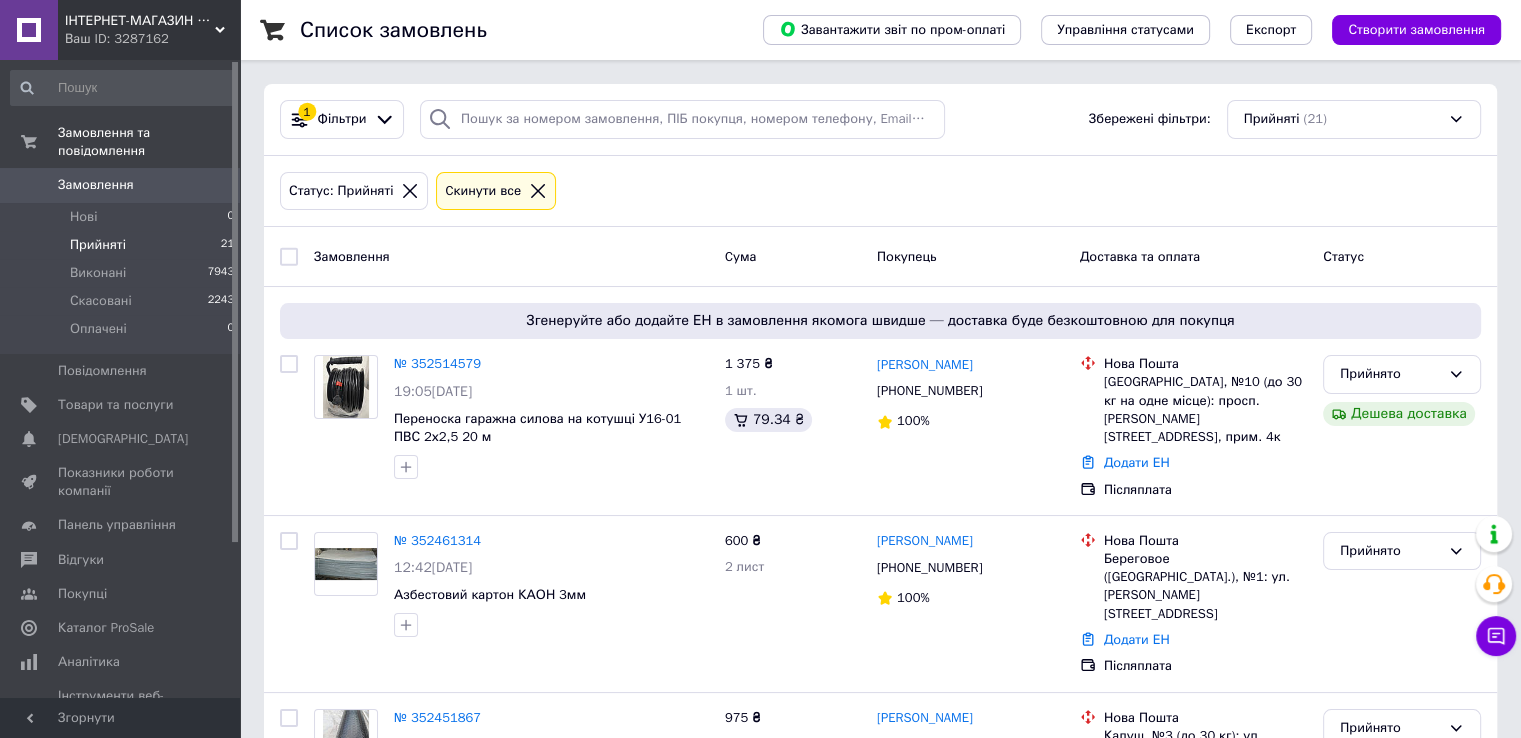 click on "Прийняті" at bounding box center [98, 245] 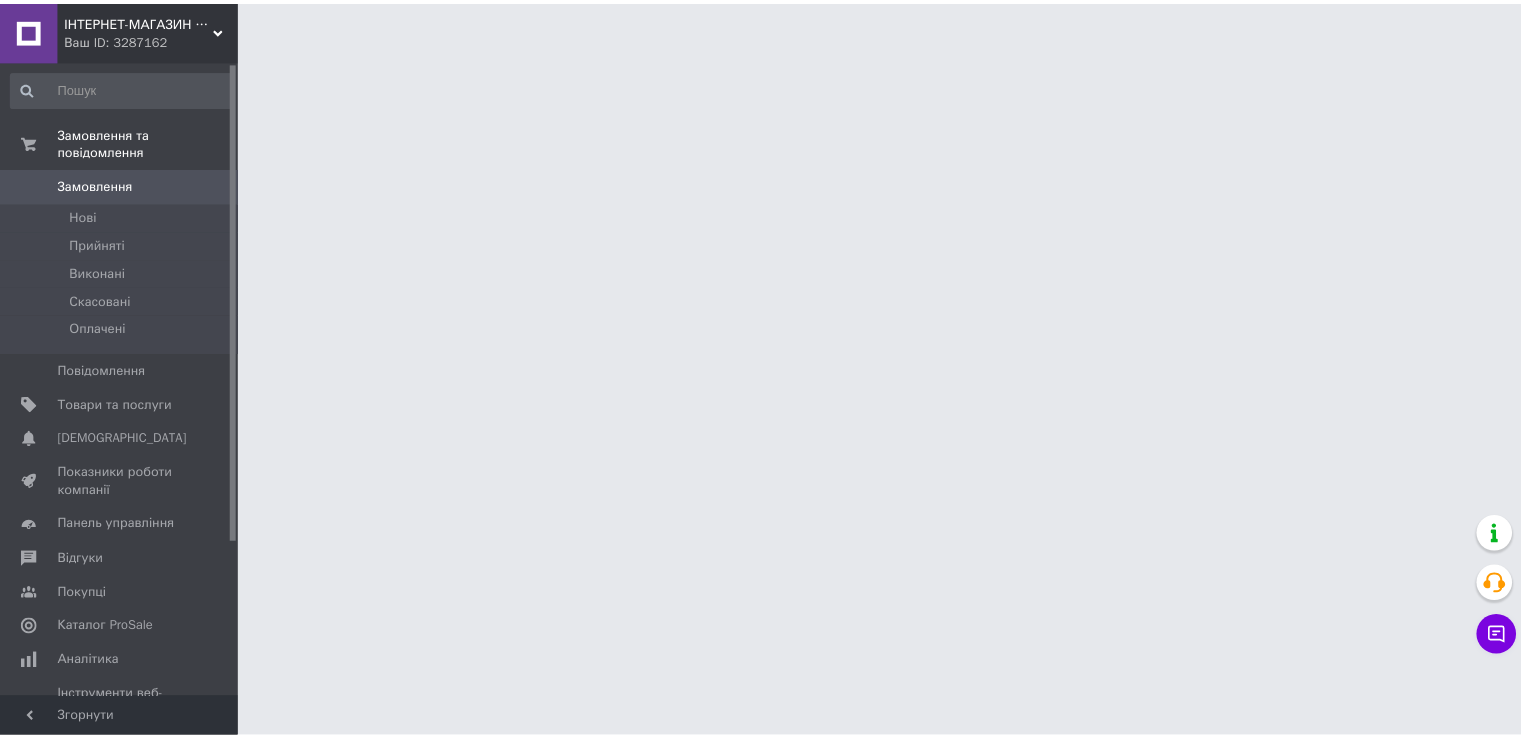 scroll, scrollTop: 0, scrollLeft: 0, axis: both 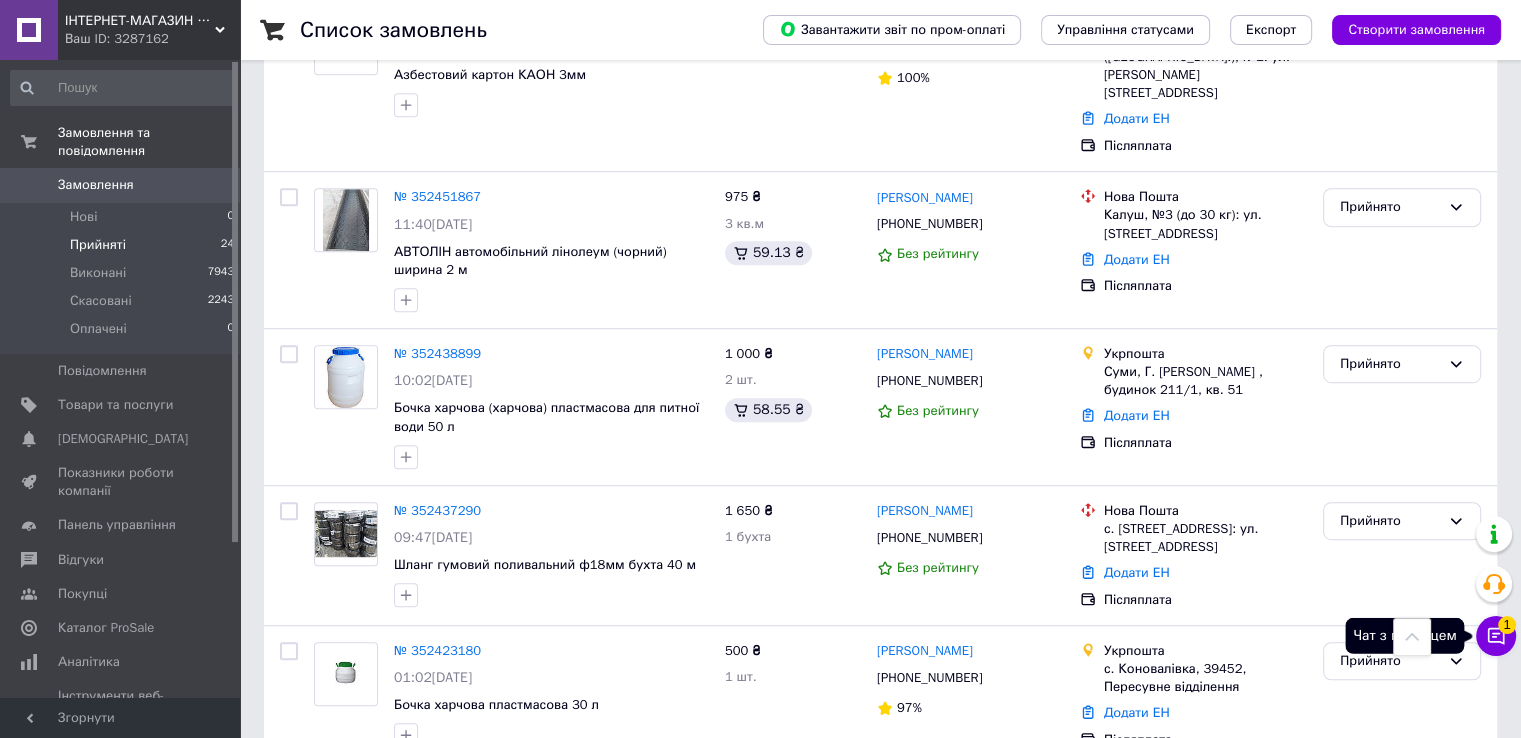 click 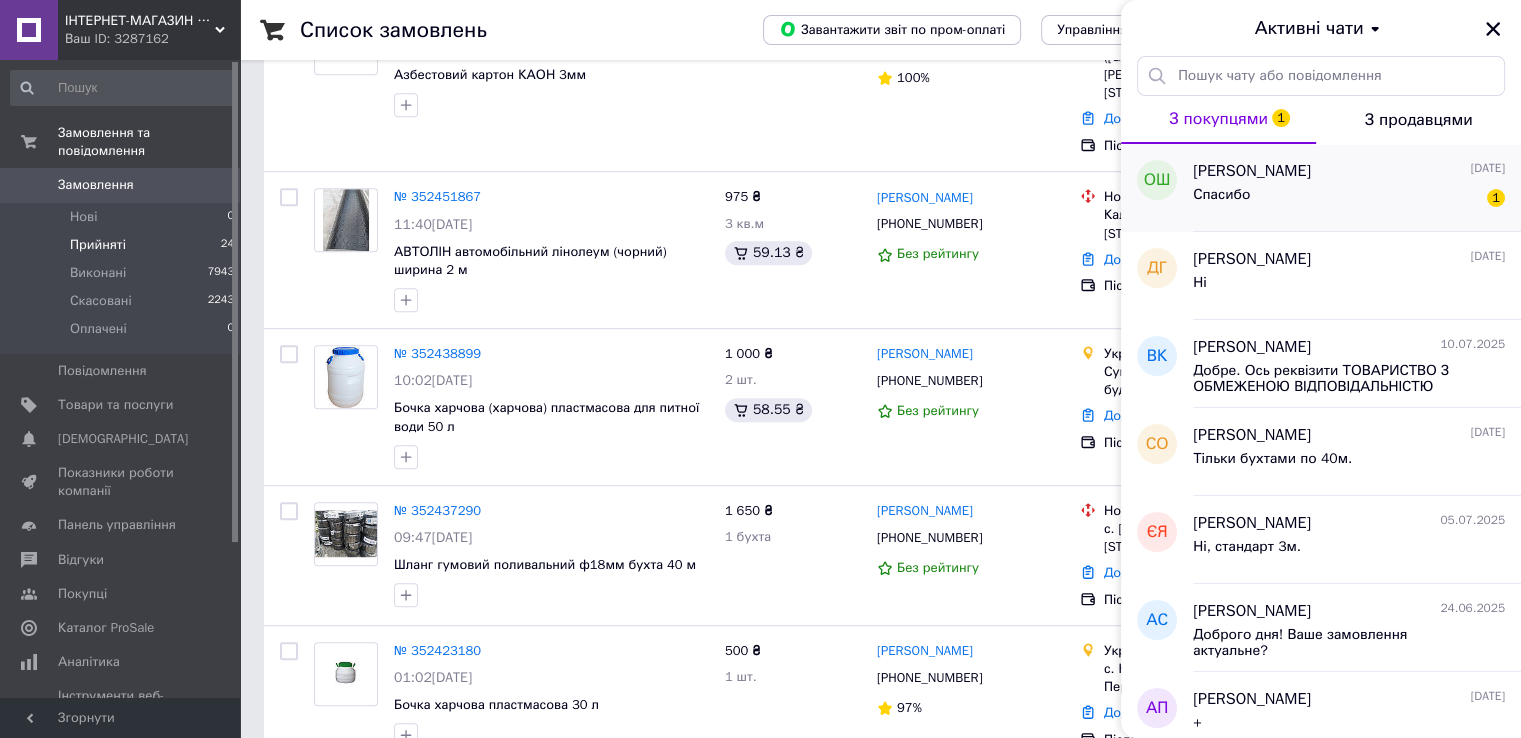 click on "Спасибо 1" at bounding box center [1349, 199] 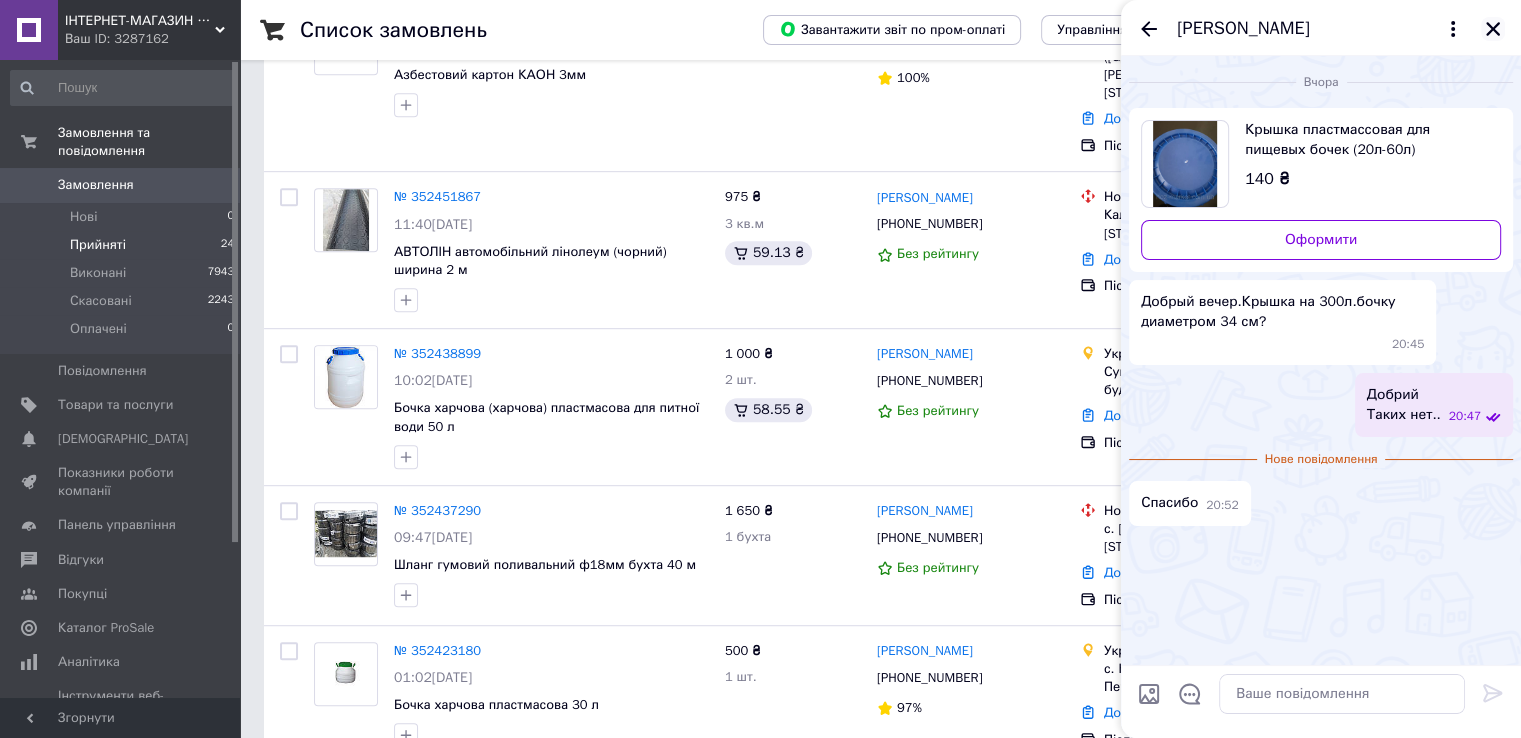 click 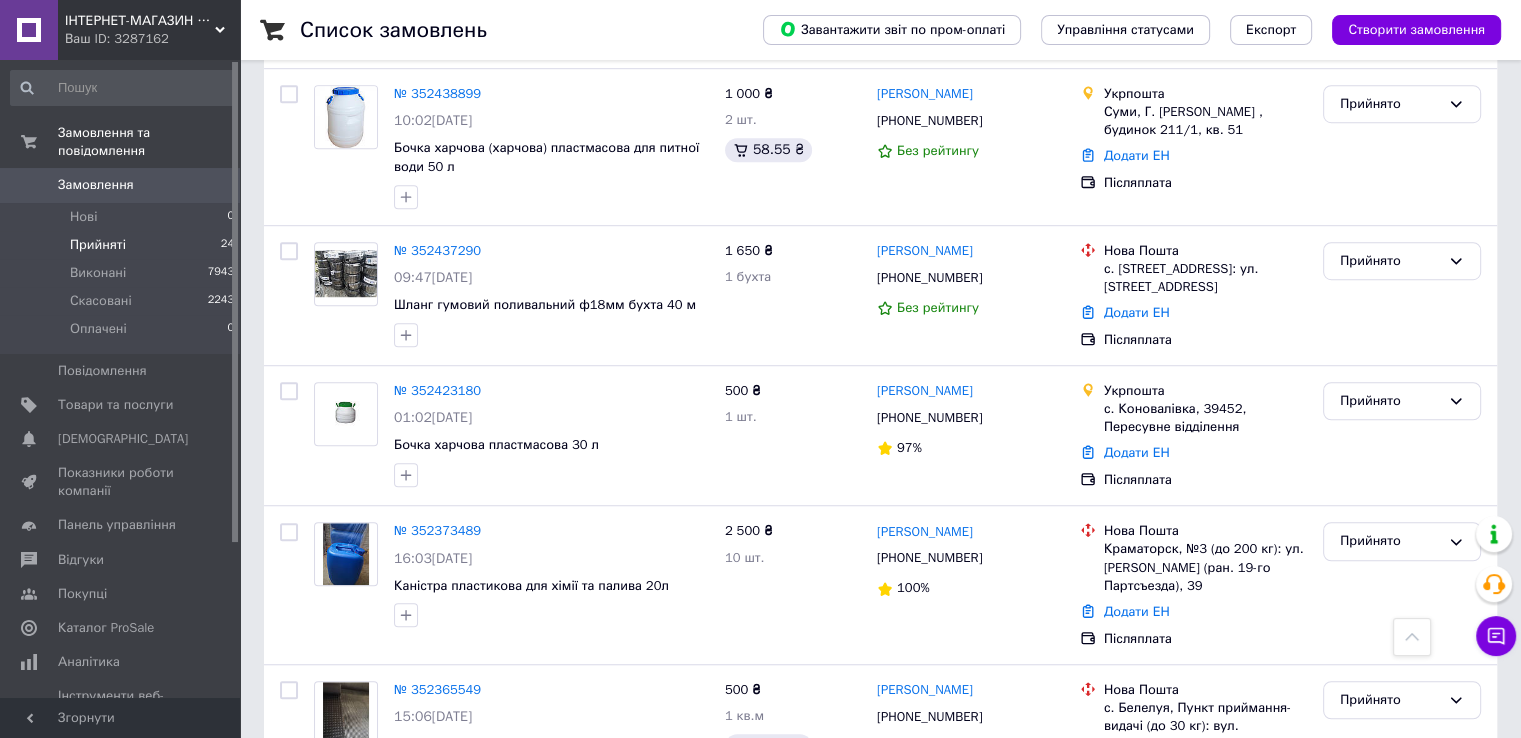 scroll, scrollTop: 1329, scrollLeft: 0, axis: vertical 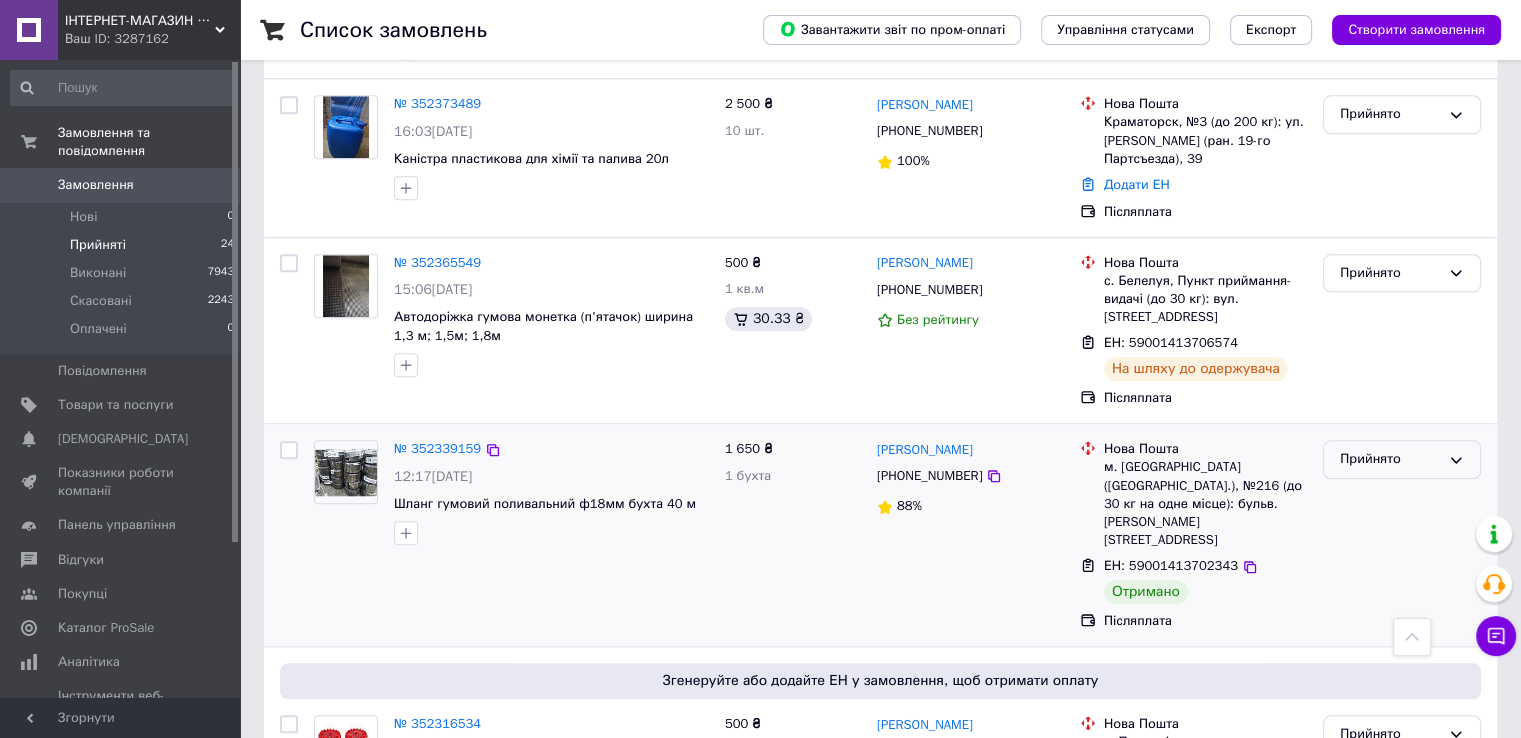 click on "Прийнято" at bounding box center [1402, 459] 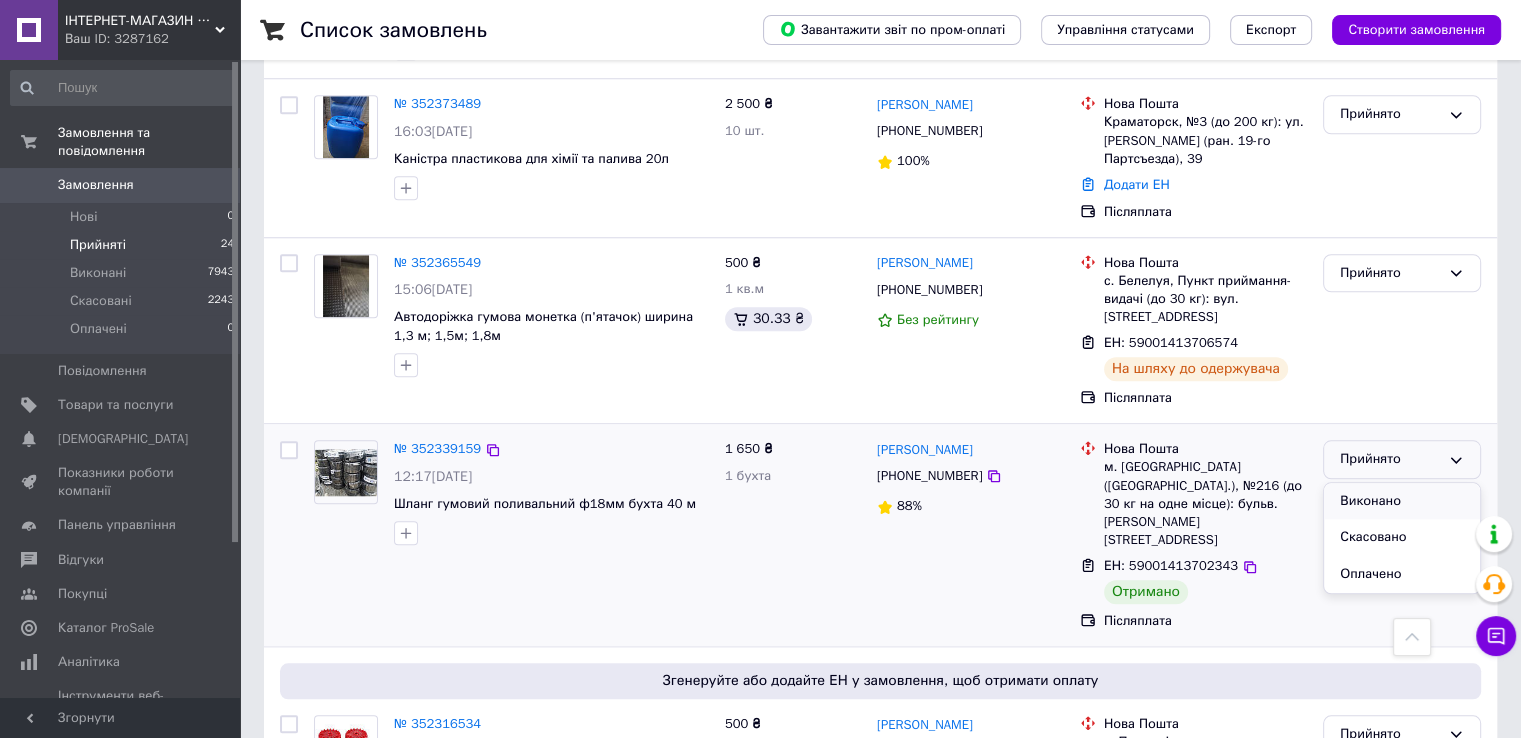click on "Виконано" at bounding box center [1402, 501] 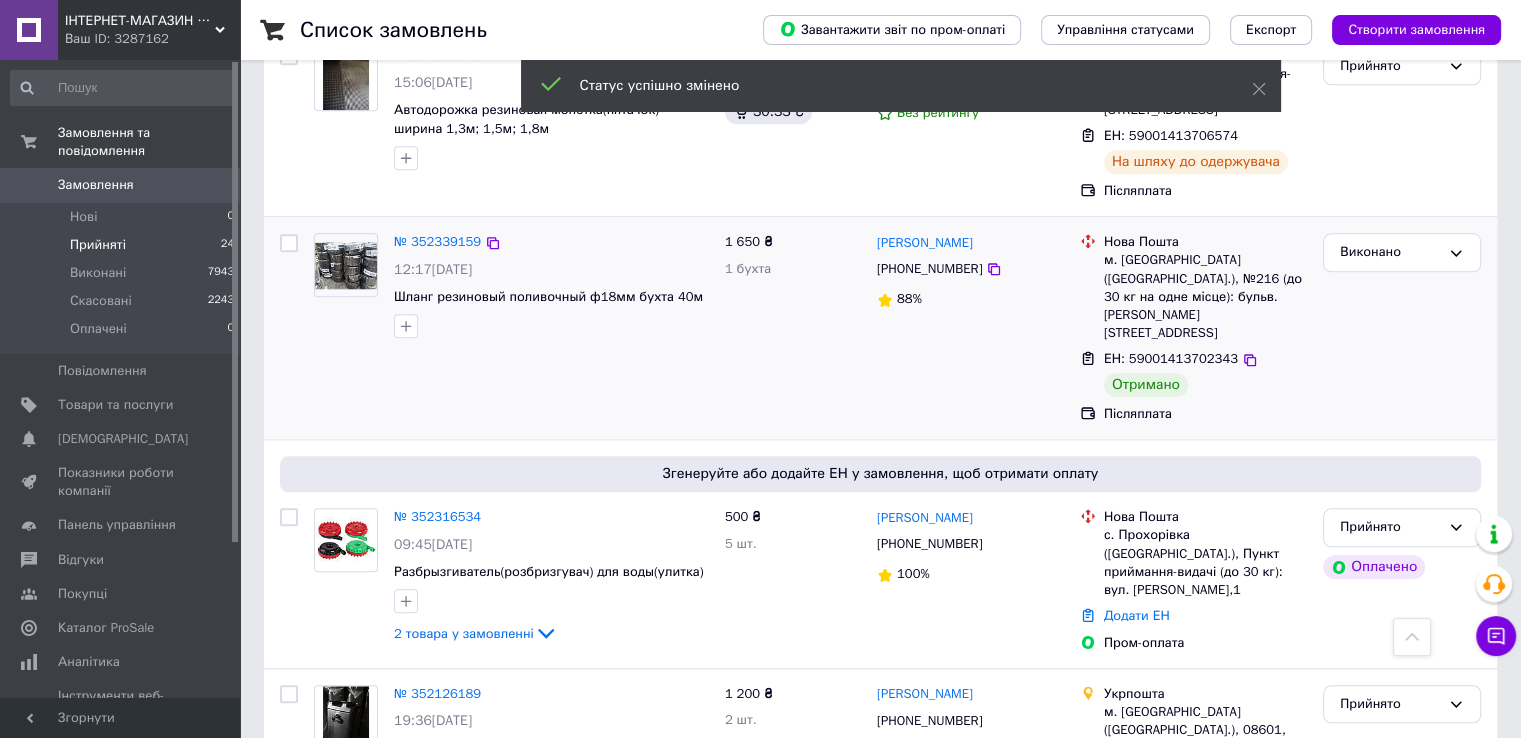 scroll, scrollTop: 2005, scrollLeft: 0, axis: vertical 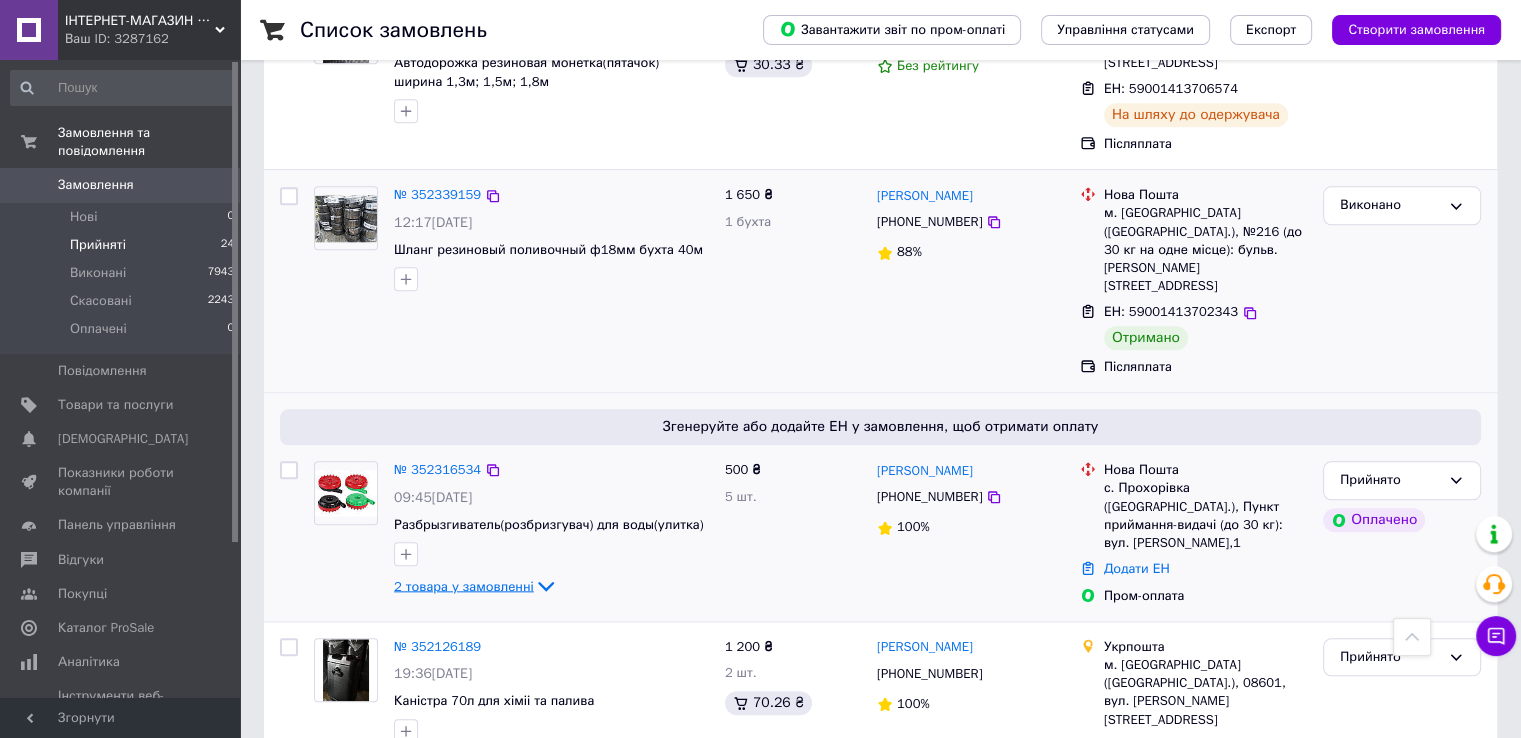 click on "2 товара у замовленні" at bounding box center [464, 585] 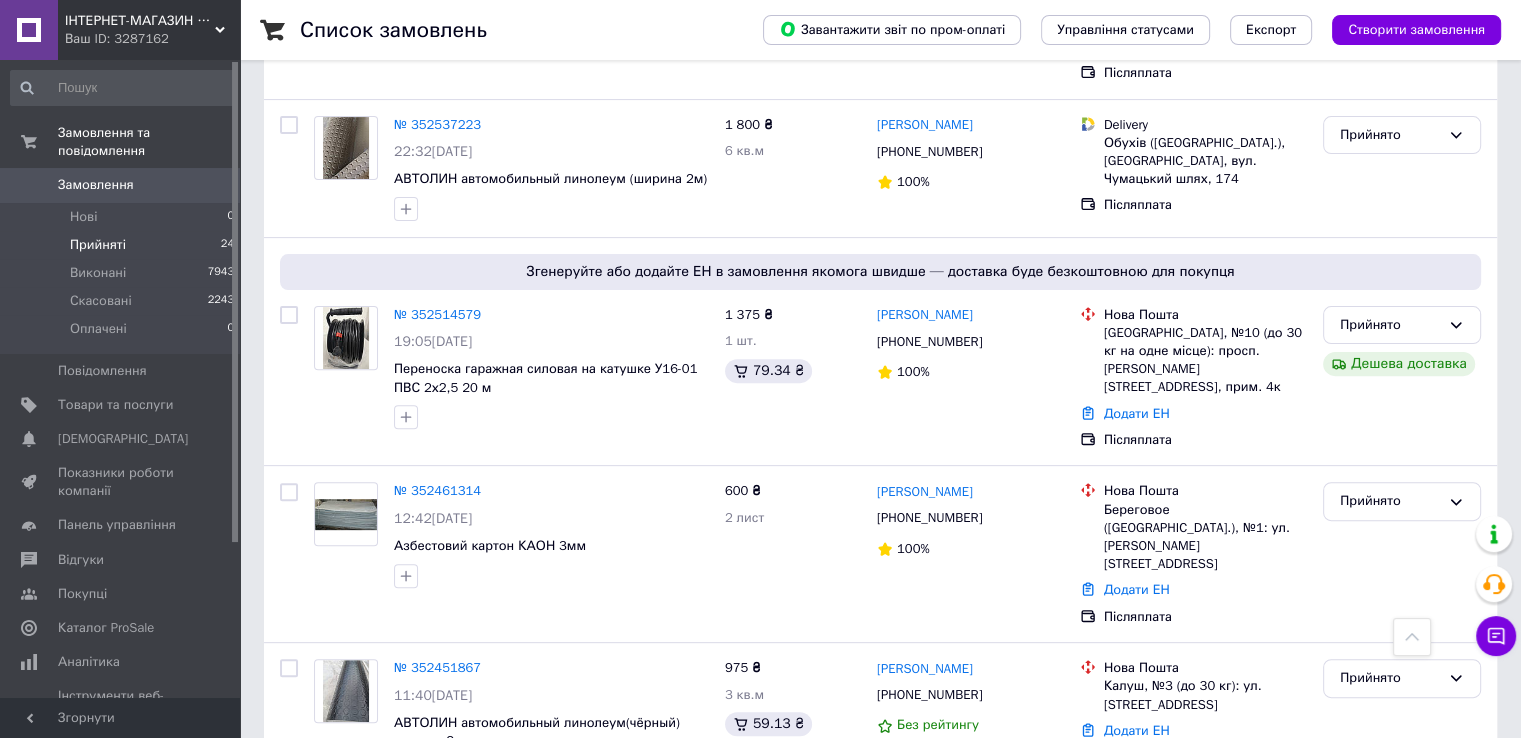 scroll, scrollTop: 610, scrollLeft: 0, axis: vertical 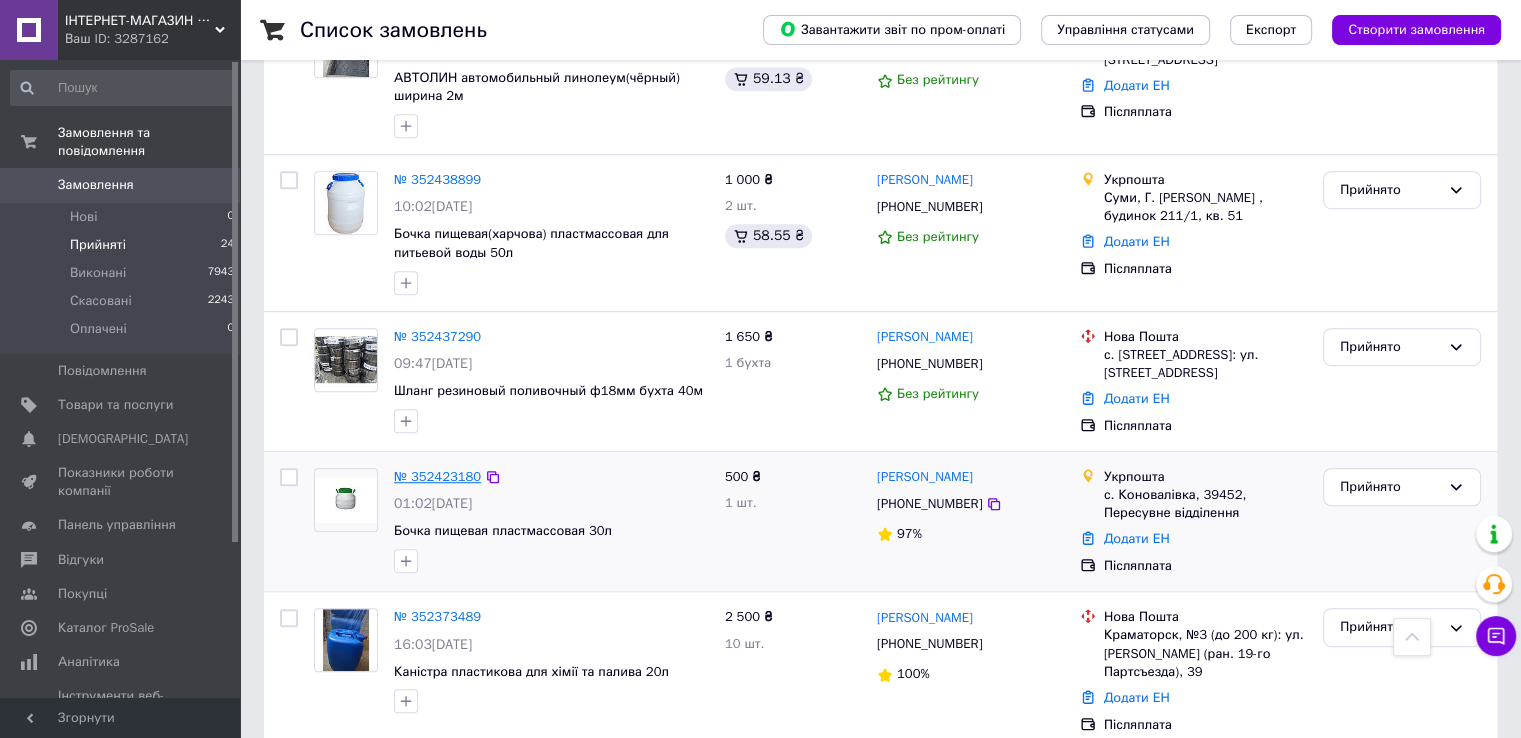 click on "№ 352423180" at bounding box center (437, 476) 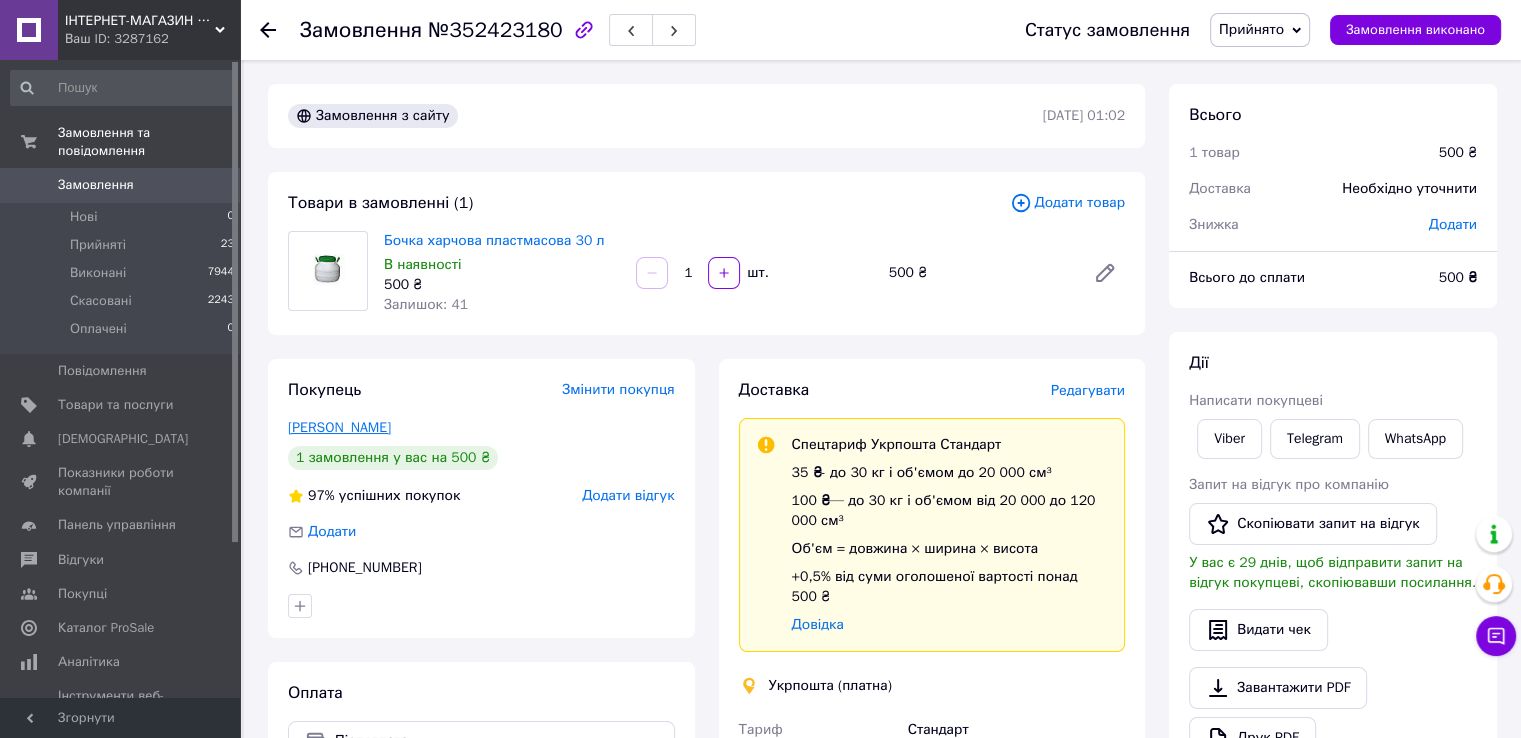 click on "Петренко Світлана" at bounding box center [339, 427] 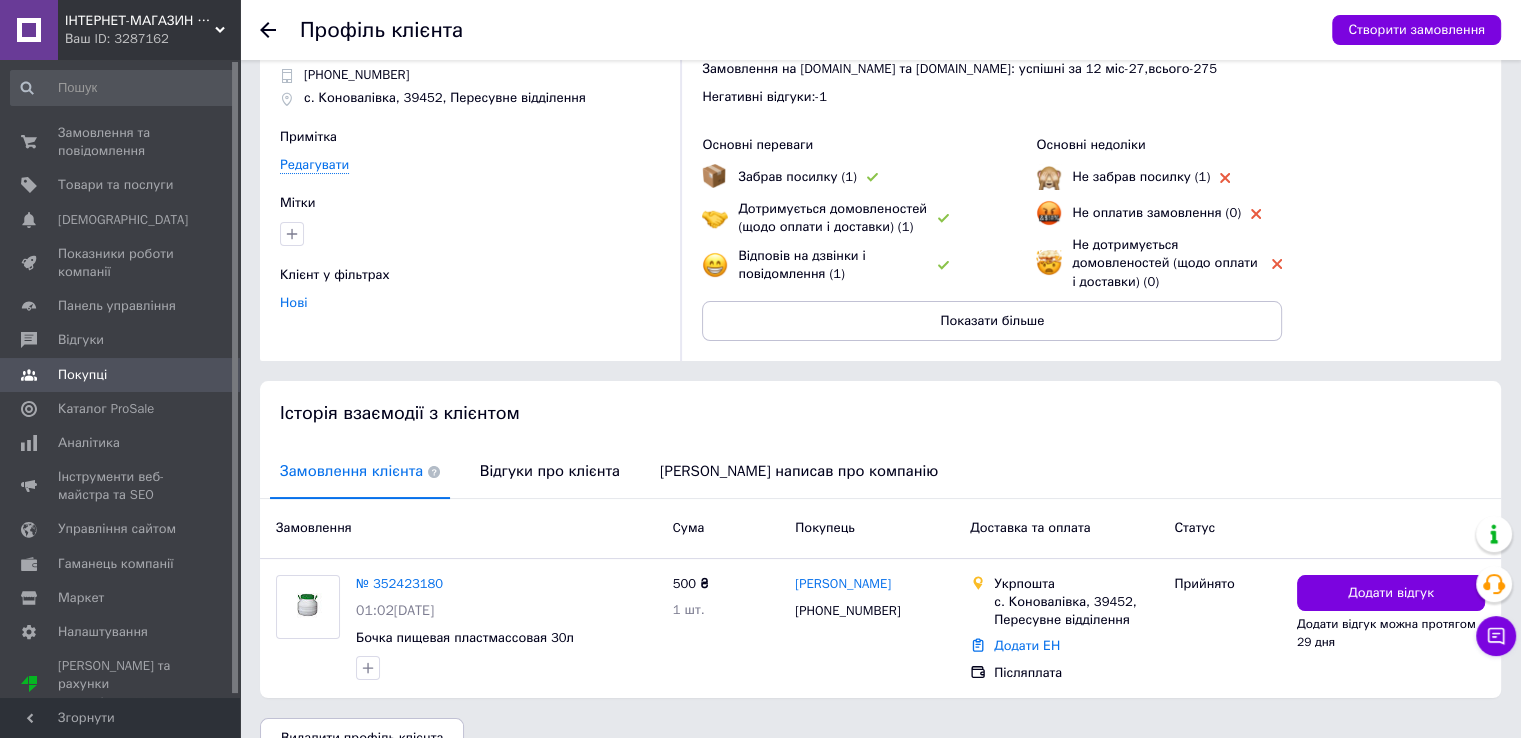 scroll, scrollTop: 113, scrollLeft: 0, axis: vertical 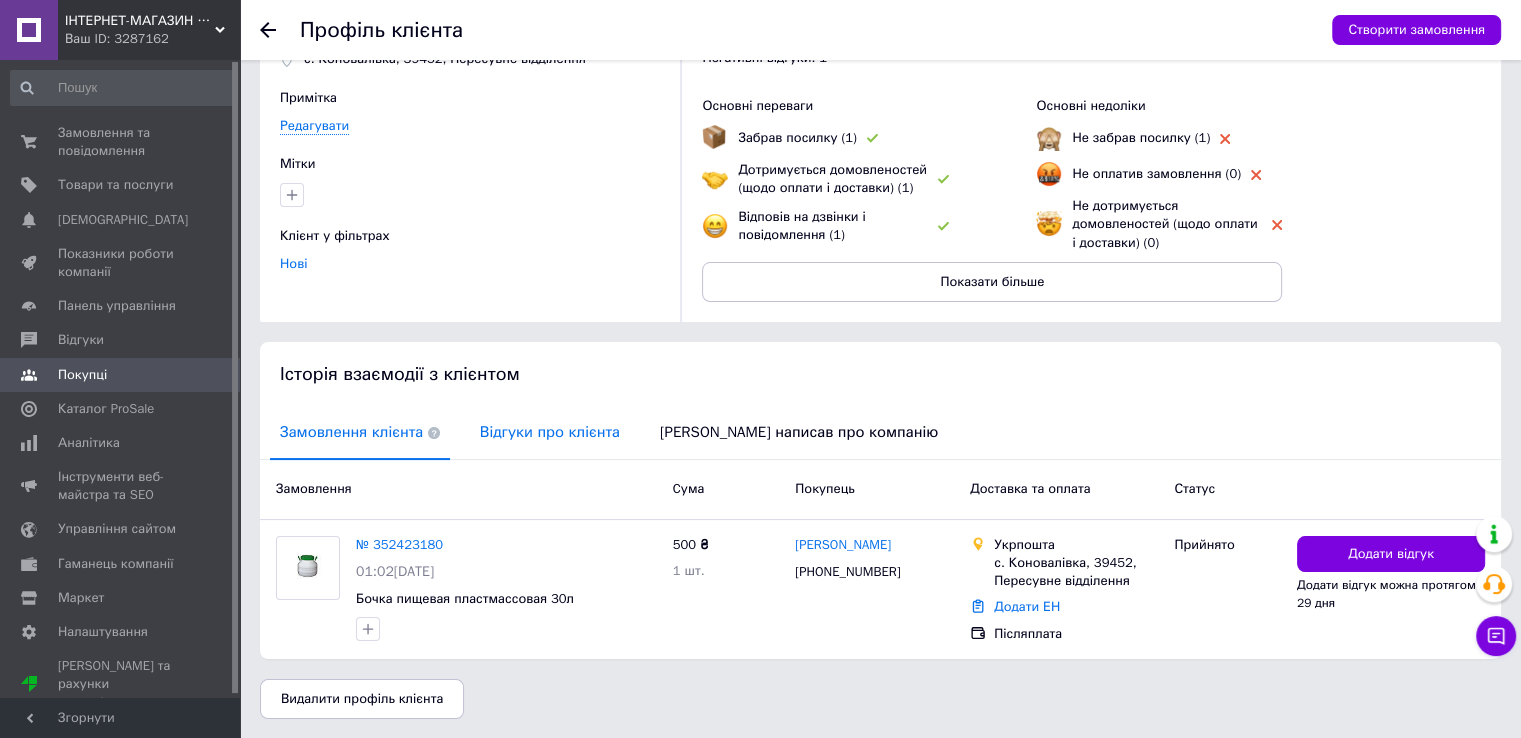 click on "Відгуки про клієнта" at bounding box center [550, 432] 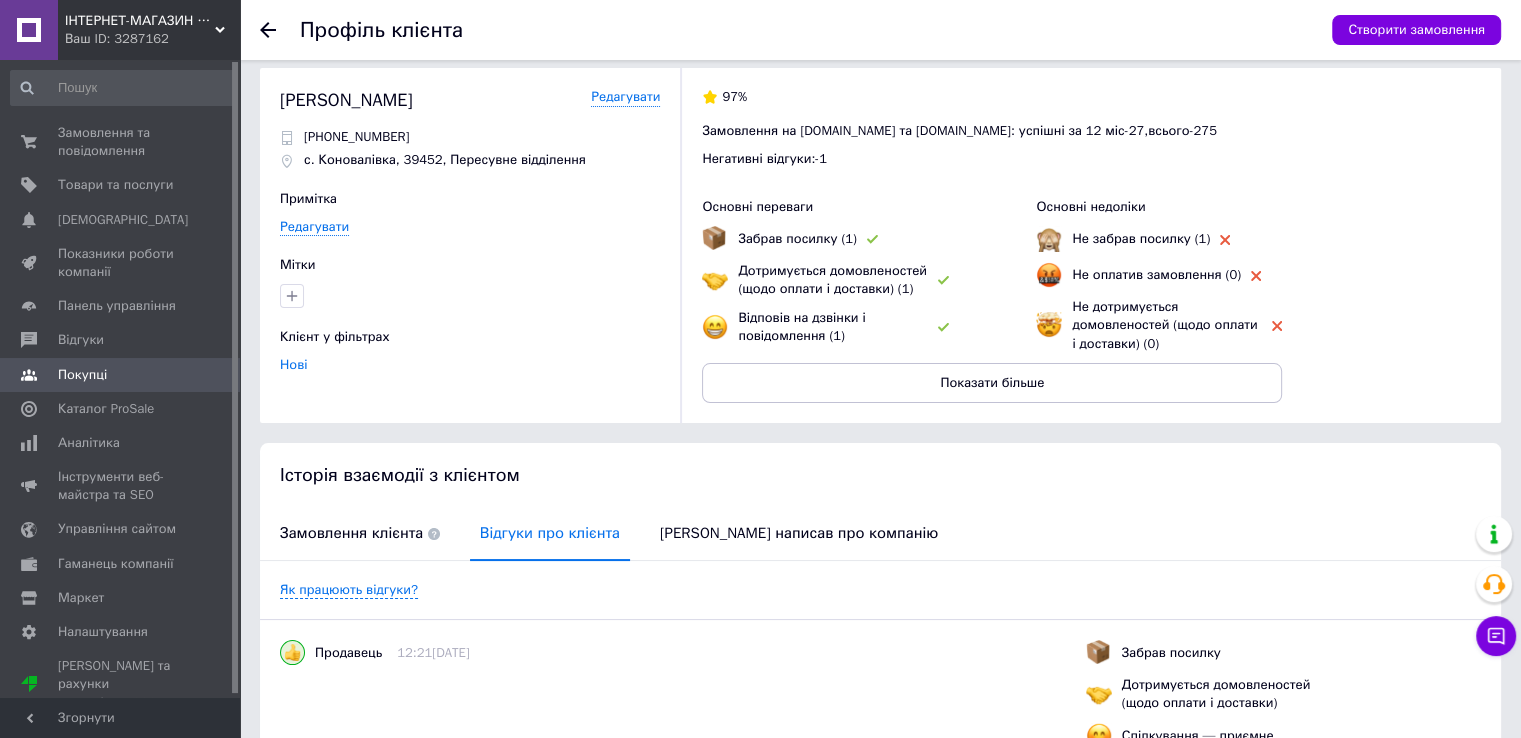 scroll, scrollTop: 0, scrollLeft: 0, axis: both 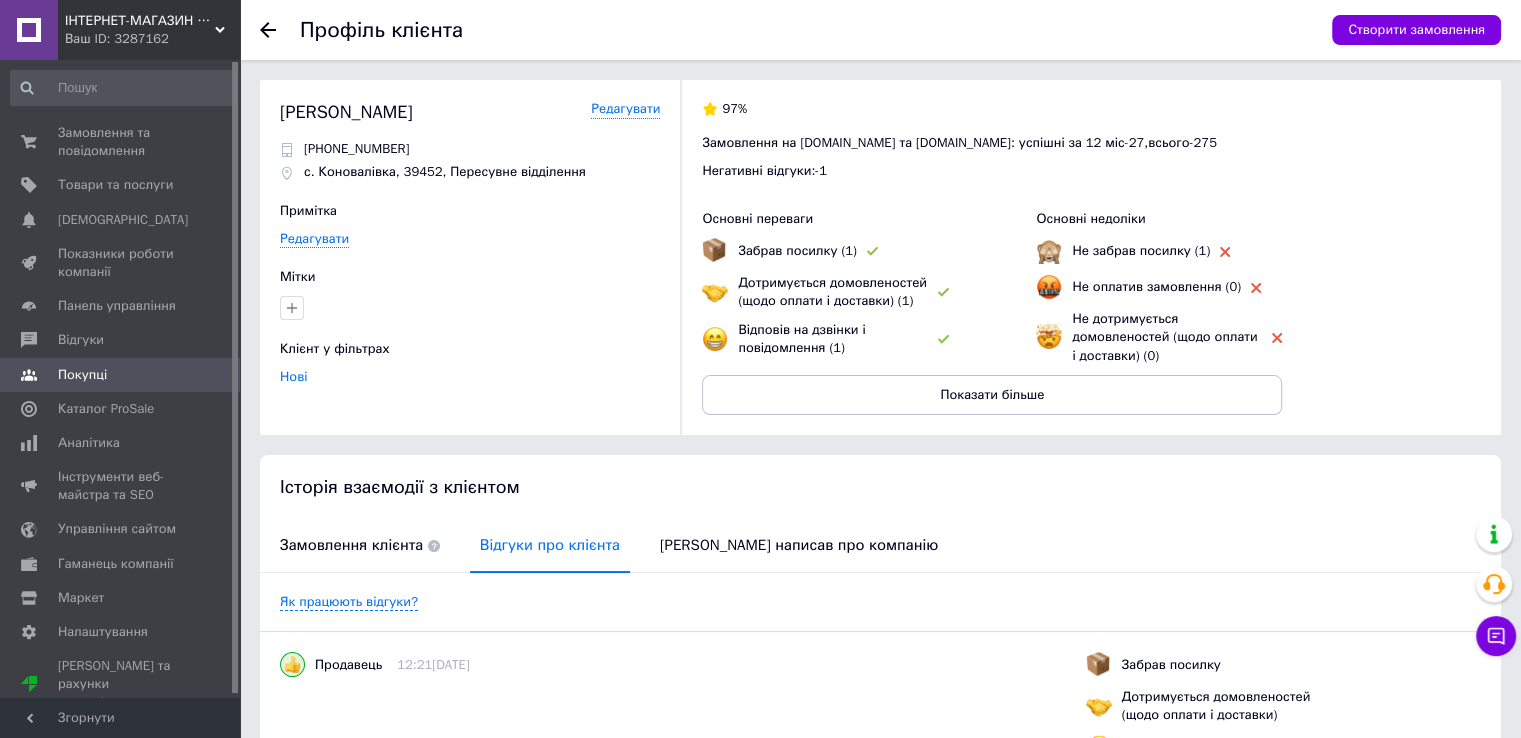 click 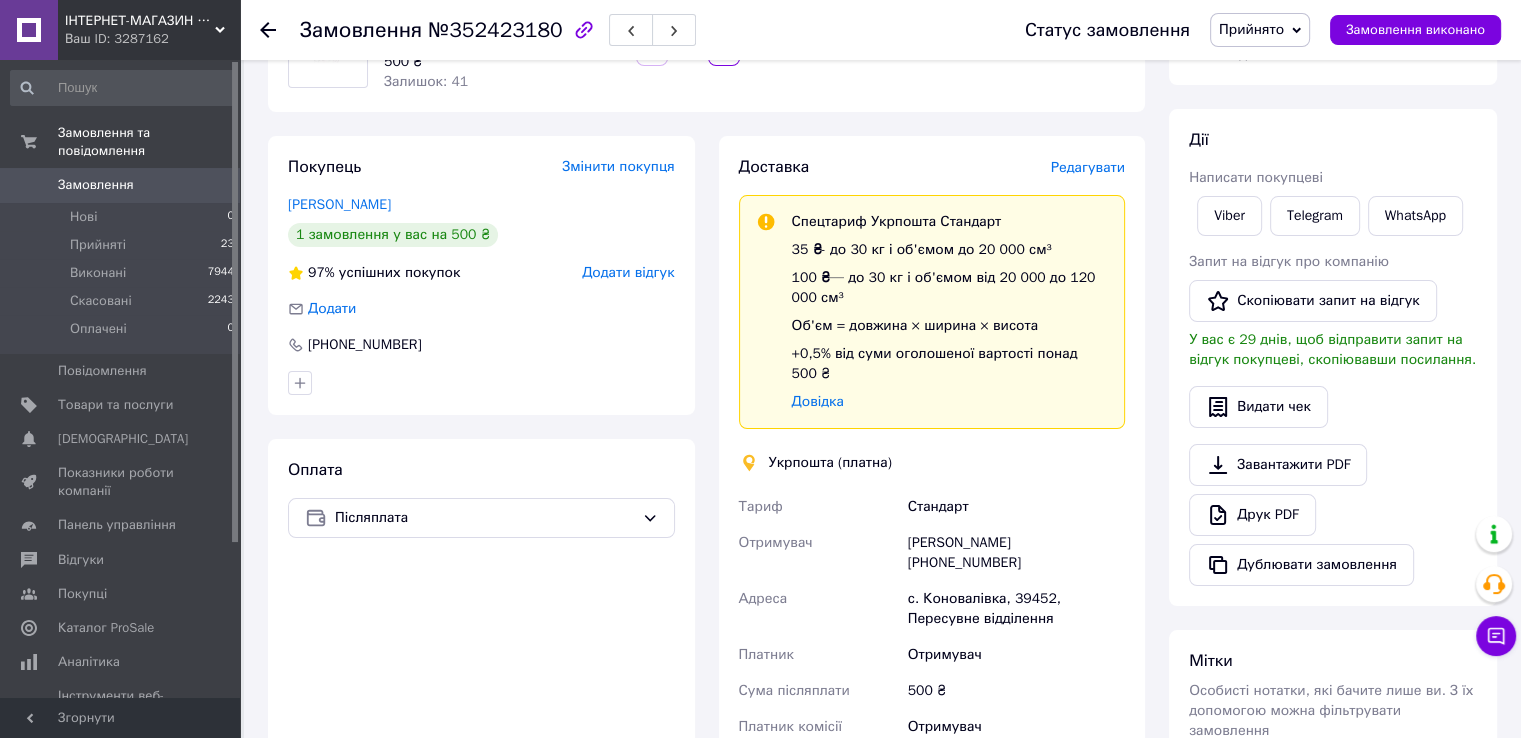 scroll, scrollTop: 221, scrollLeft: 0, axis: vertical 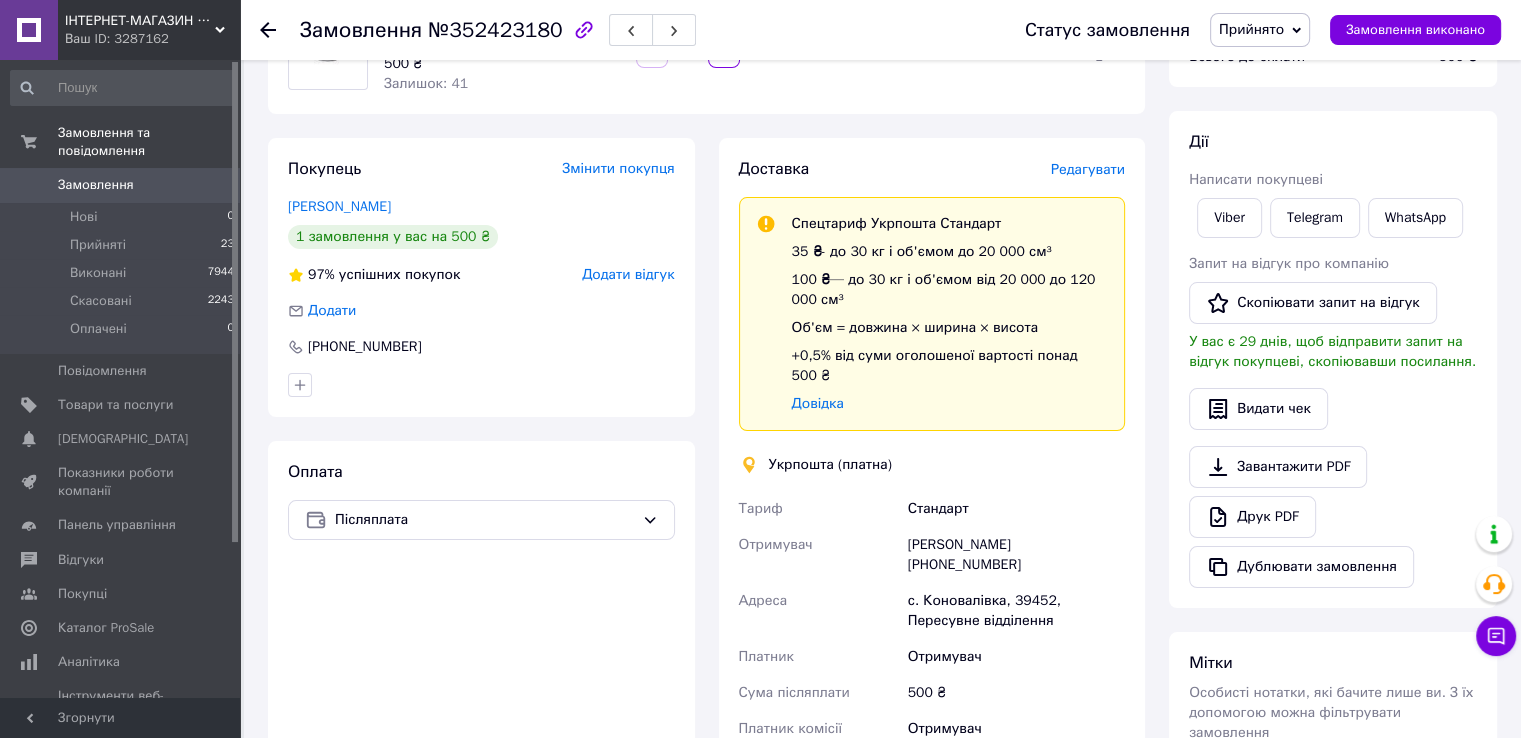 click on "Замовлення №352423180 Статус замовлення Прийнято Виконано Скасовано Оплачено Замовлення виконано" at bounding box center (880, 30) 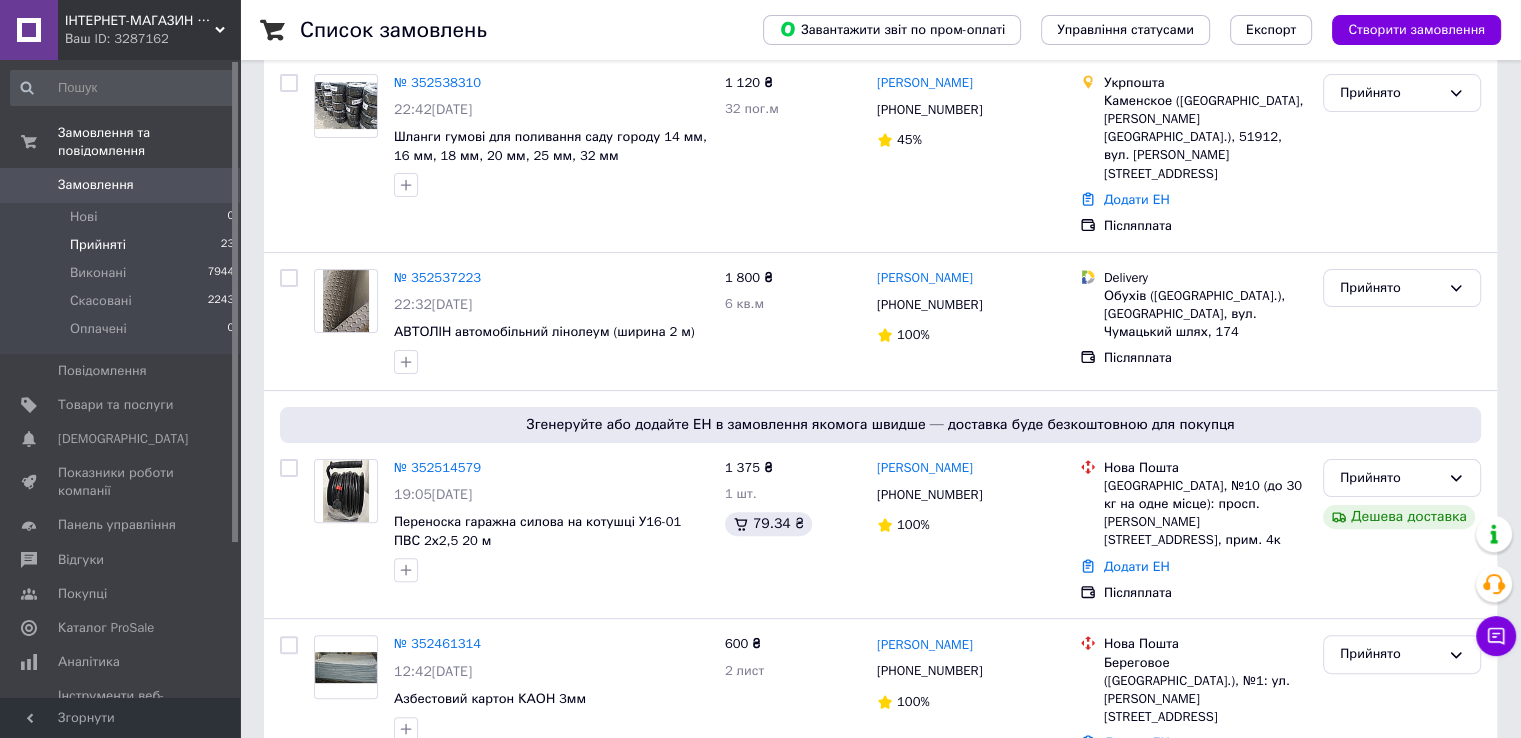 scroll, scrollTop: 1311, scrollLeft: 0, axis: vertical 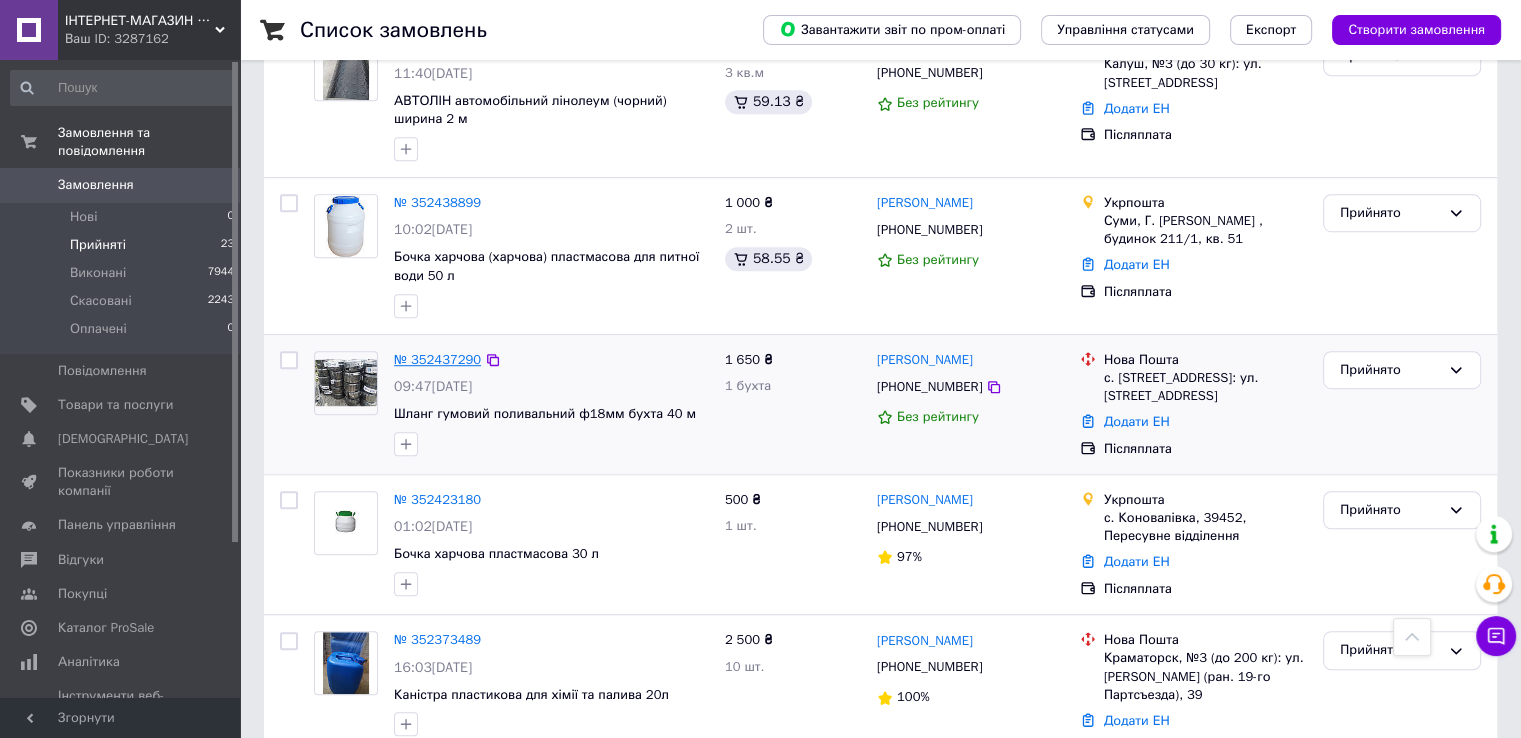 click on "№ 352437290" at bounding box center [437, 359] 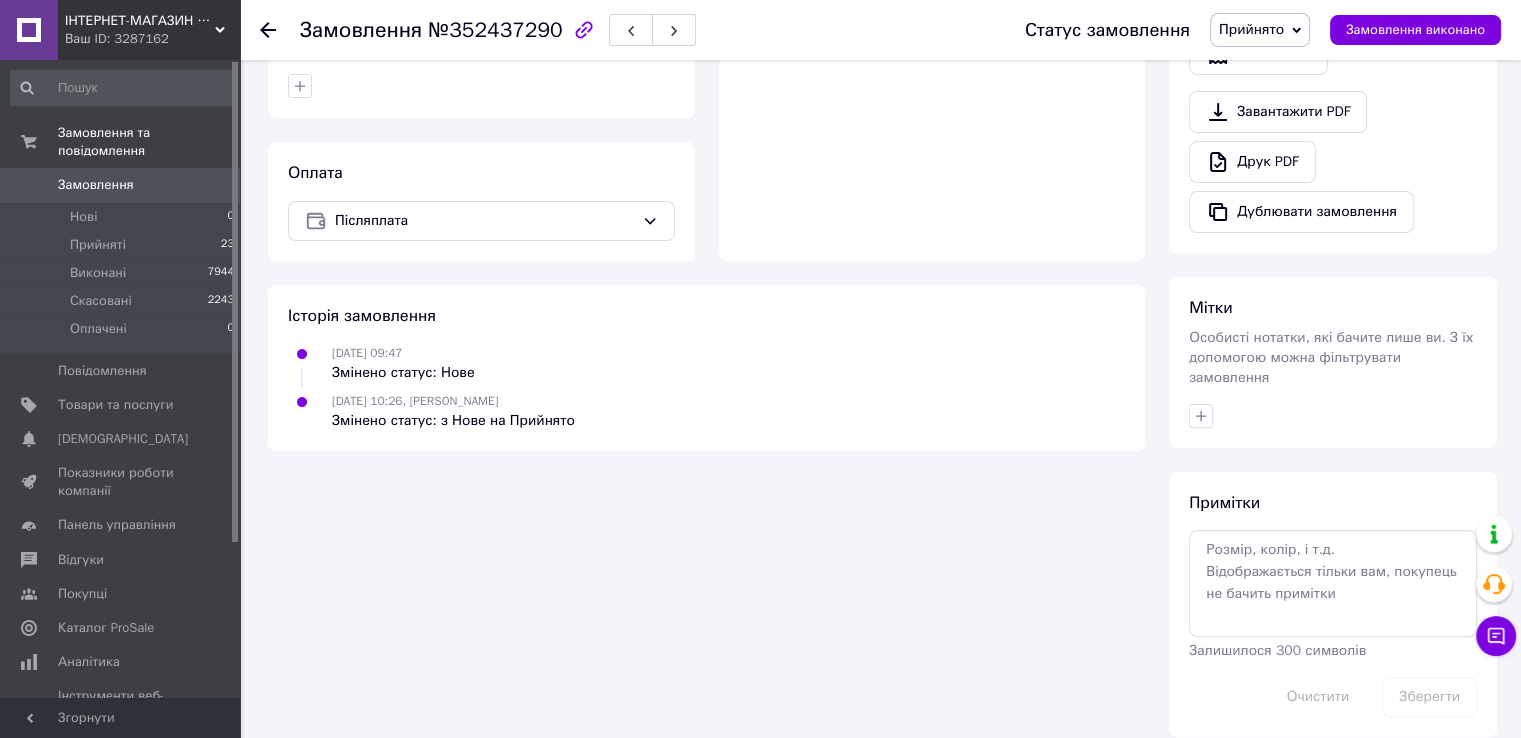 scroll, scrollTop: 576, scrollLeft: 0, axis: vertical 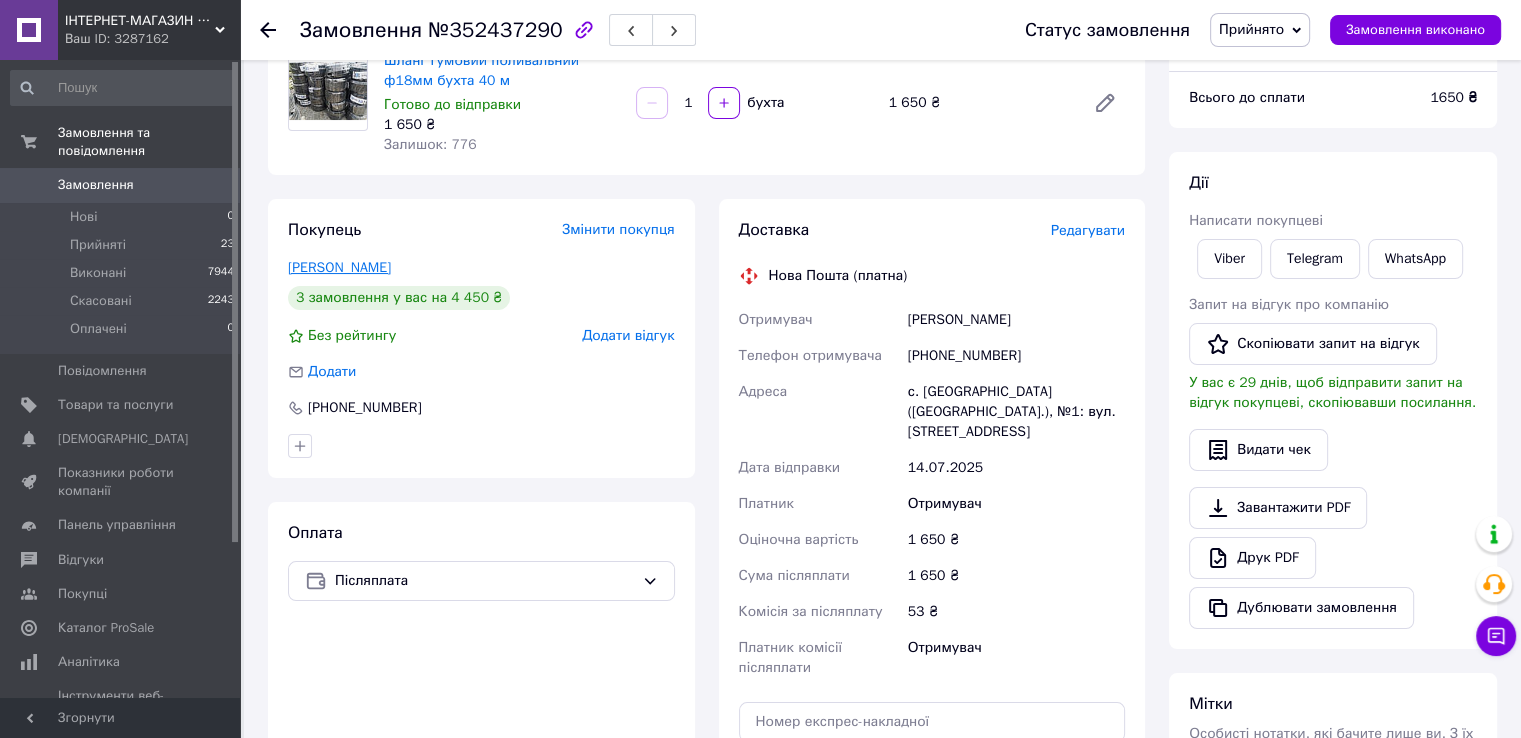 click on "Коваленко Людмила" at bounding box center [339, 267] 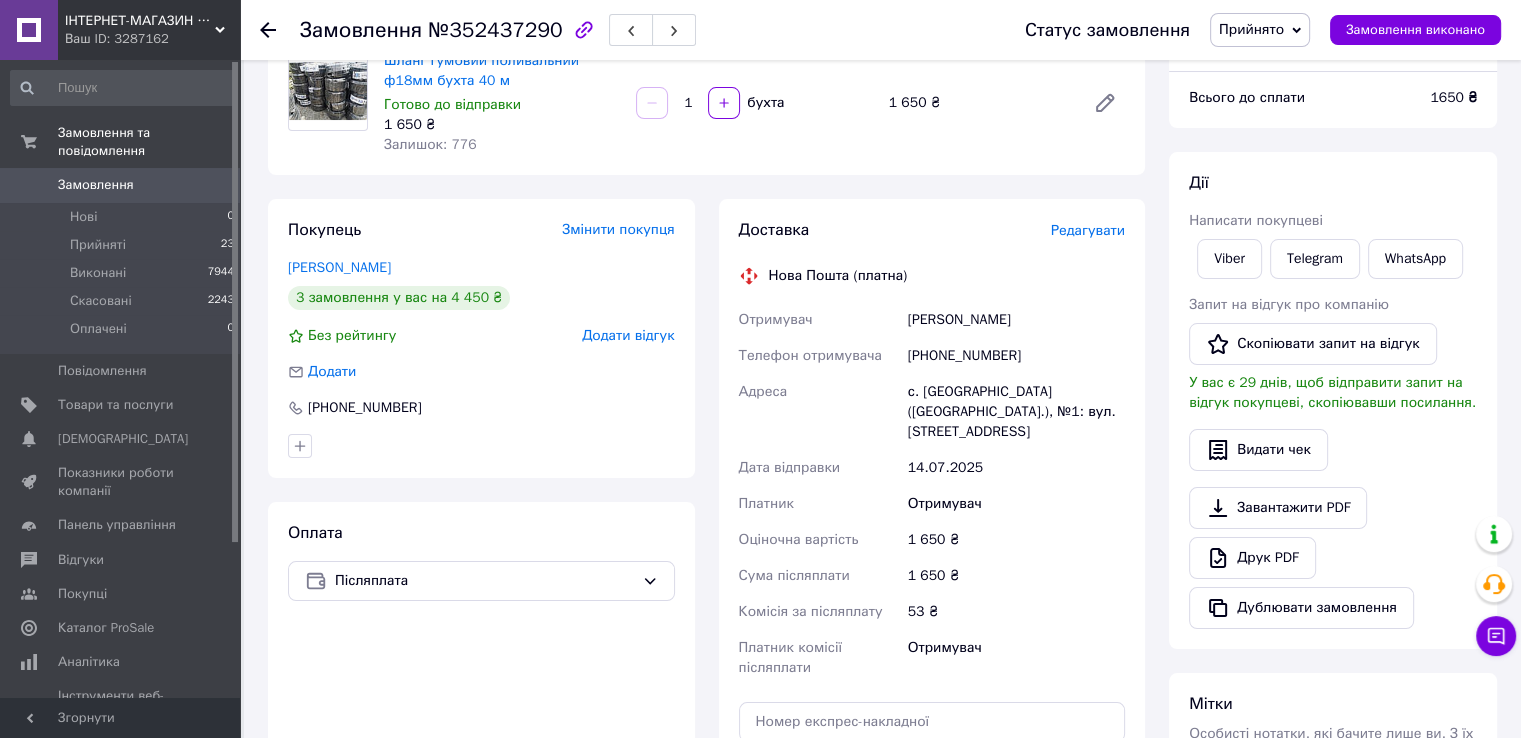 scroll, scrollTop: 0, scrollLeft: 0, axis: both 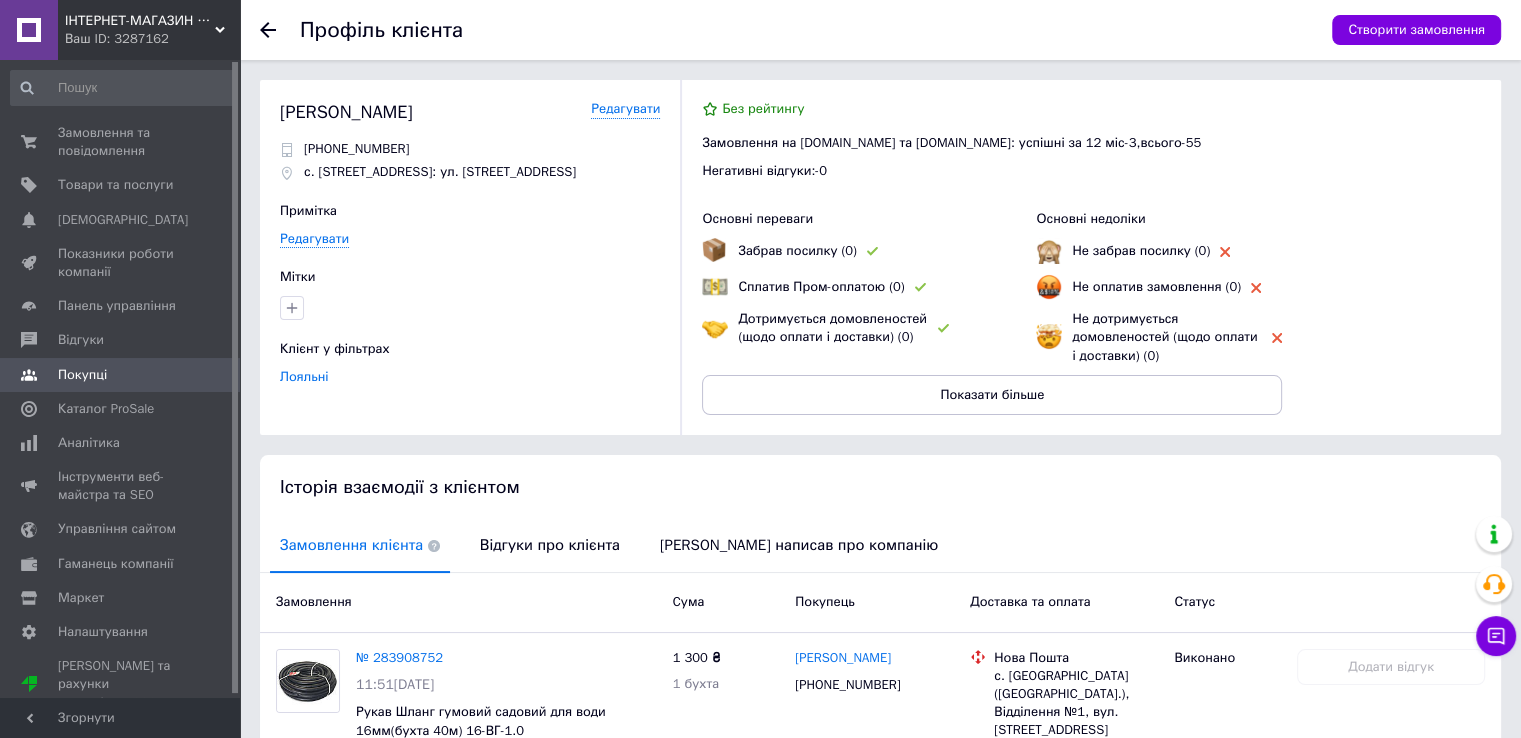 click on "Профіль клієнта Створити замовлення" at bounding box center [880, 30] 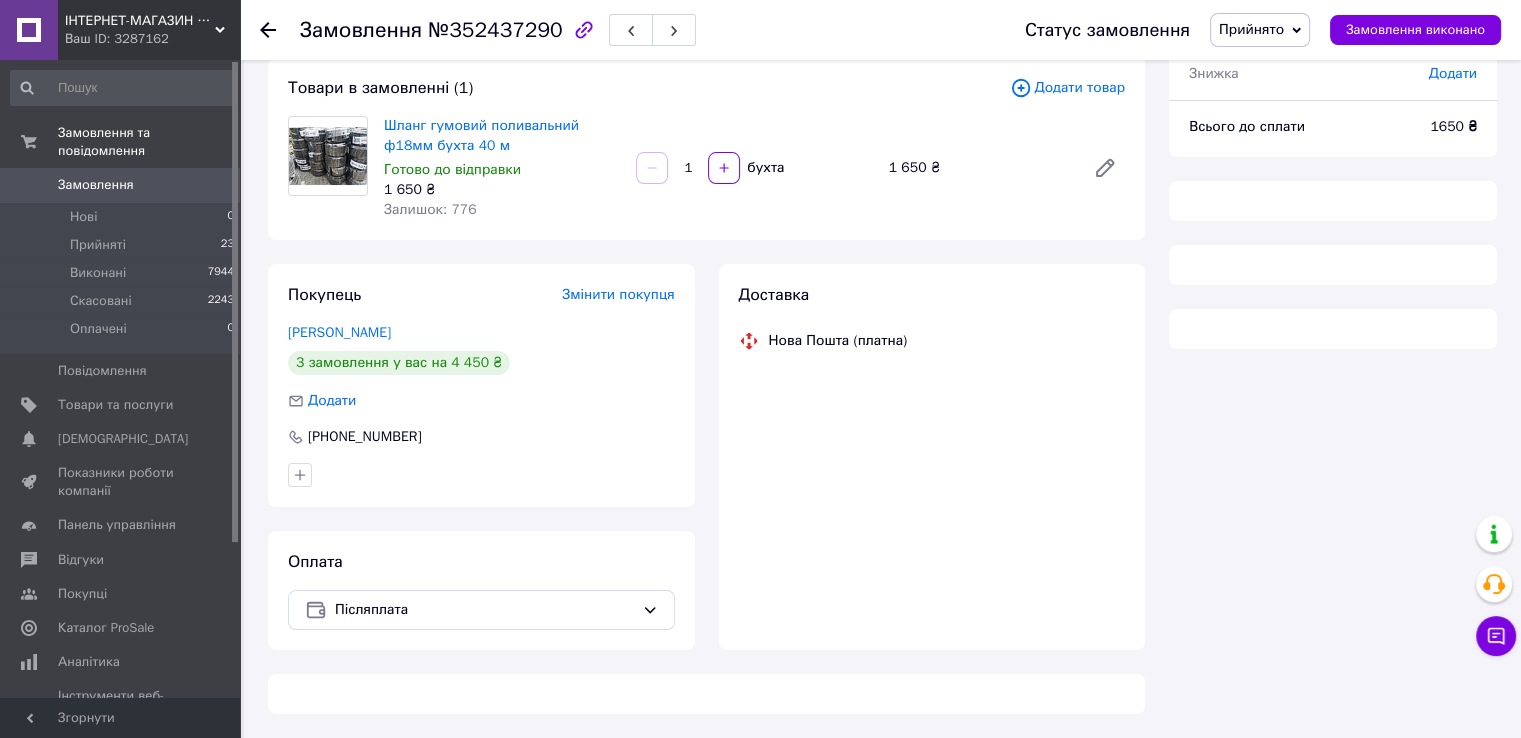 scroll, scrollTop: 176, scrollLeft: 0, axis: vertical 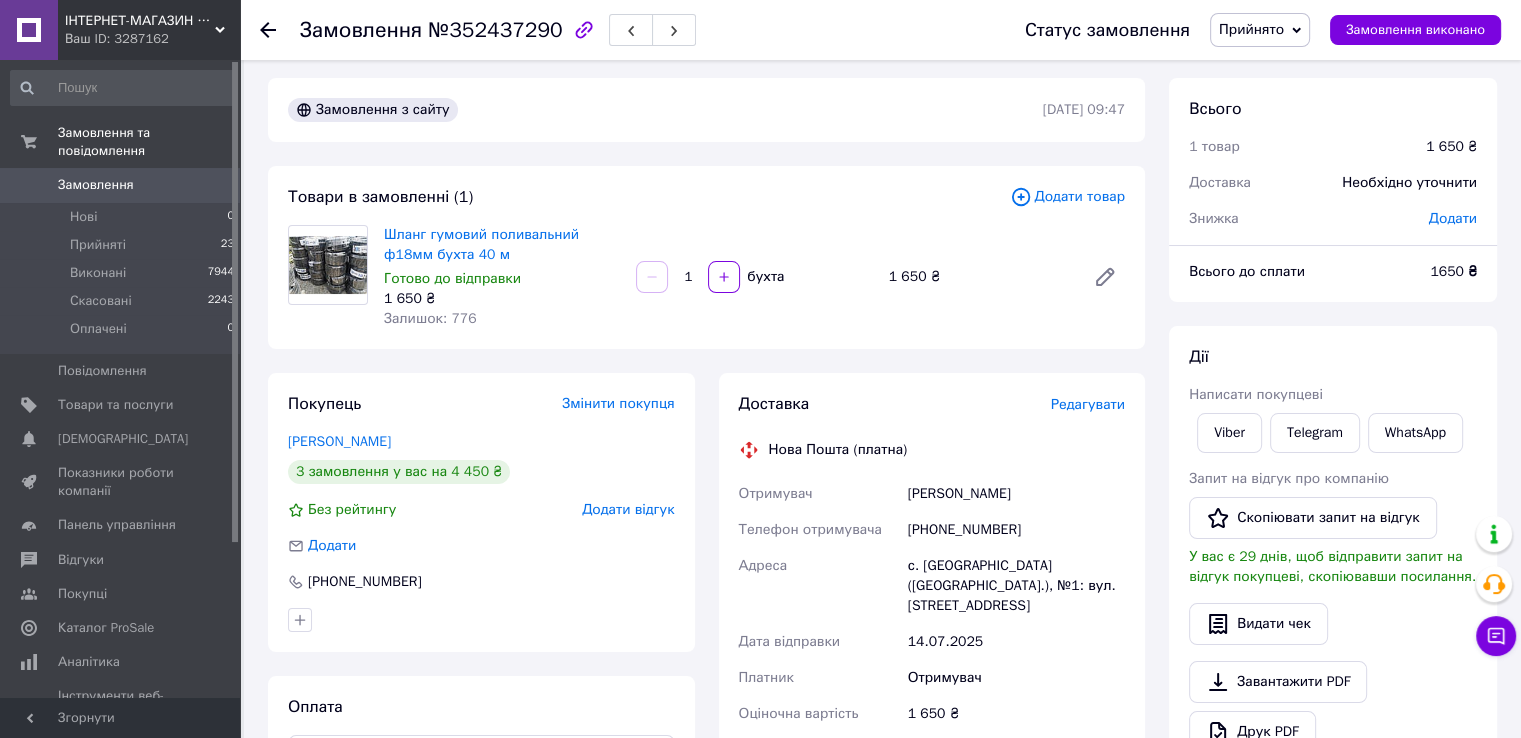 click 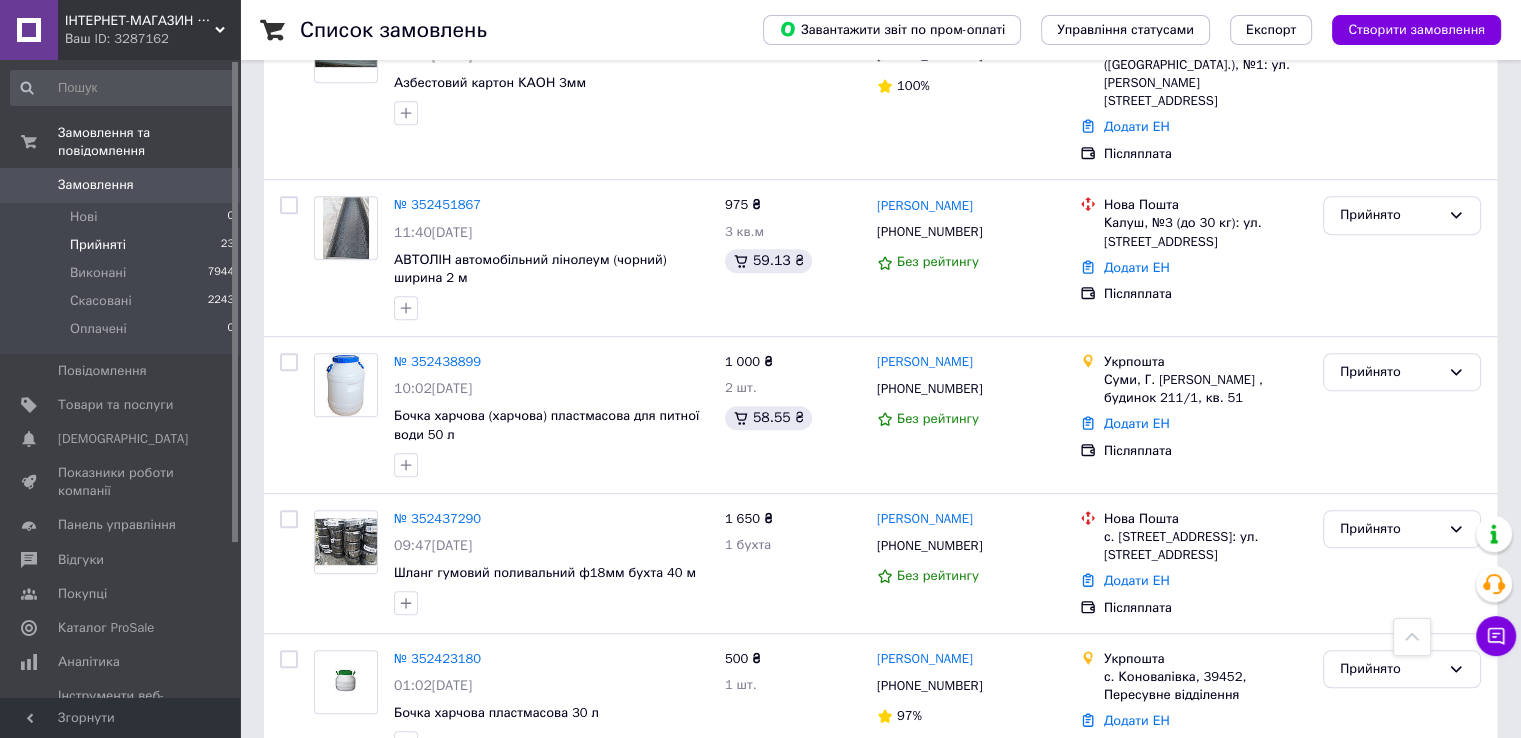 scroll, scrollTop: 1080, scrollLeft: 0, axis: vertical 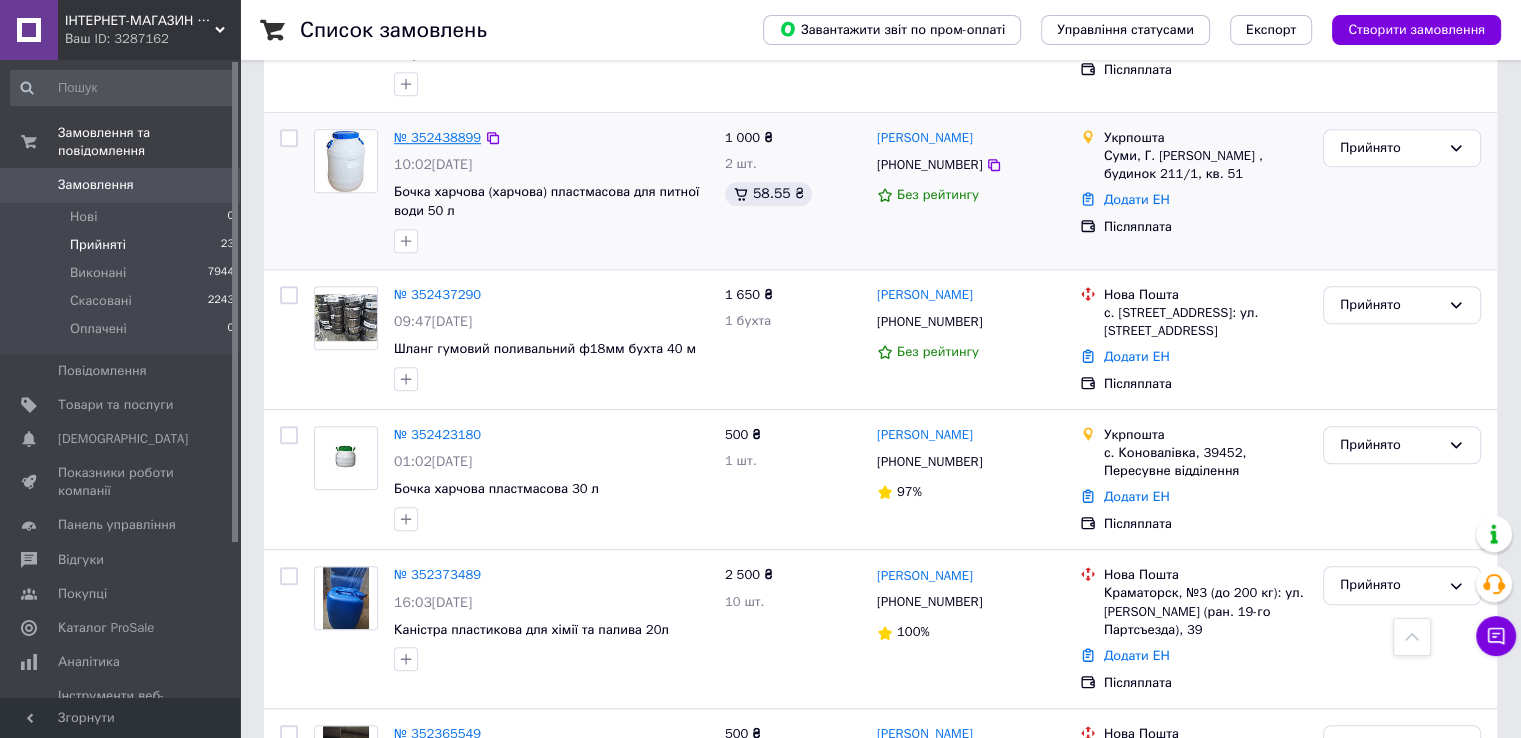 click on "№ 352438899" at bounding box center (437, 137) 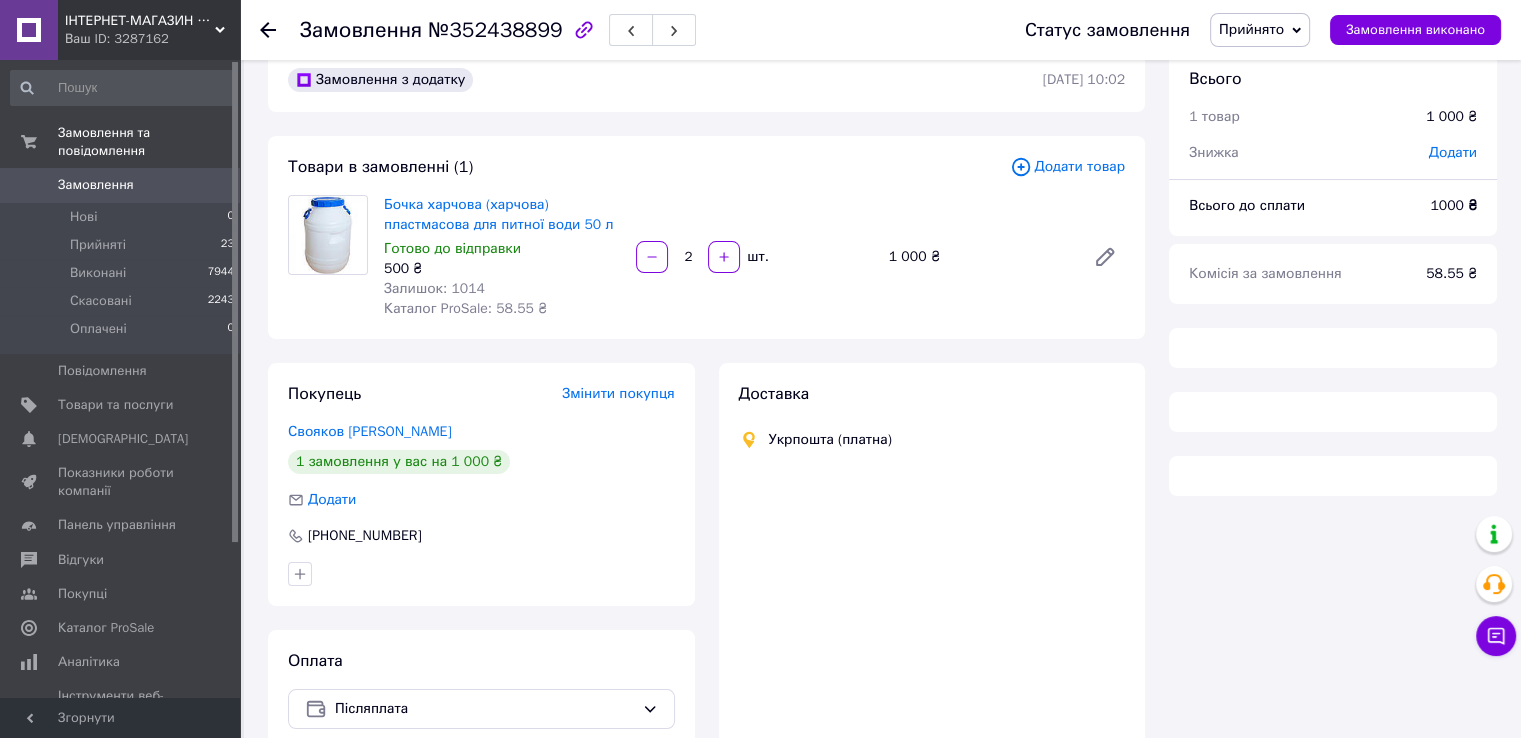 scroll, scrollTop: 36, scrollLeft: 0, axis: vertical 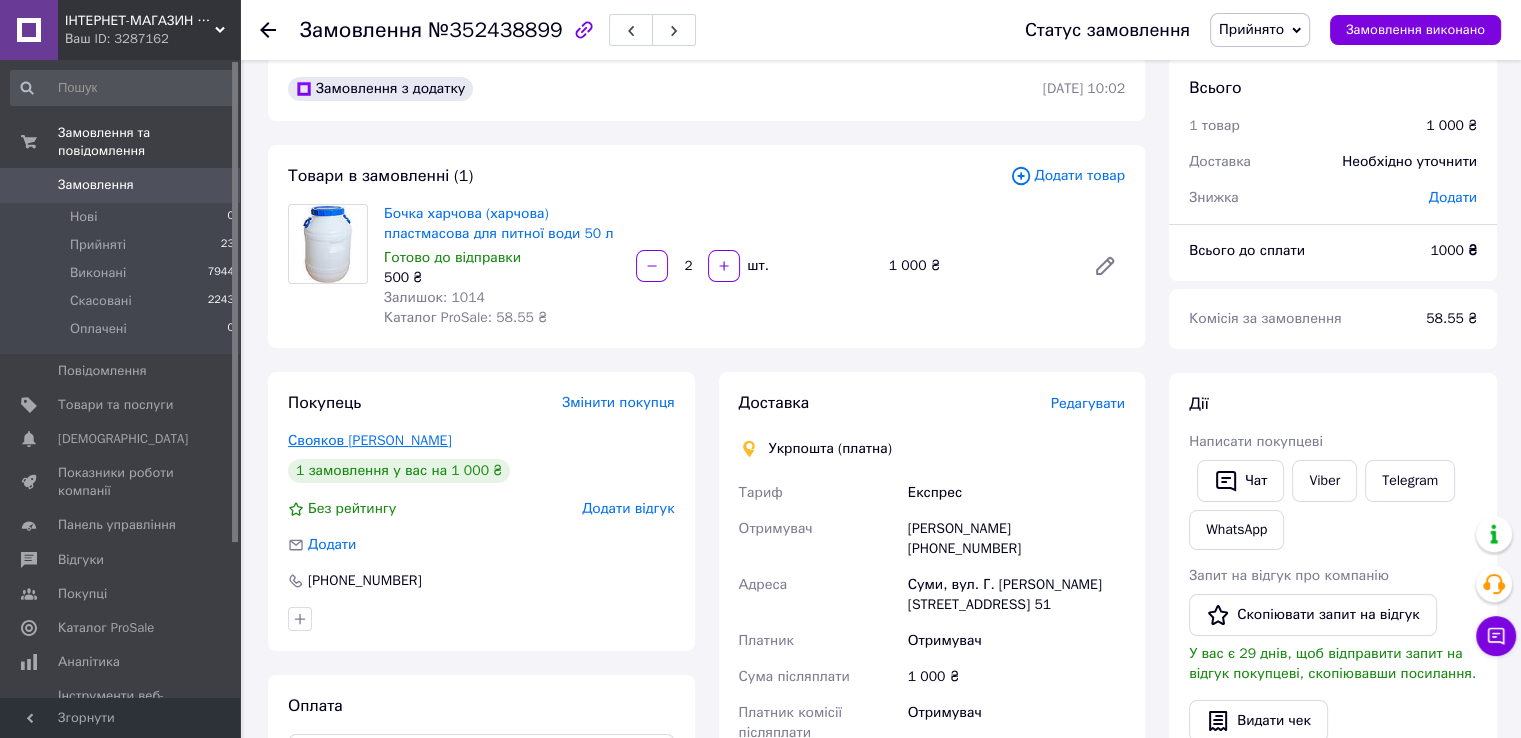 click on "Свояков Валентин" at bounding box center [370, 440] 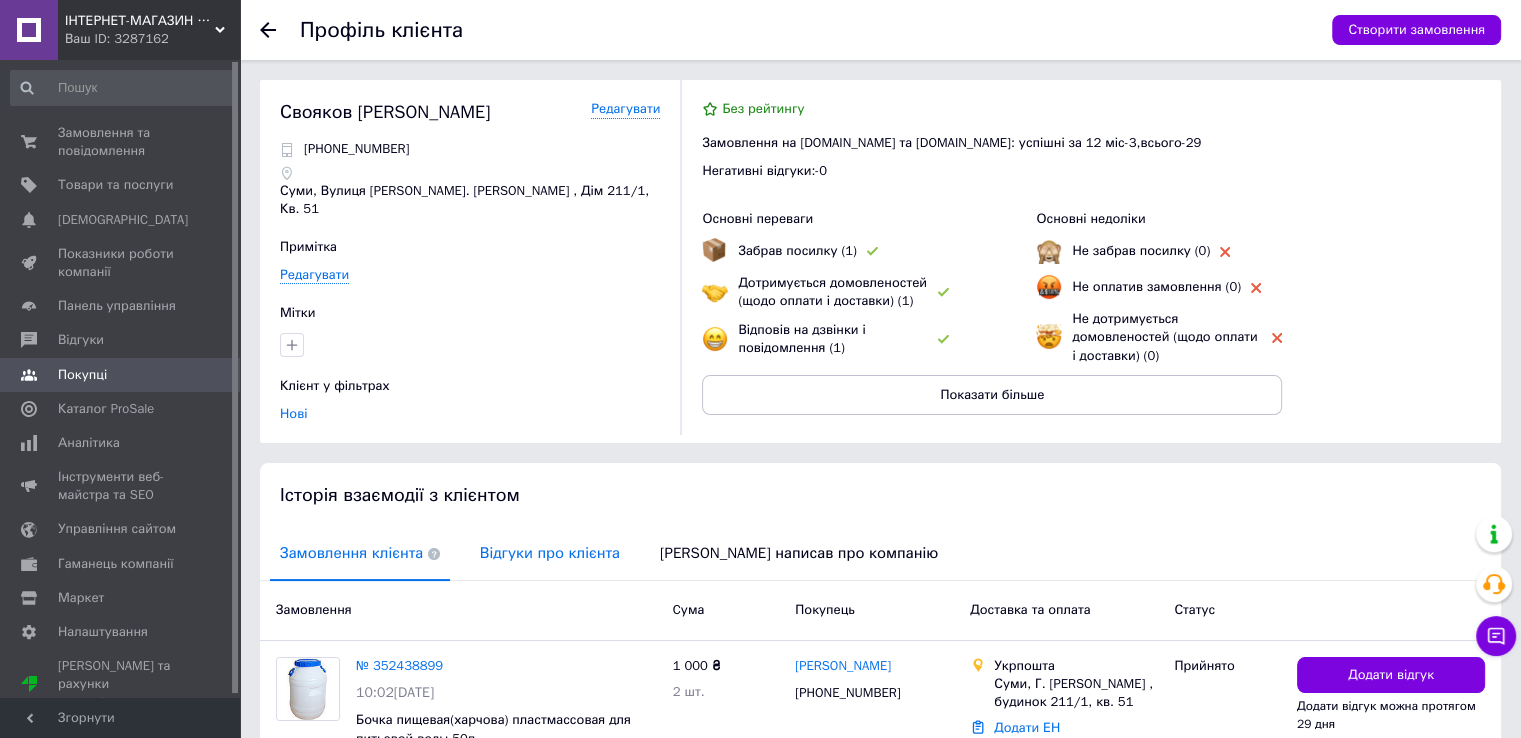 click on "Відгуки про клієнта" at bounding box center [550, 553] 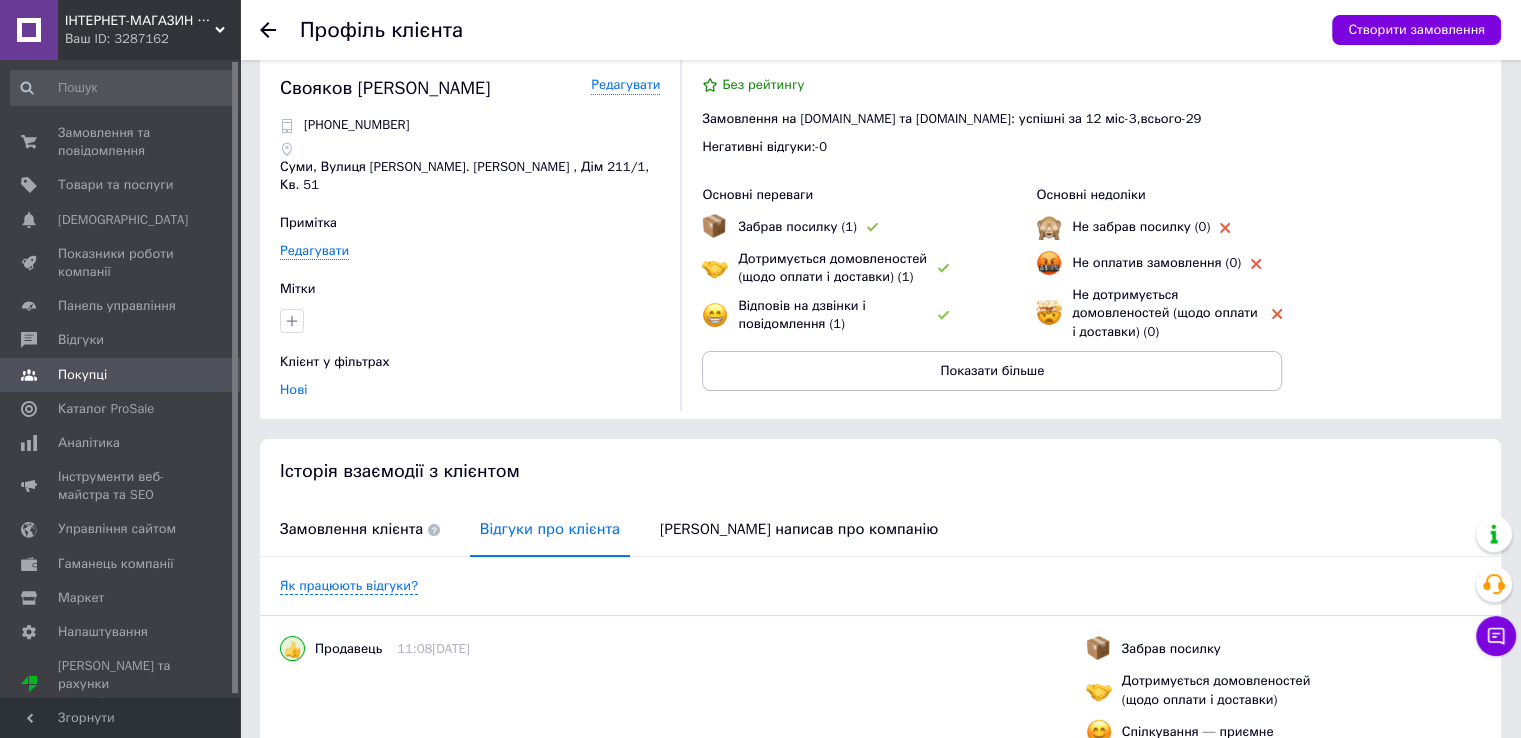 scroll, scrollTop: 0, scrollLeft: 0, axis: both 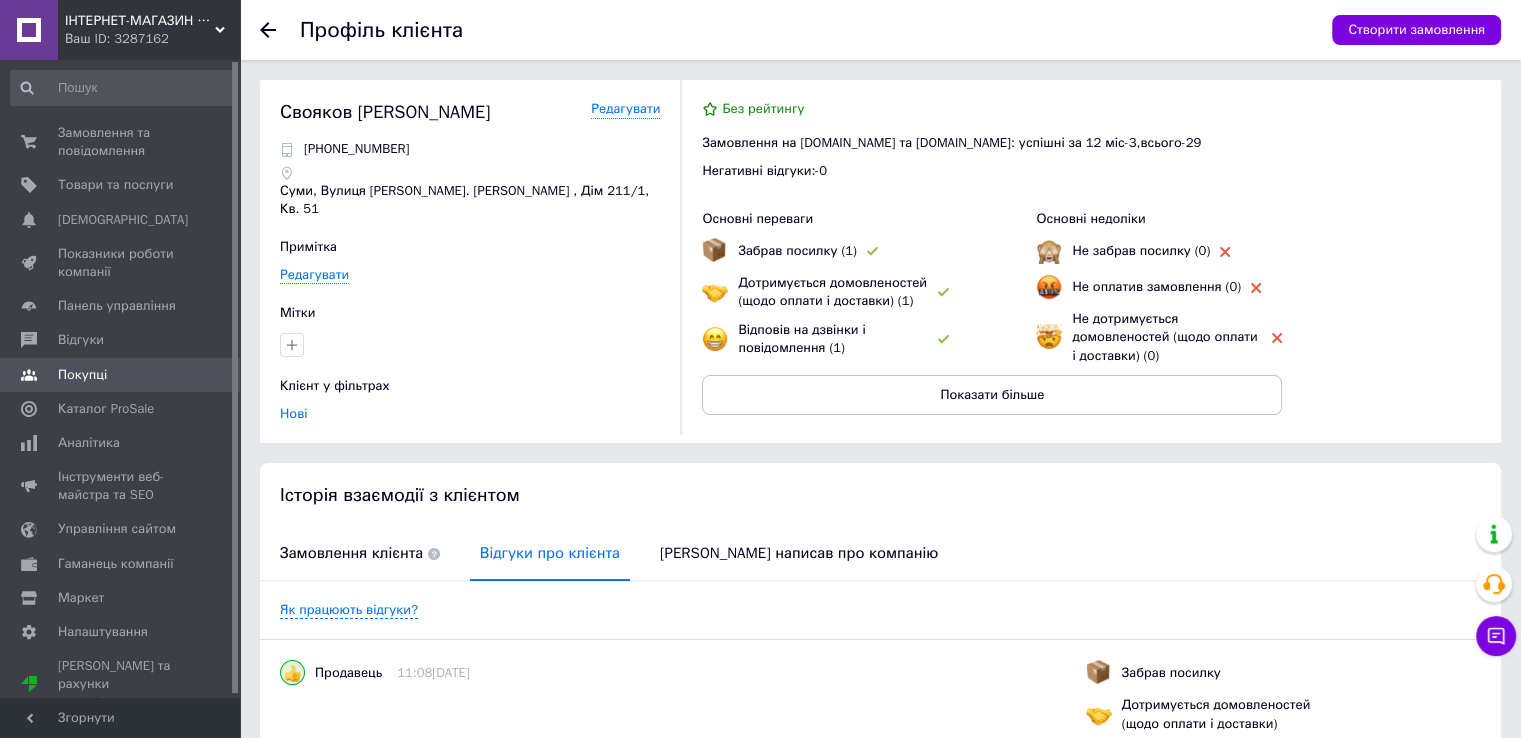 click 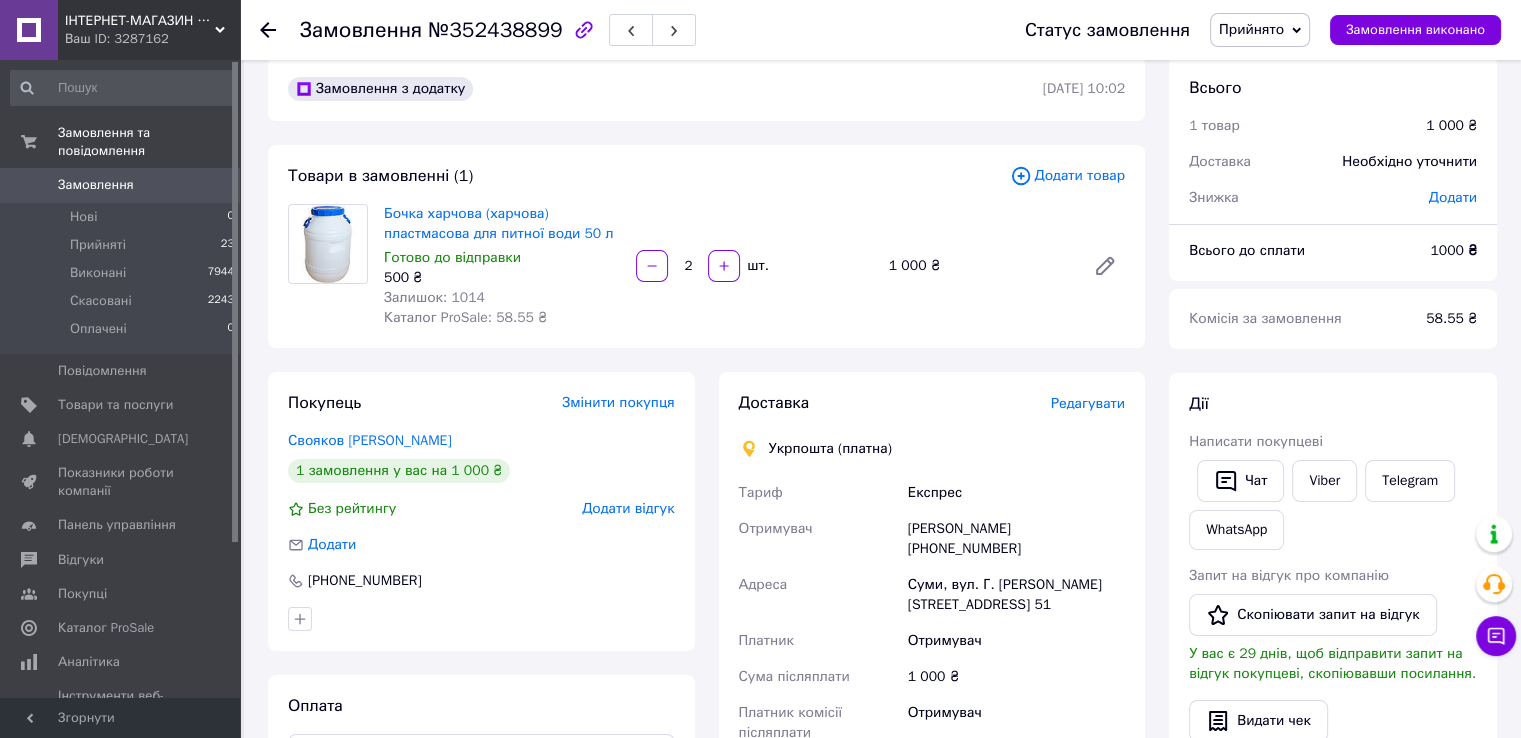 scroll, scrollTop: 0, scrollLeft: 0, axis: both 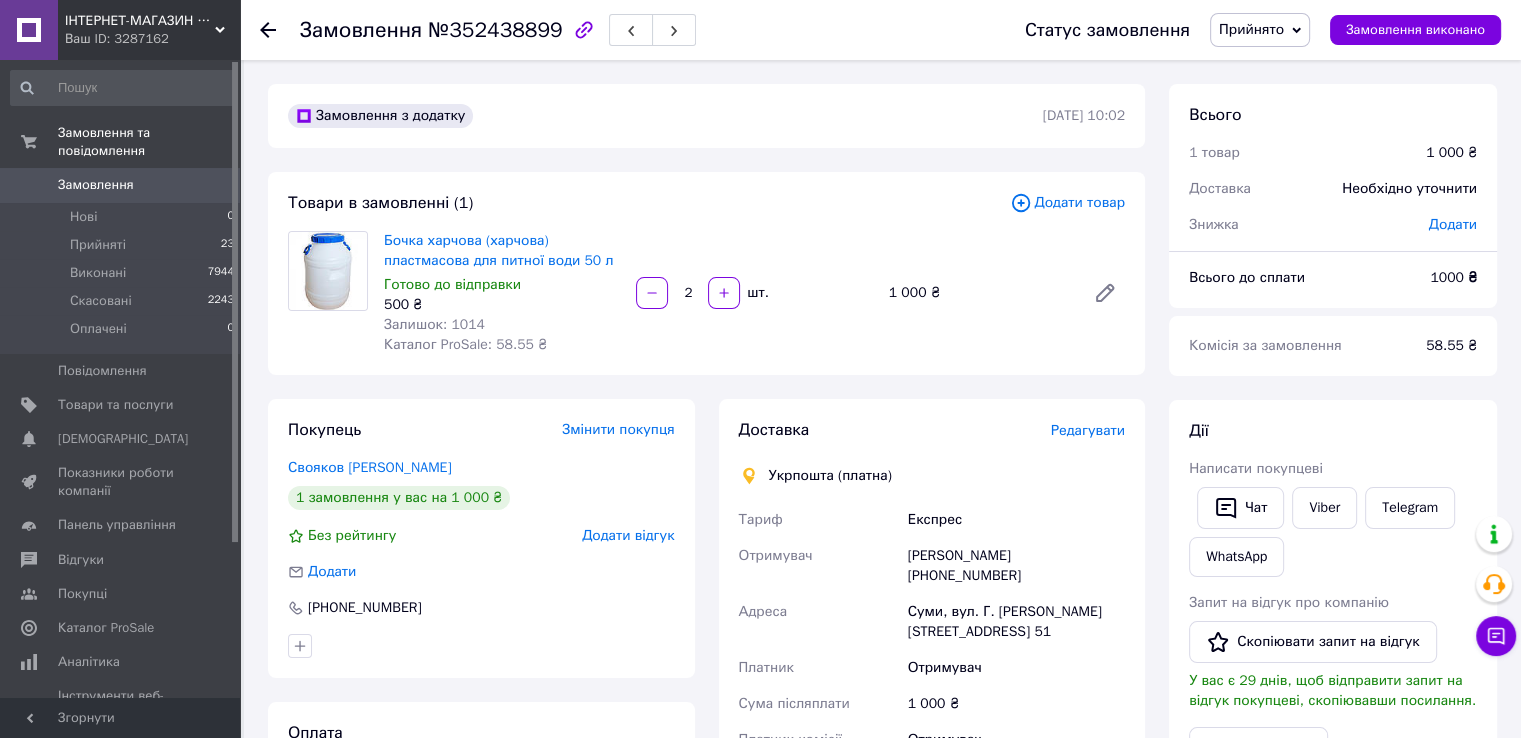 click 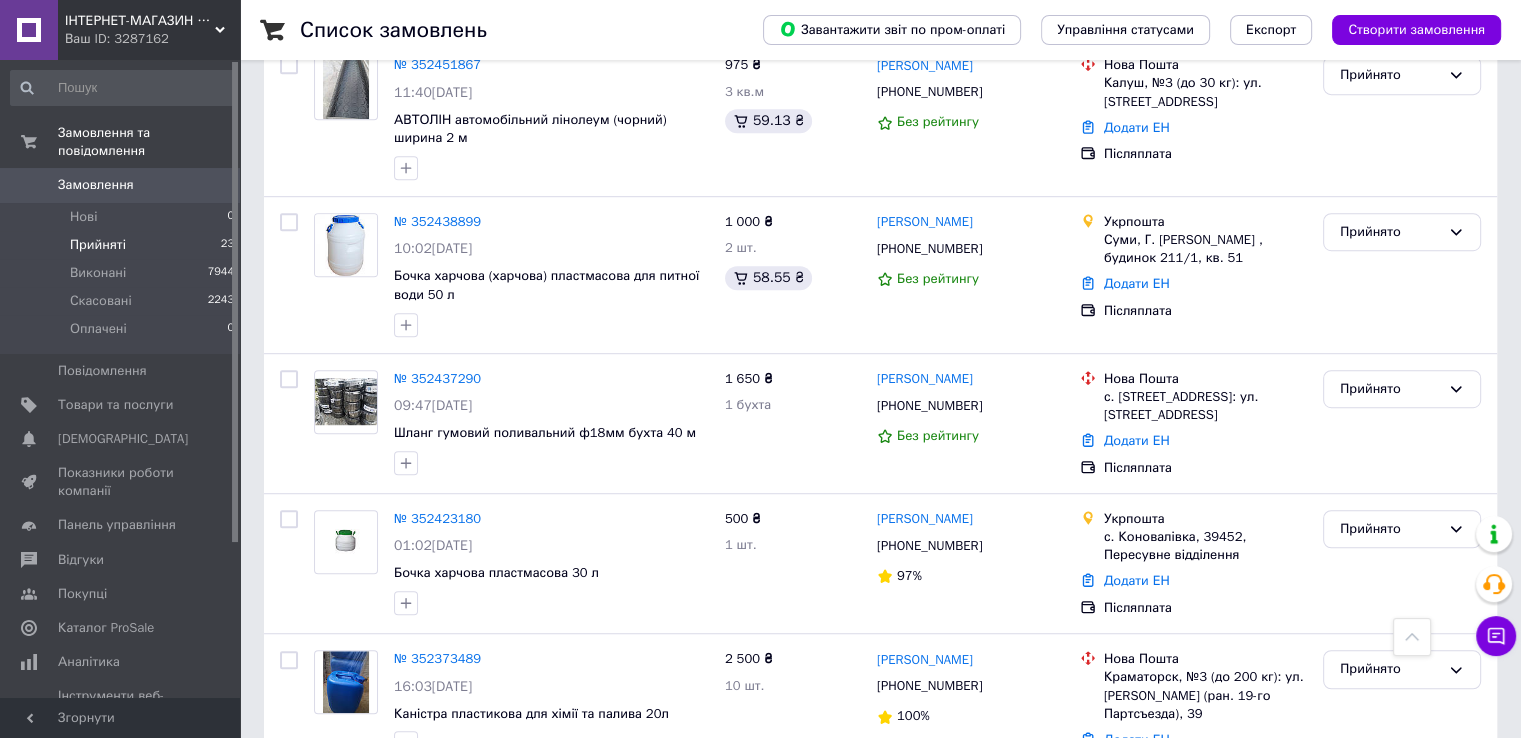 scroll, scrollTop: 1226, scrollLeft: 0, axis: vertical 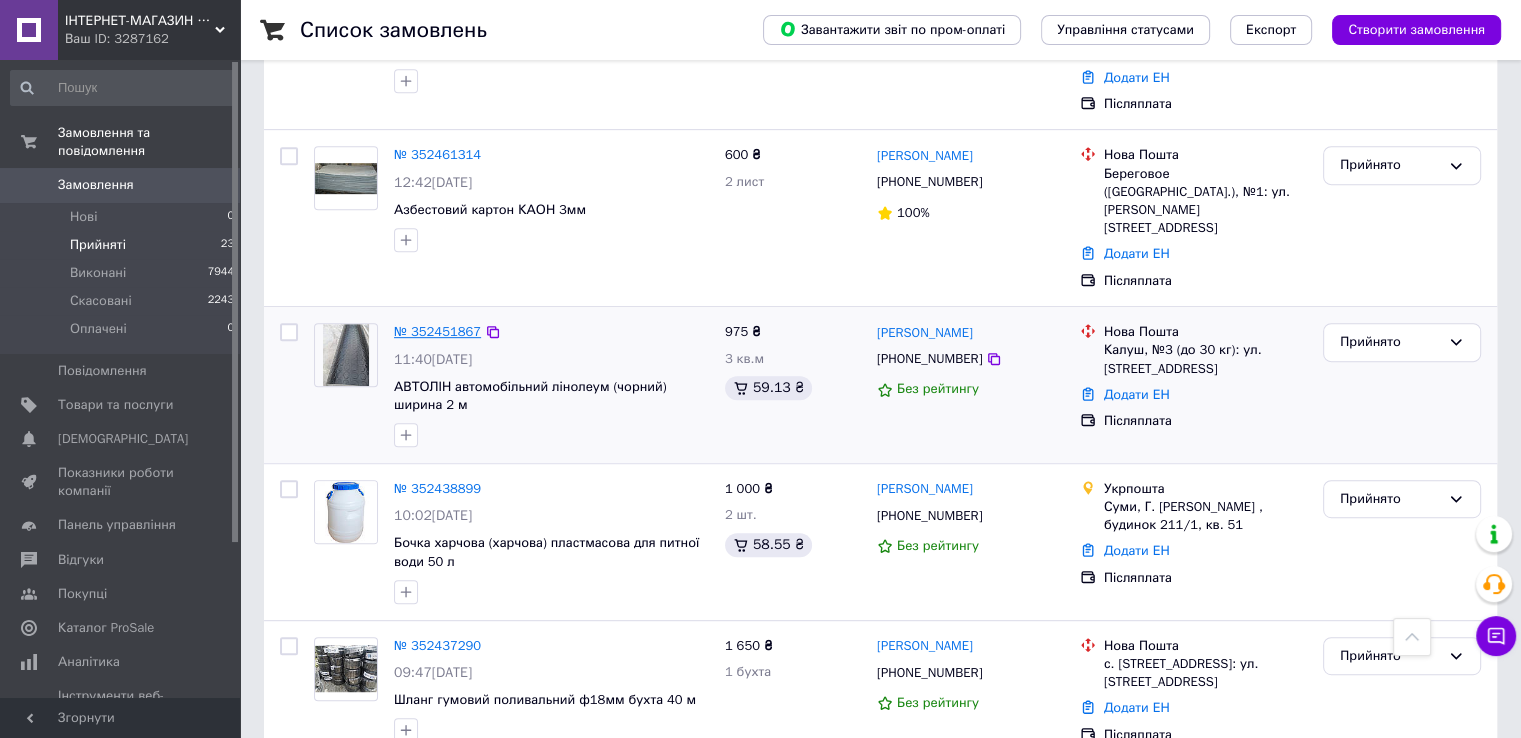 click on "№ 352451867" at bounding box center [437, 331] 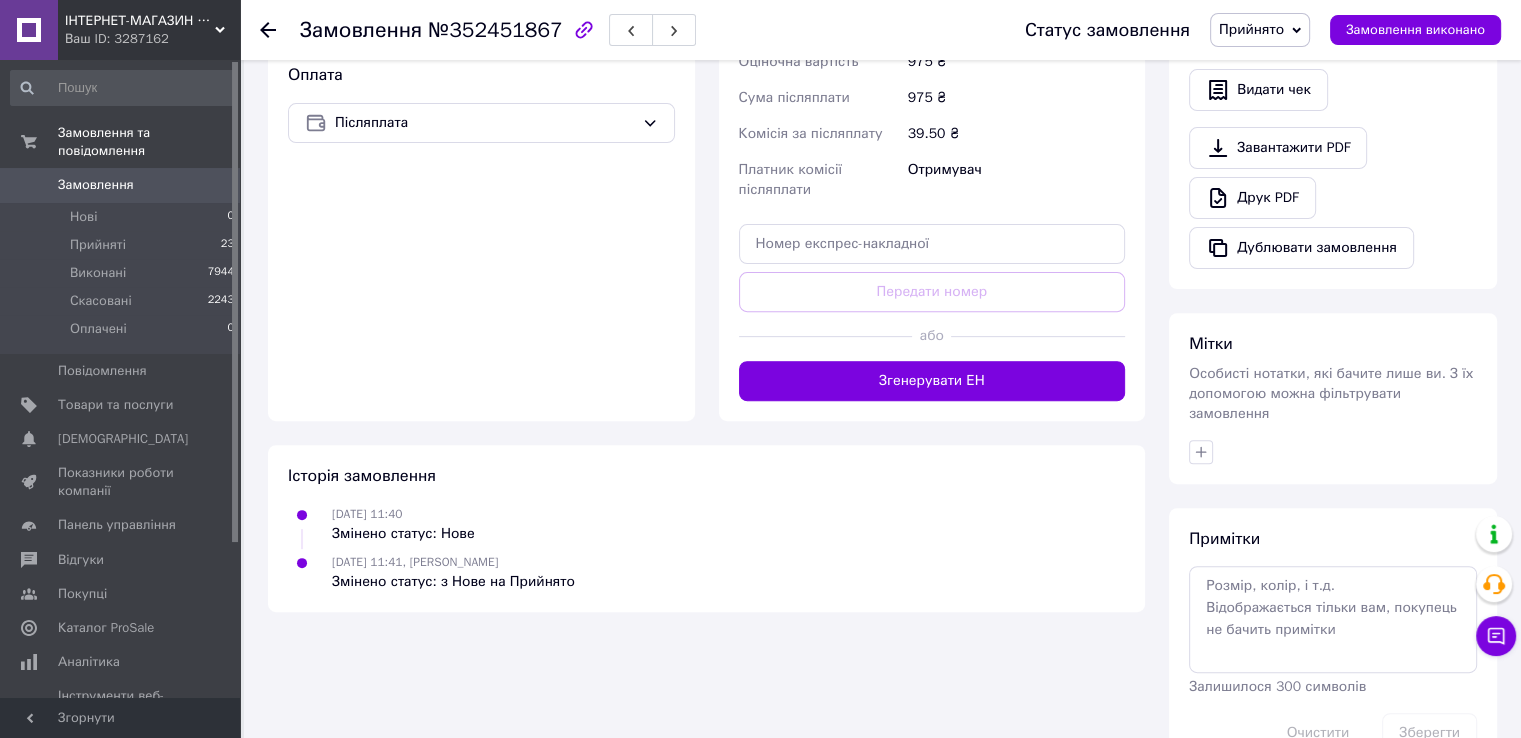 scroll, scrollTop: 694, scrollLeft: 0, axis: vertical 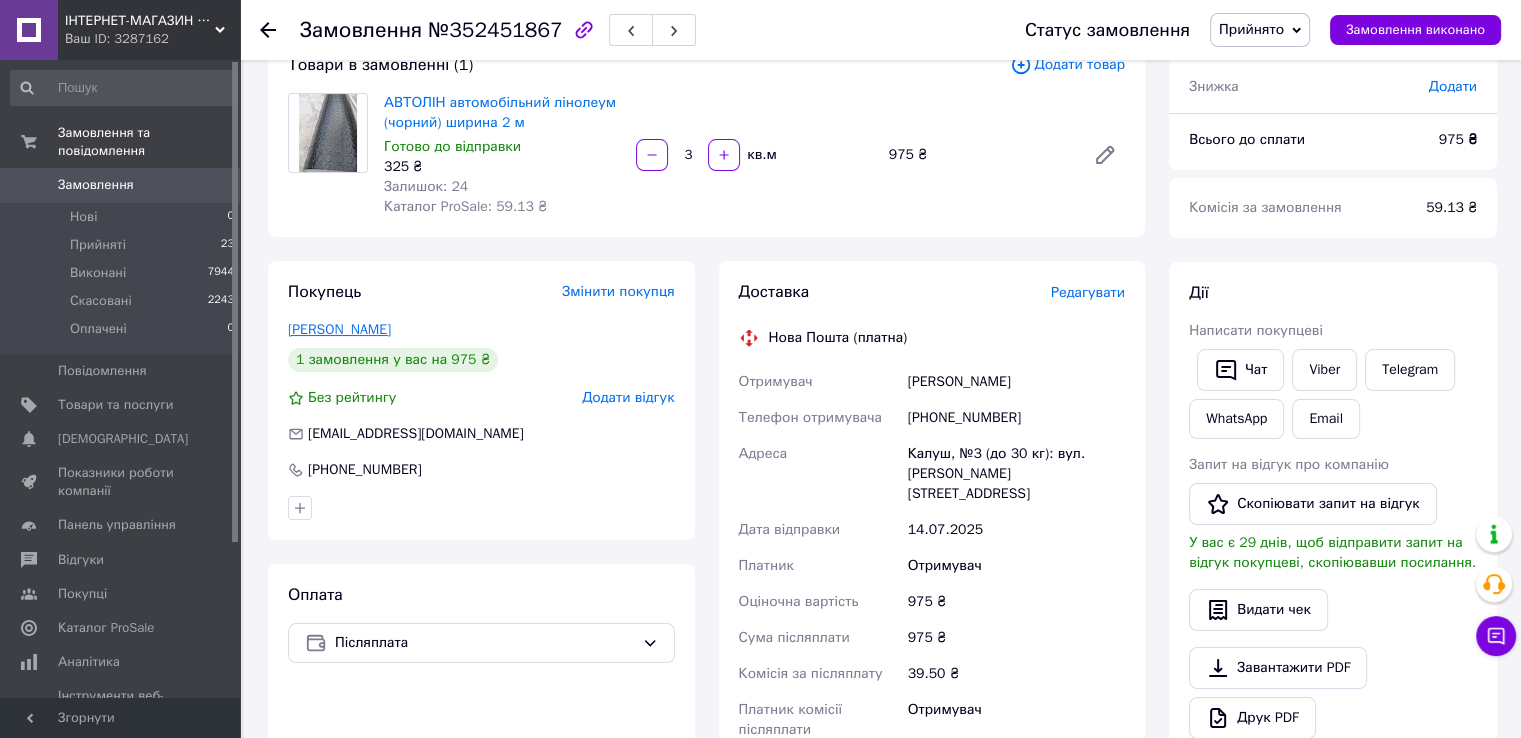click on "Мельничук Богдан" at bounding box center [339, 329] 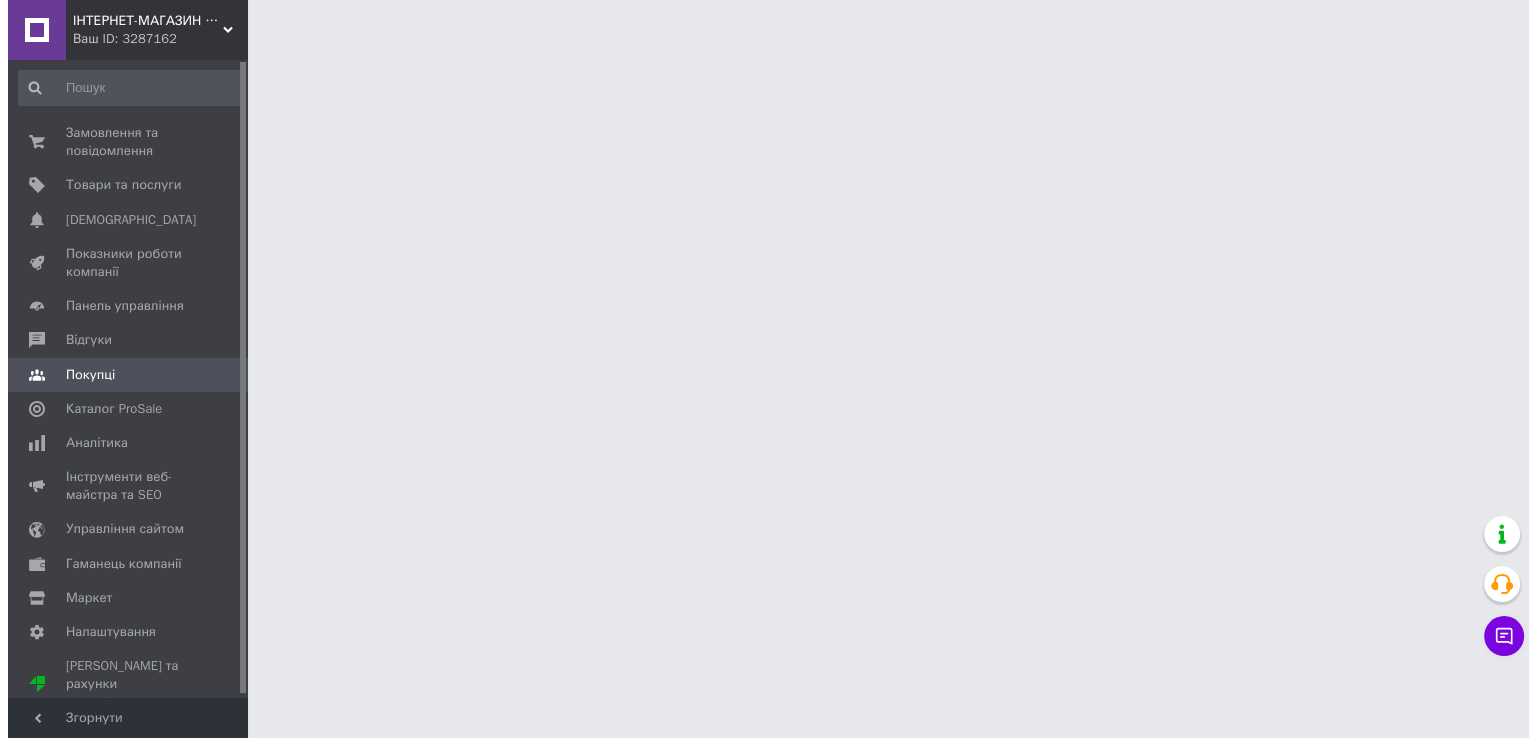 scroll, scrollTop: 0, scrollLeft: 0, axis: both 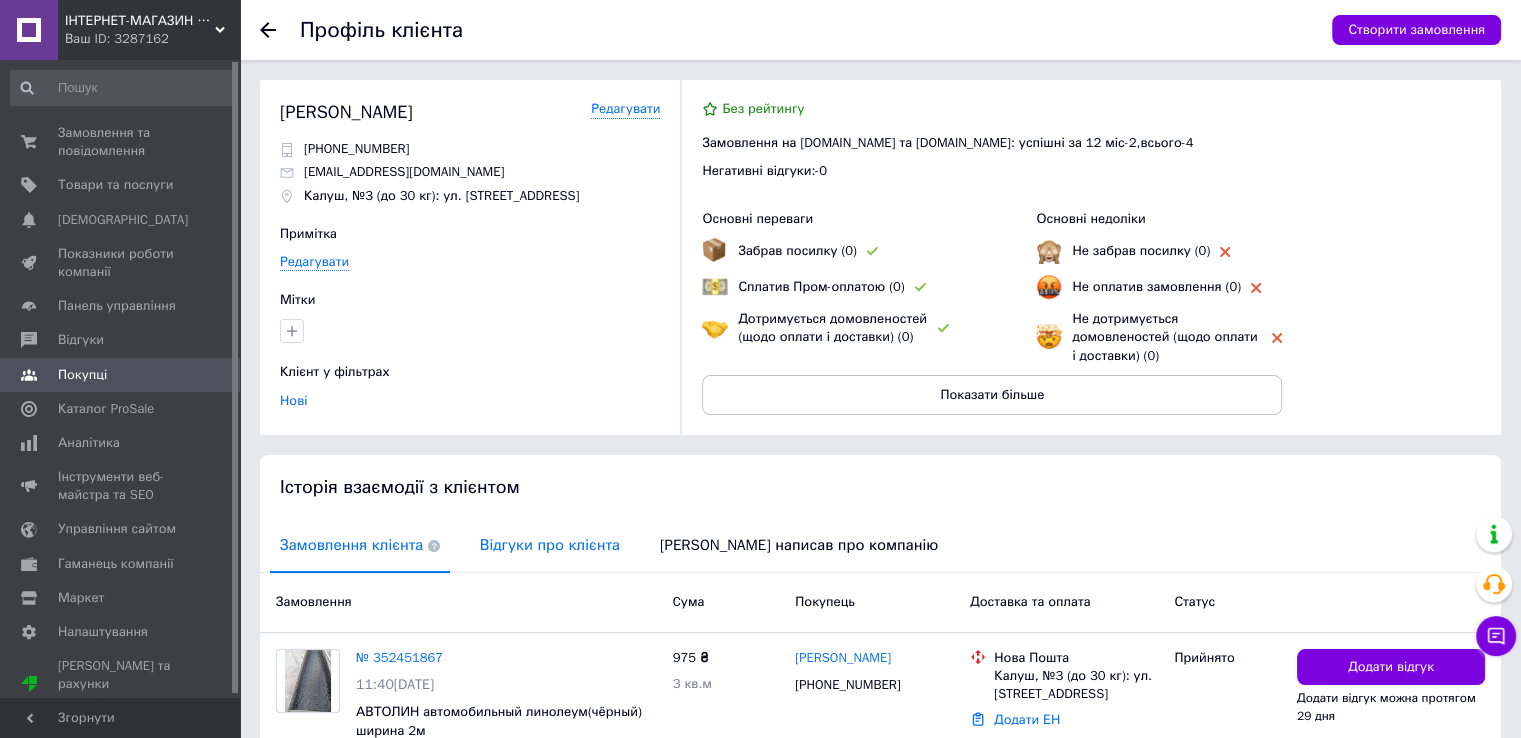 click on "Відгуки про клієнта" at bounding box center (550, 545) 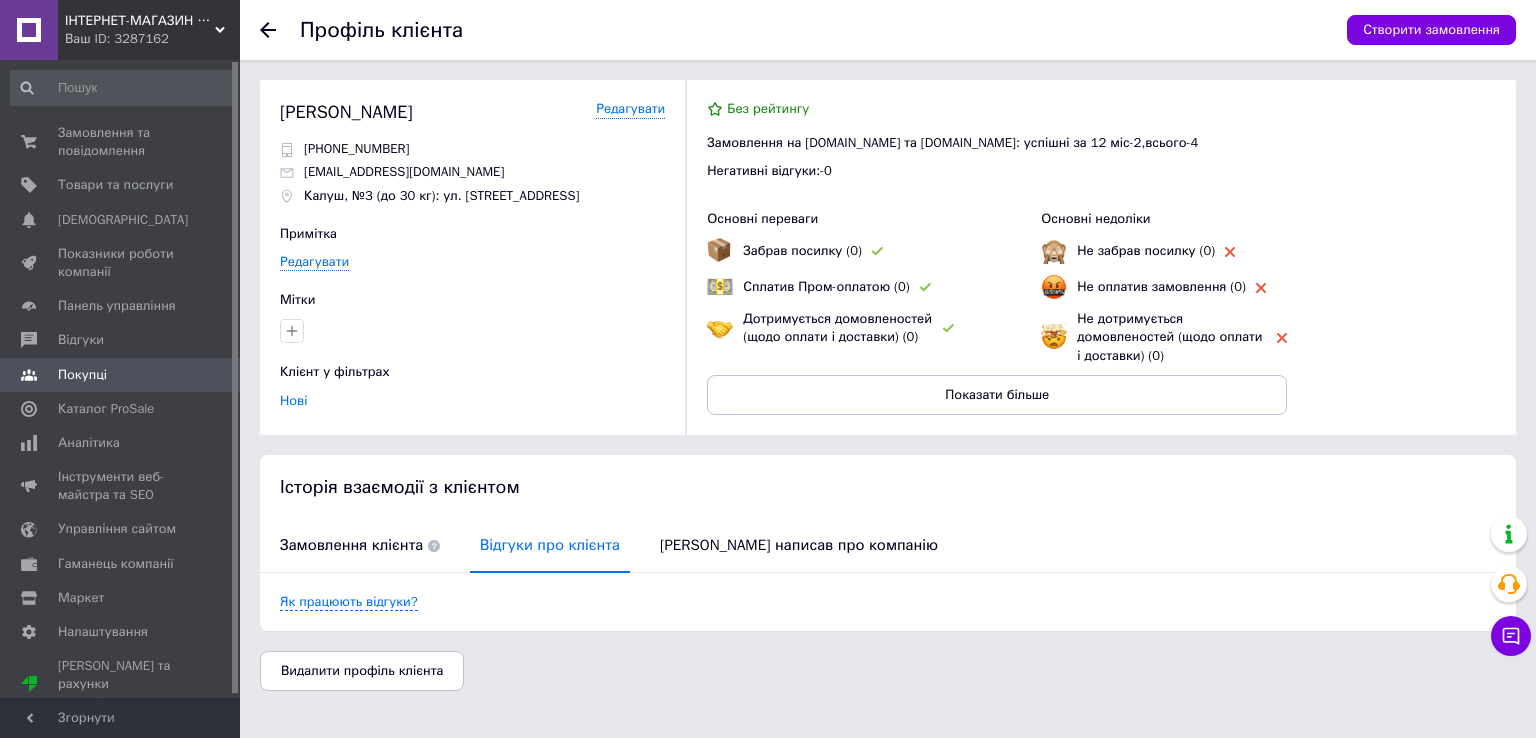 click 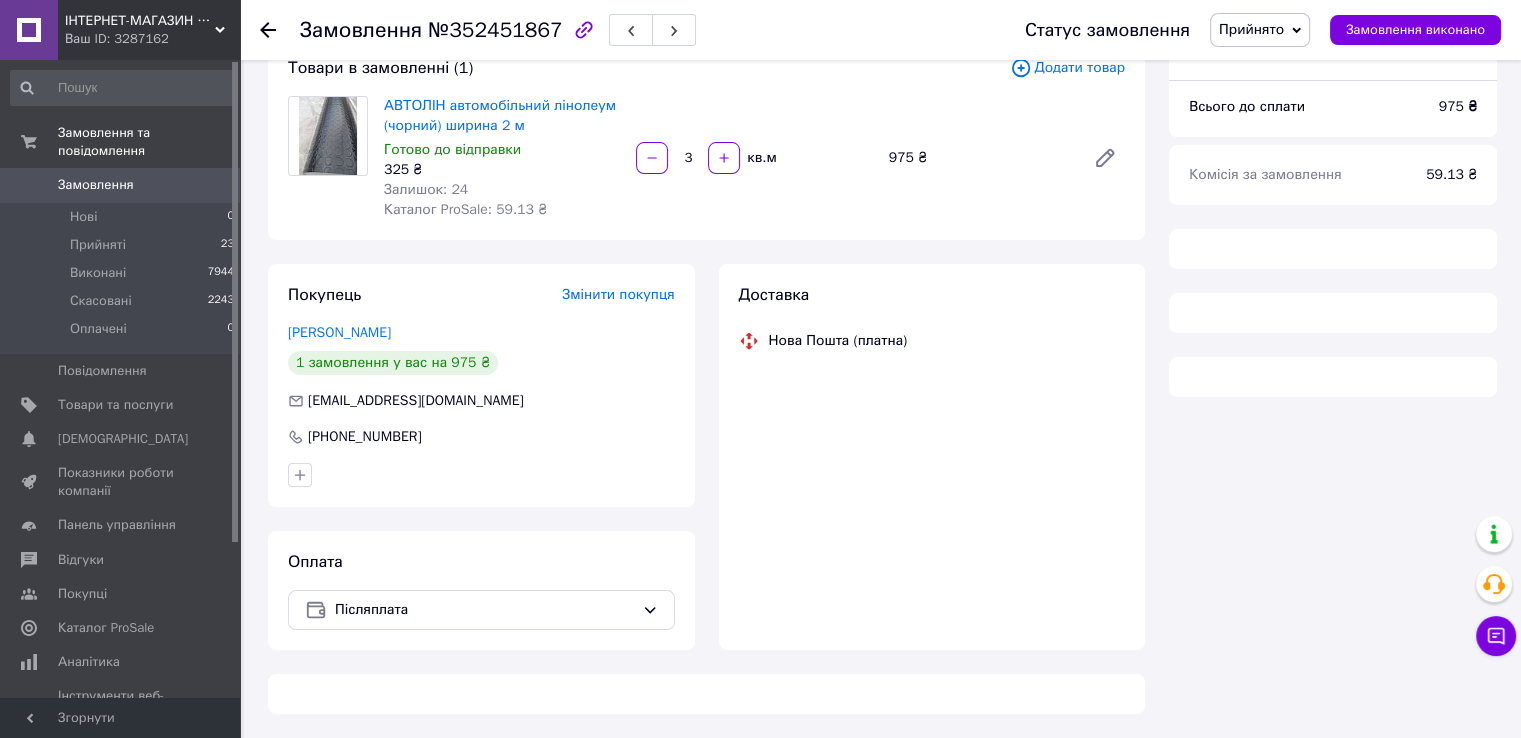 scroll, scrollTop: 138, scrollLeft: 0, axis: vertical 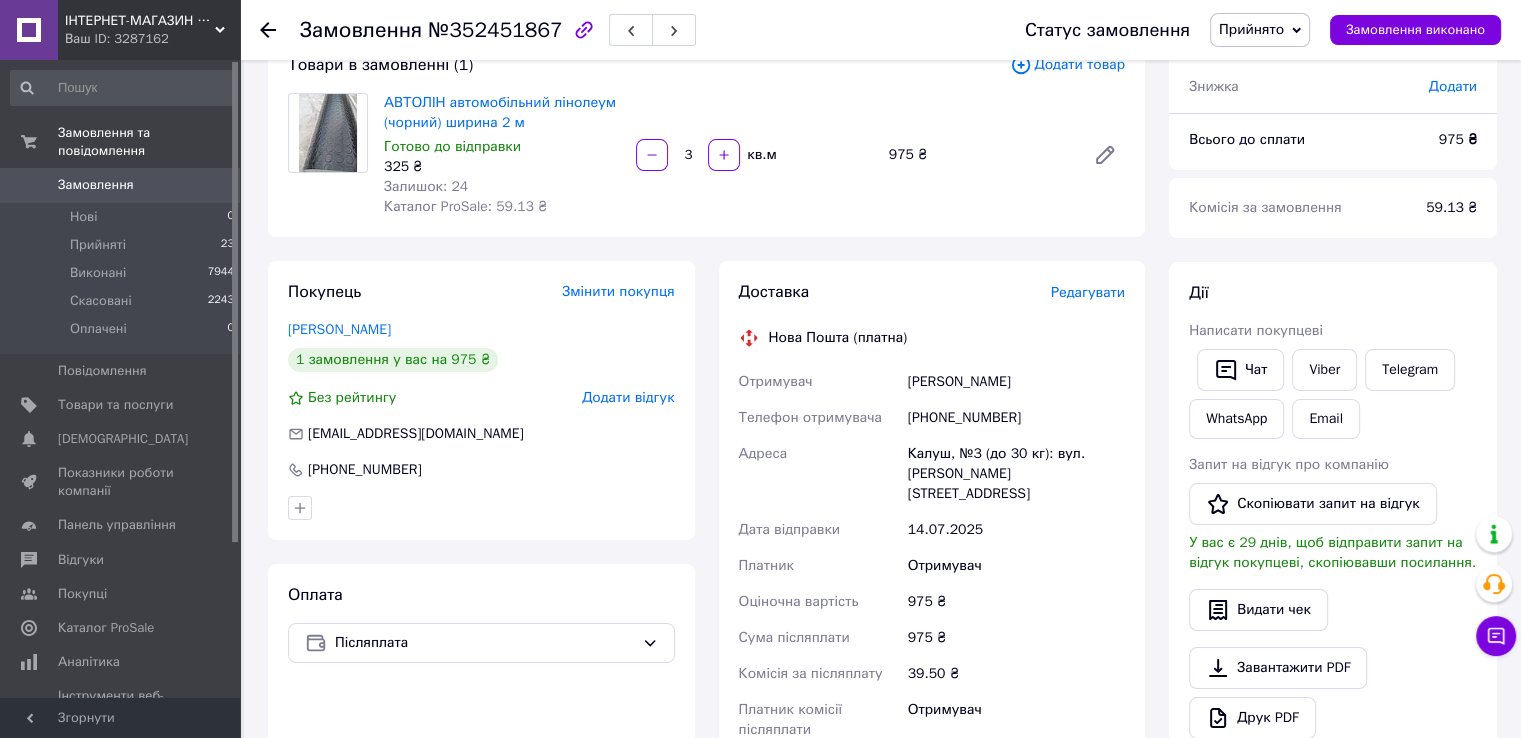 click 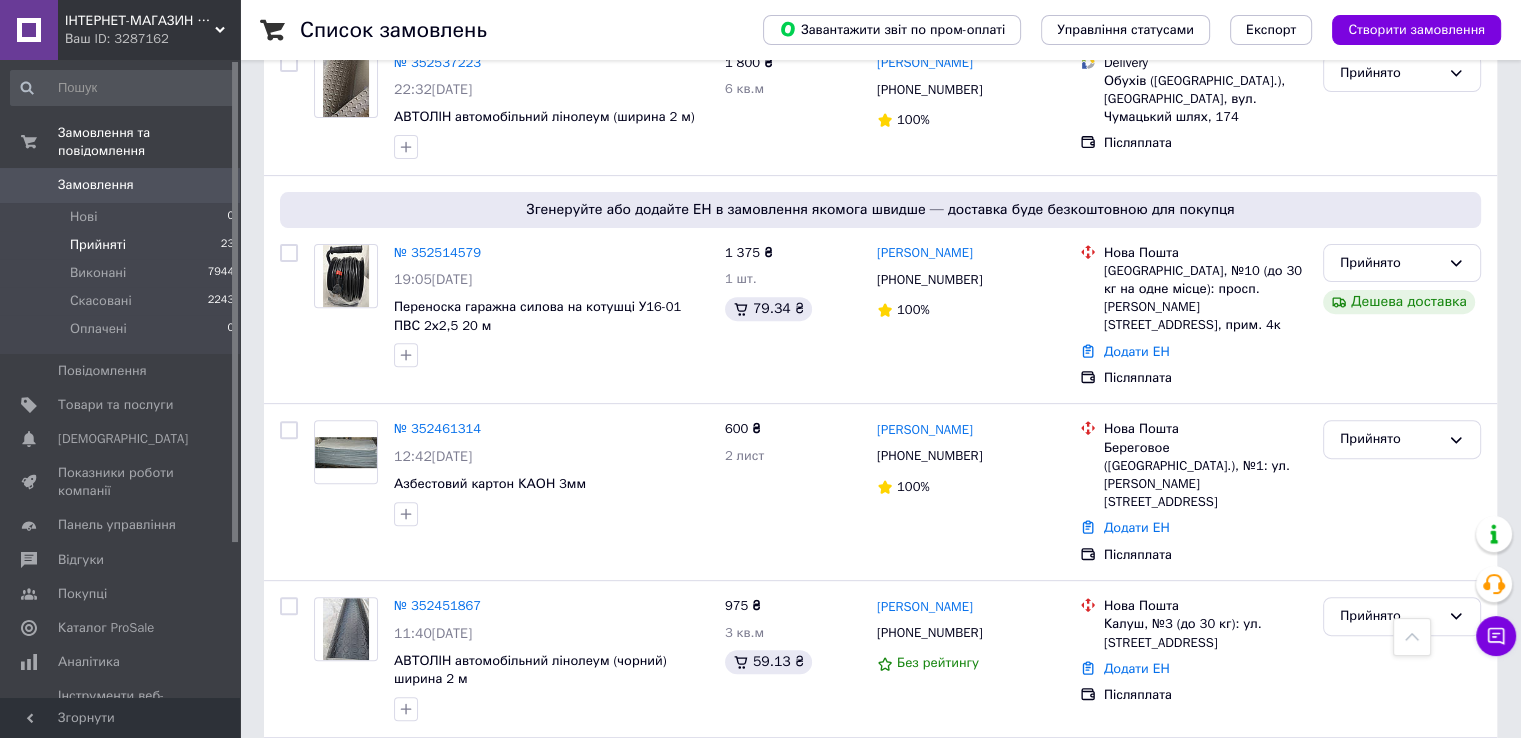 scroll, scrollTop: 670, scrollLeft: 0, axis: vertical 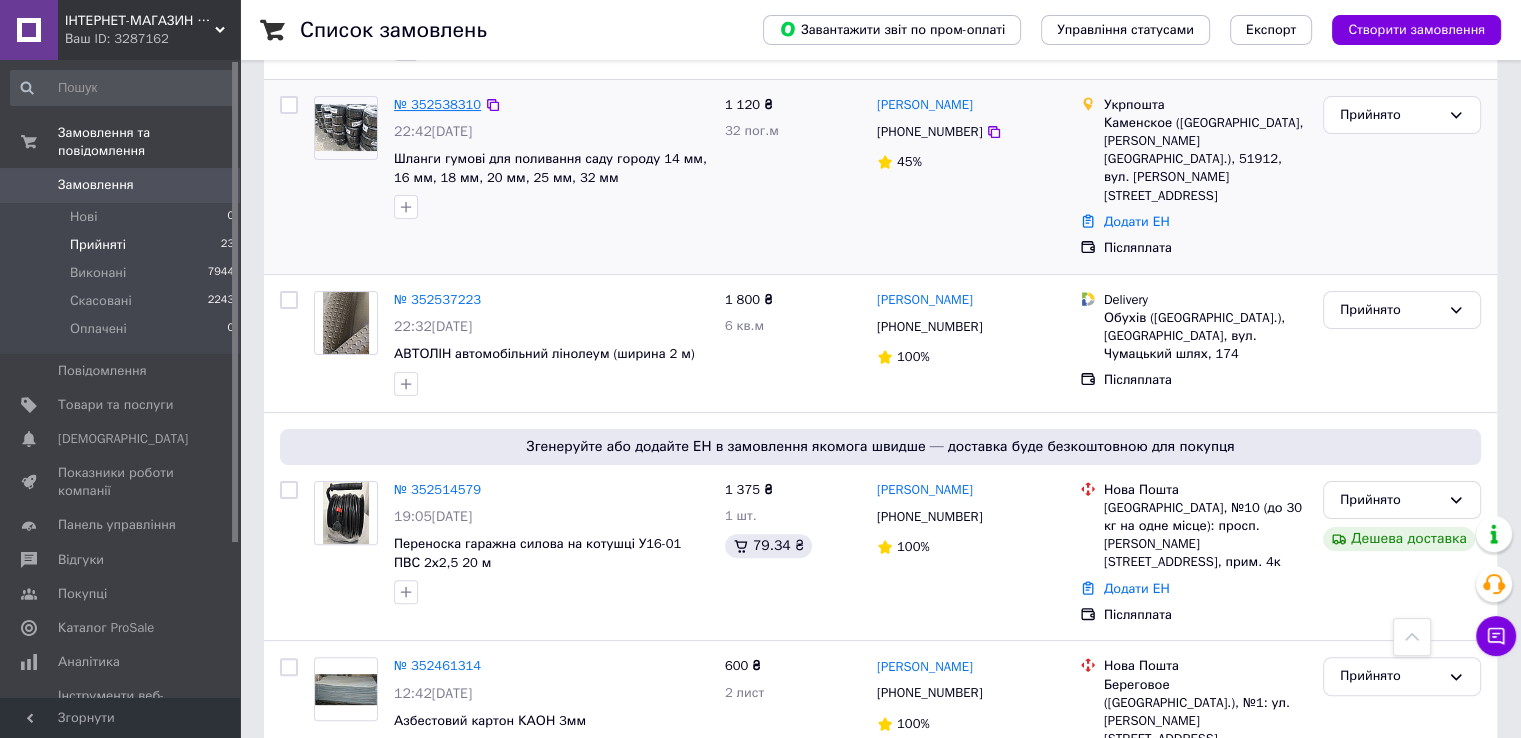 click on "№ 352538310" at bounding box center [437, 104] 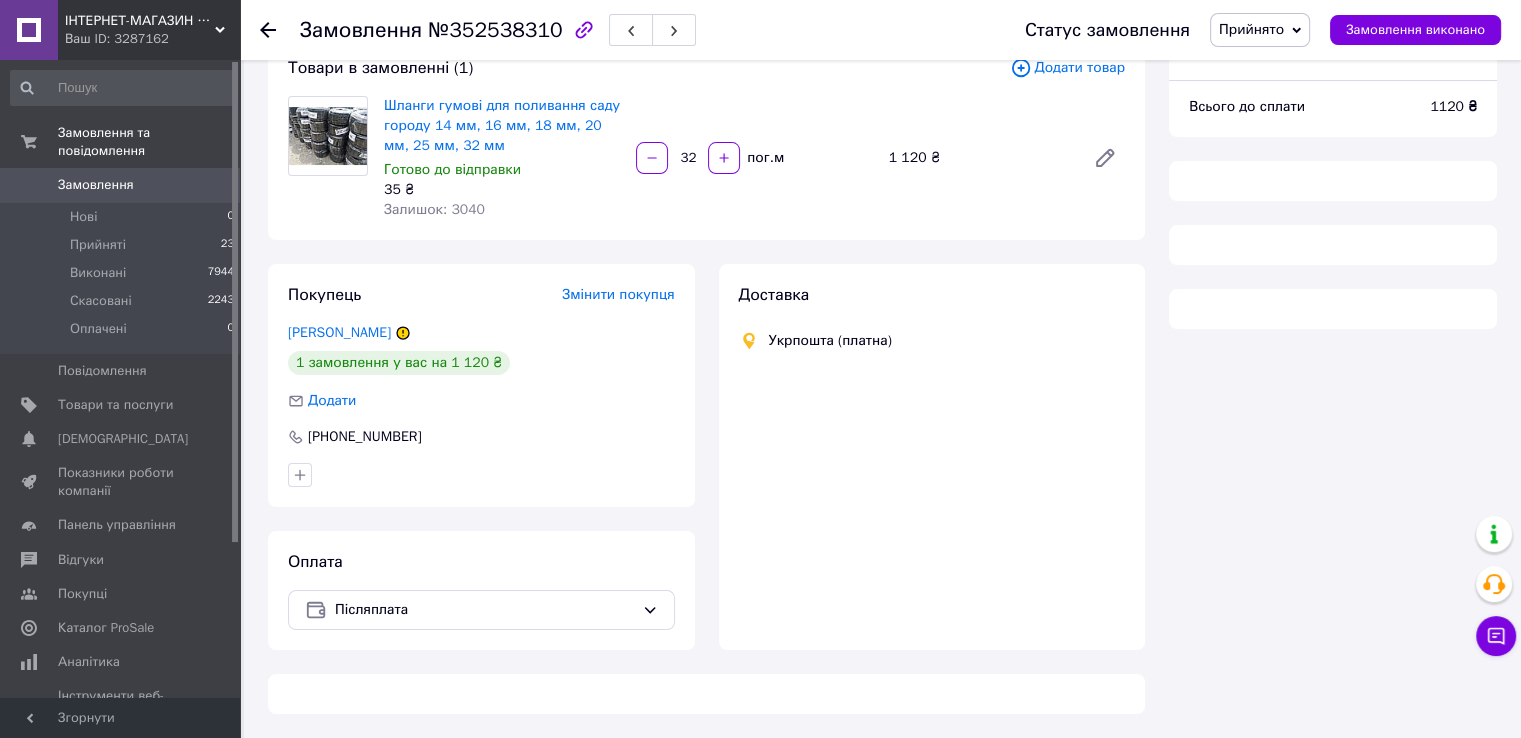 scroll, scrollTop: 418, scrollLeft: 0, axis: vertical 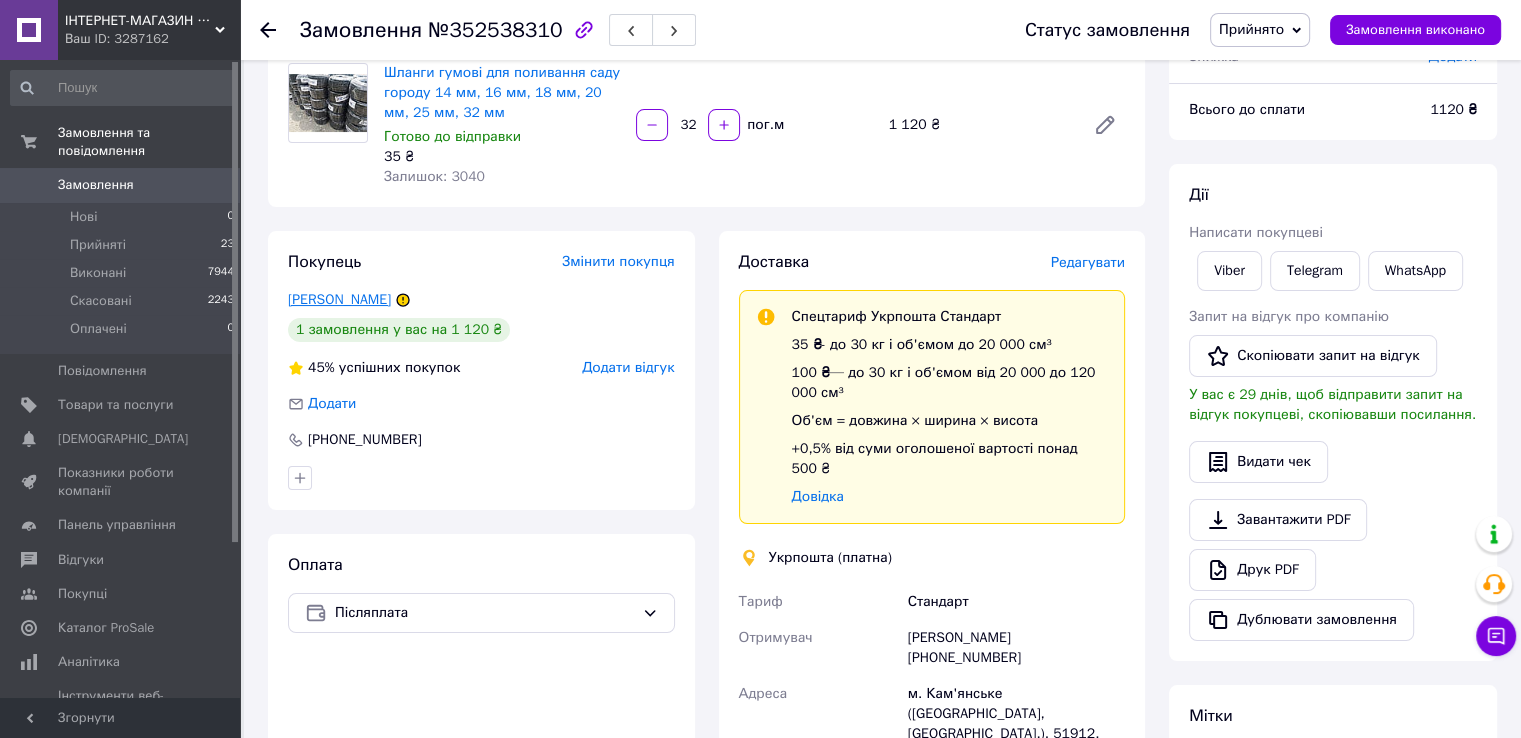 click on "Коваленко Татьяна" at bounding box center (339, 299) 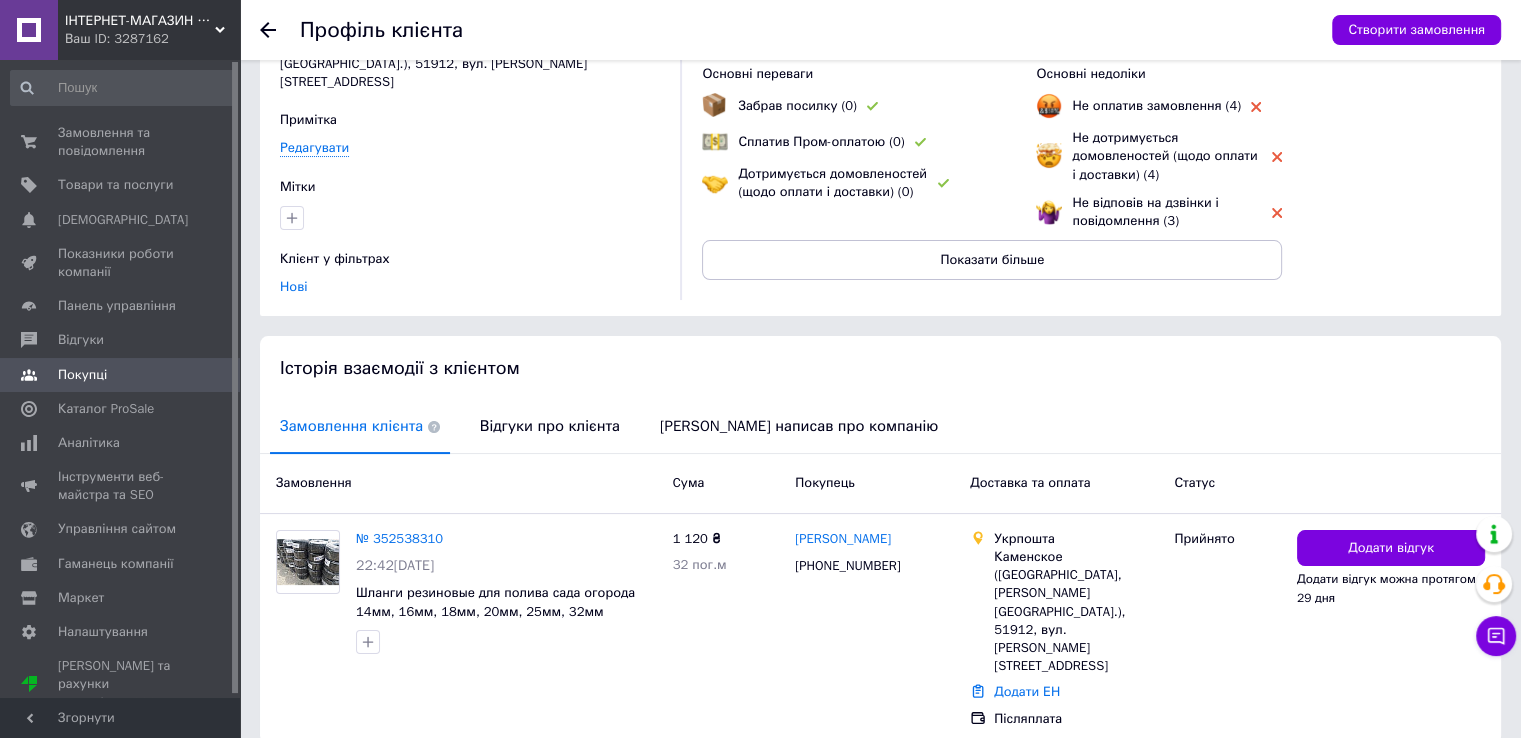 scroll, scrollTop: 178, scrollLeft: 0, axis: vertical 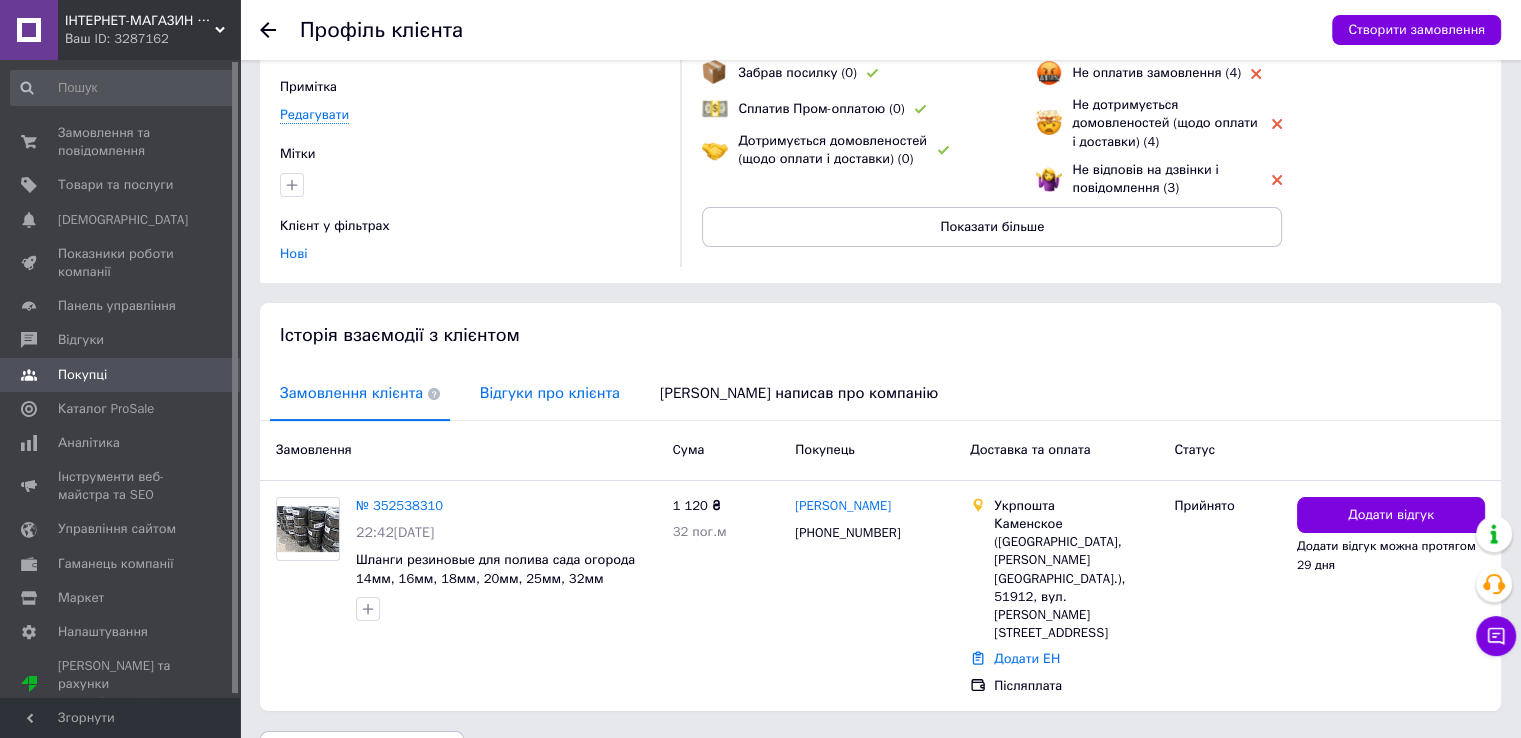 click on "Відгуки про клієнта" at bounding box center [550, 393] 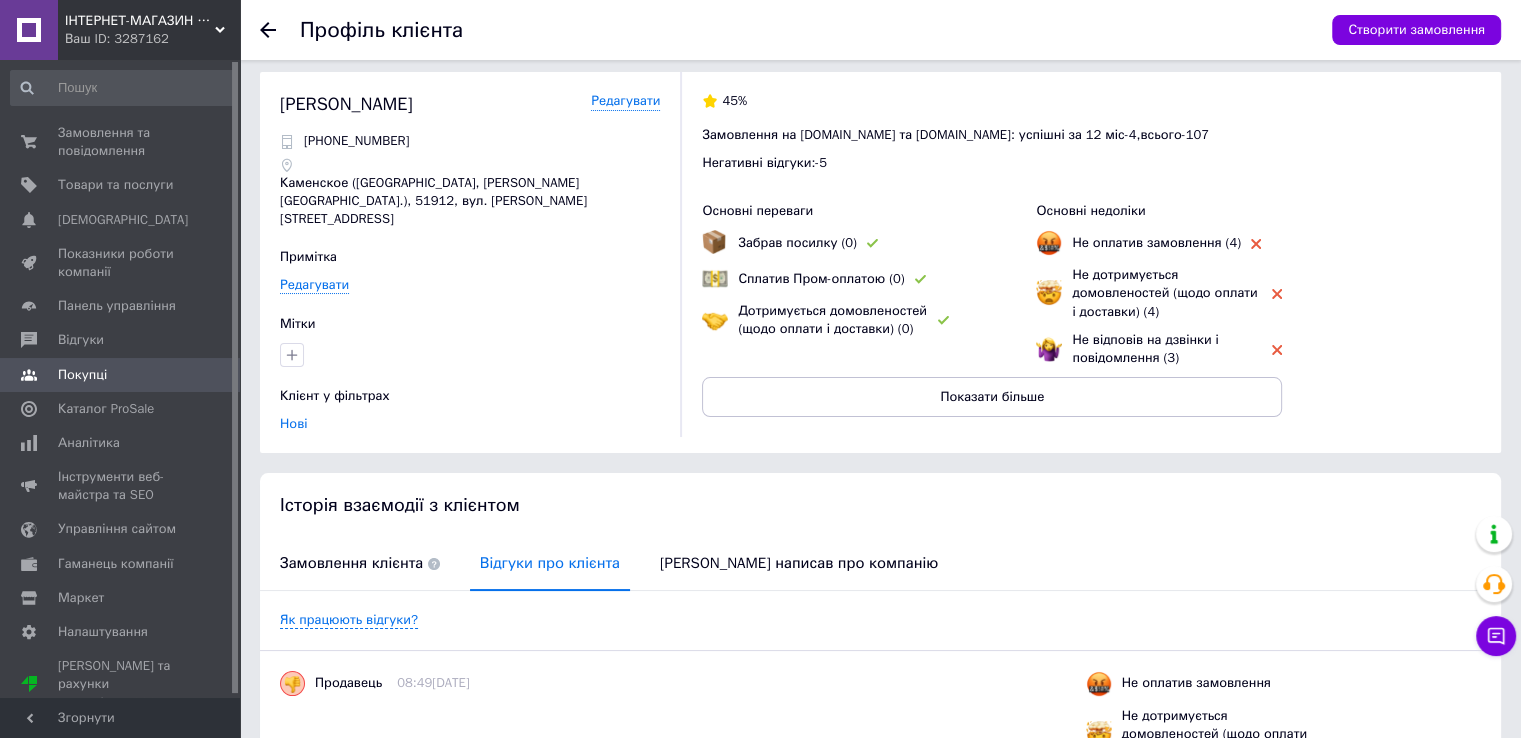 scroll, scrollTop: 0, scrollLeft: 0, axis: both 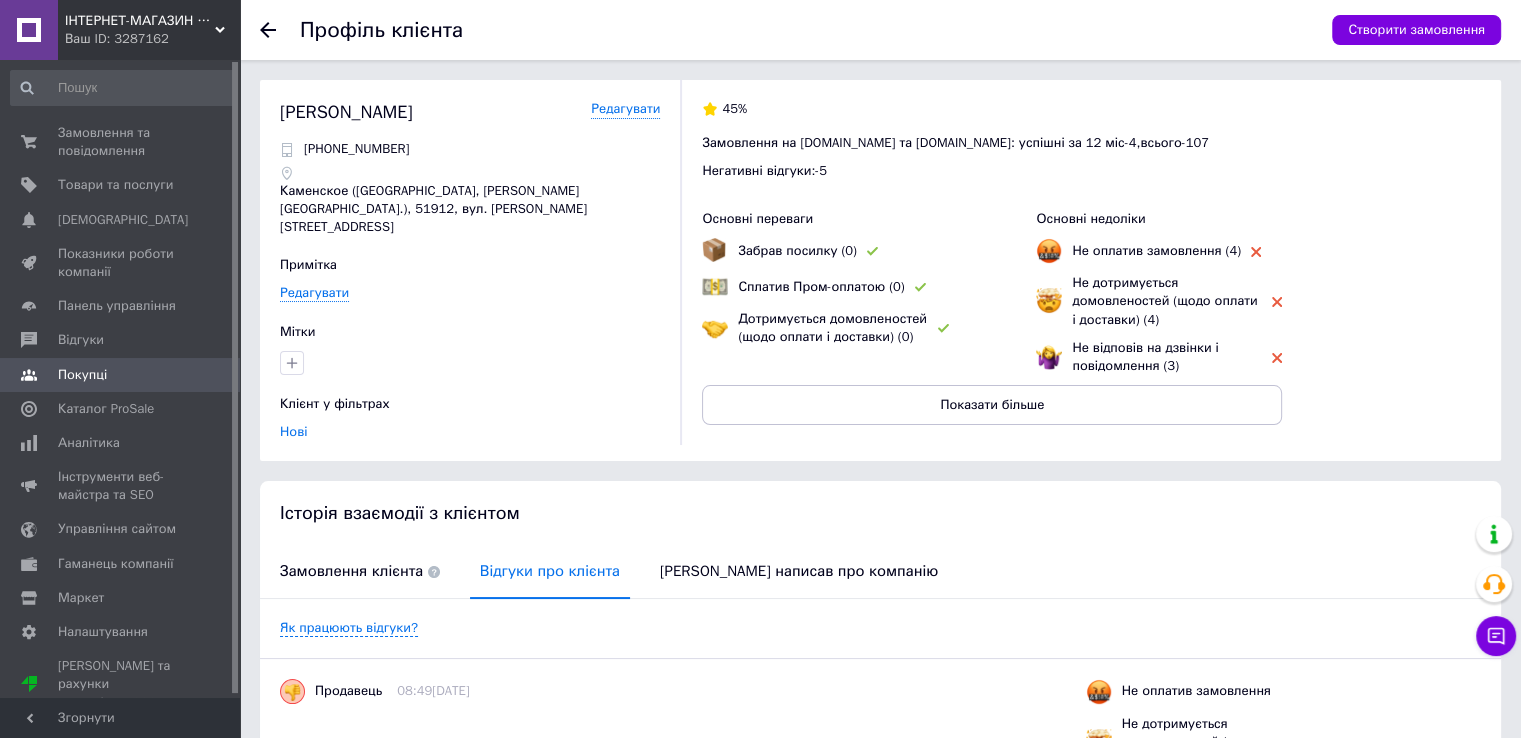click 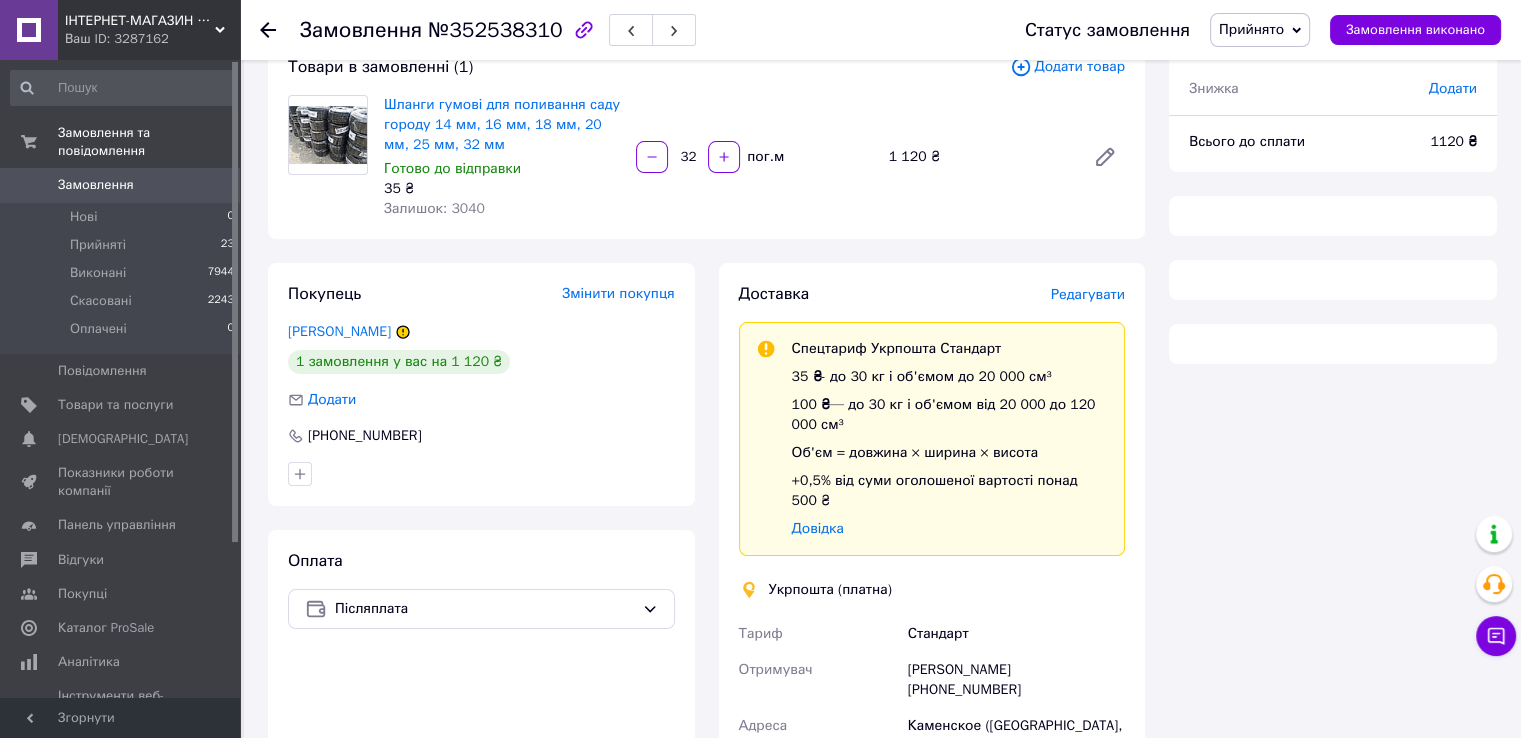 scroll, scrollTop: 168, scrollLeft: 0, axis: vertical 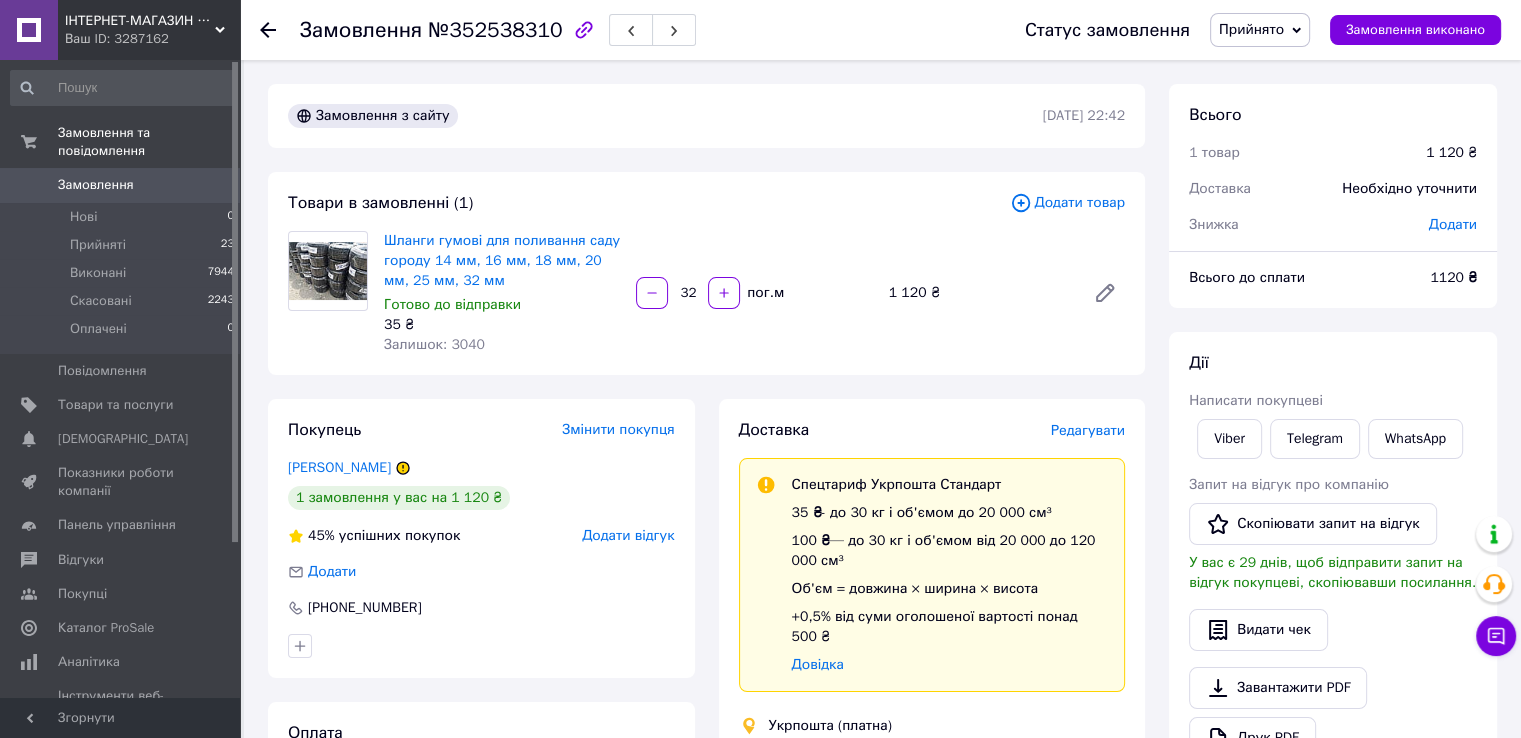 click on "Додати відгук" at bounding box center (628, 535) 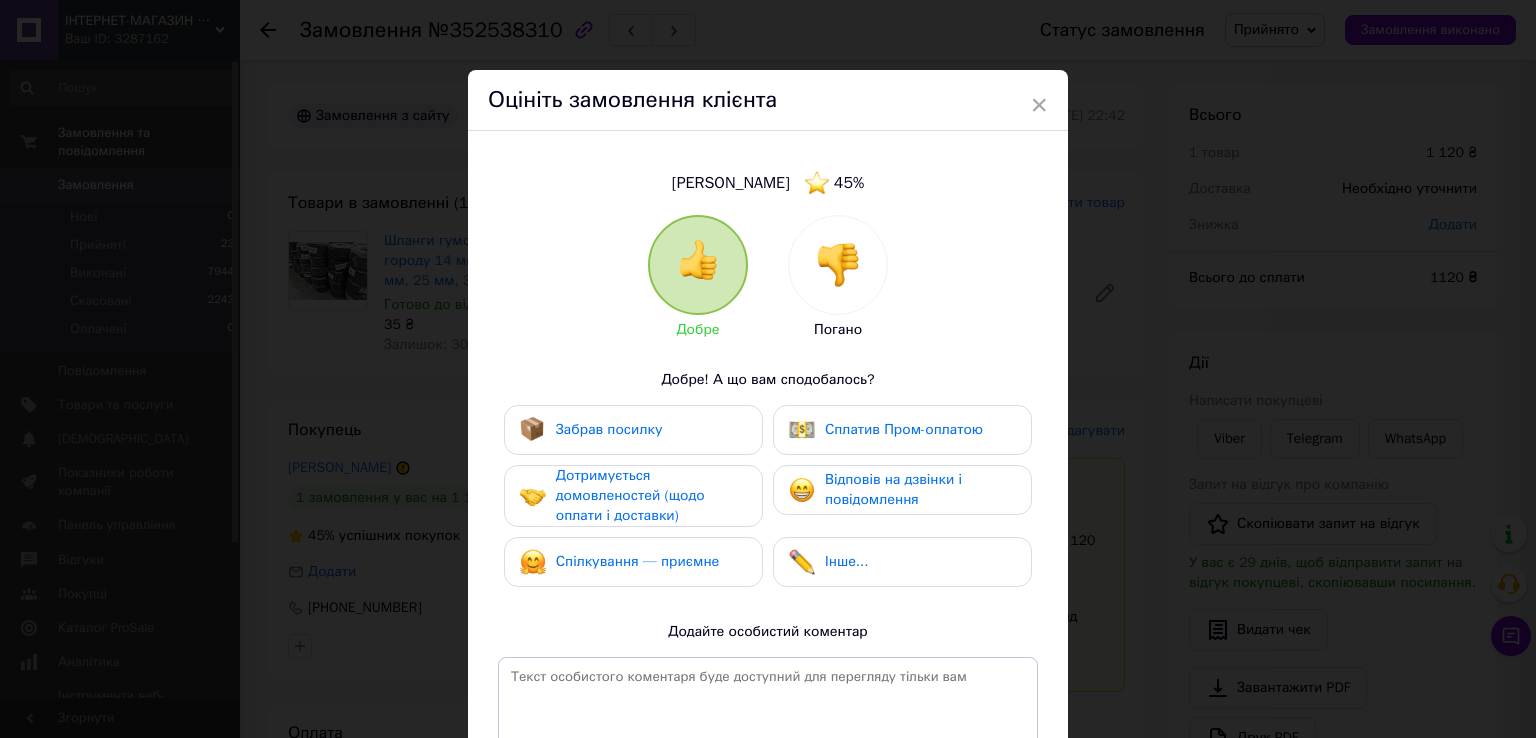 click at bounding box center [838, 265] 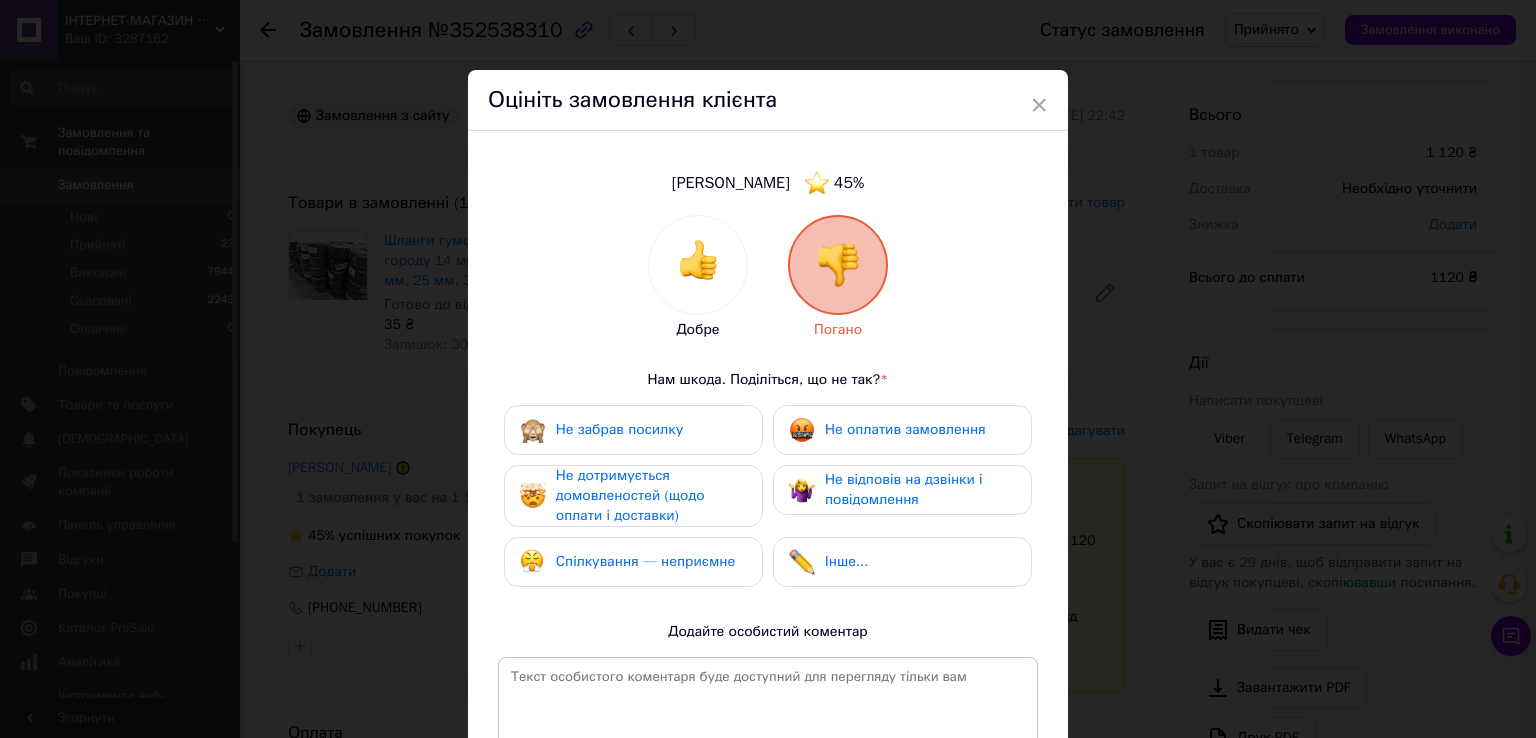 click on "Не дотримується домовленостей (щодо оплати і доставки)" at bounding box center [630, 495] 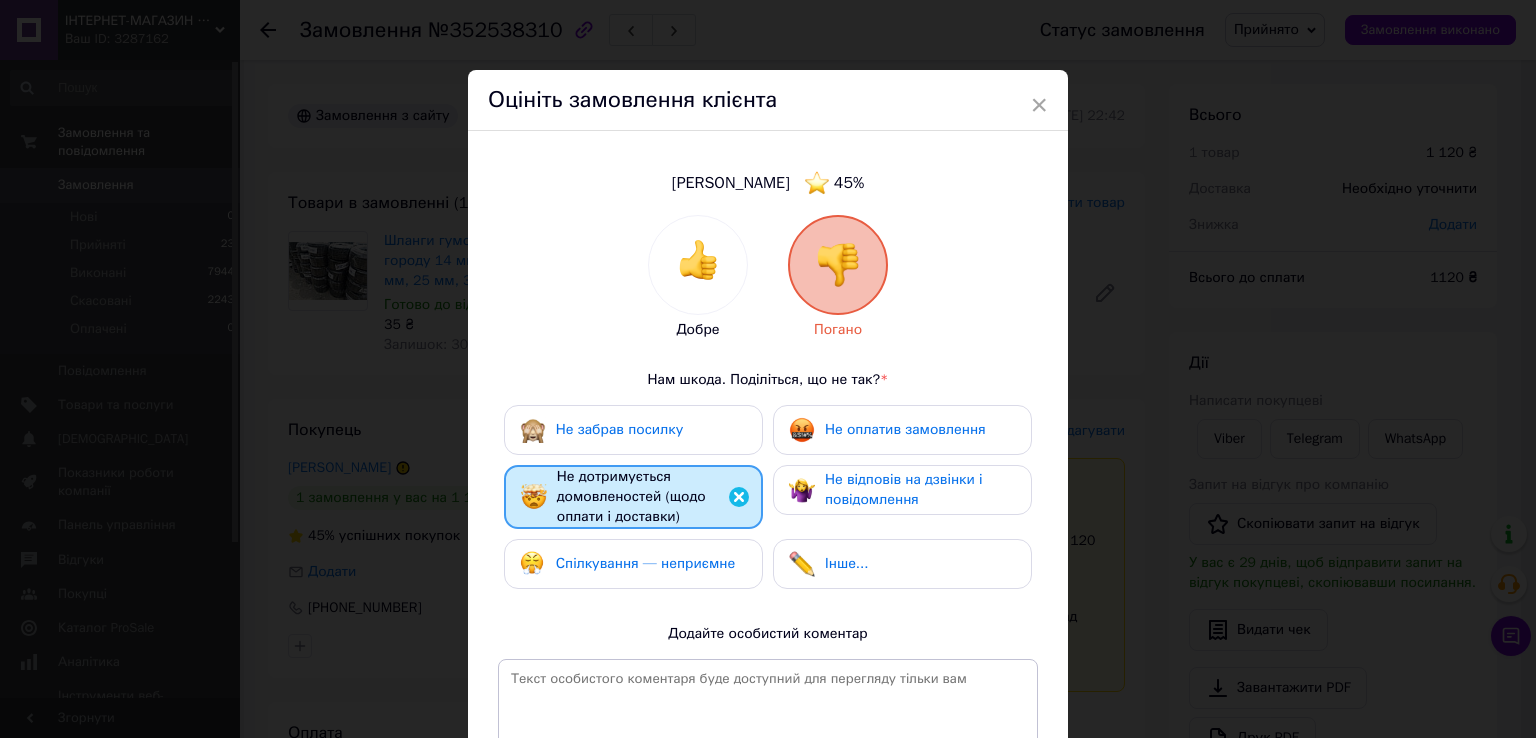 click on "Не оплатив замовлення" at bounding box center (905, 429) 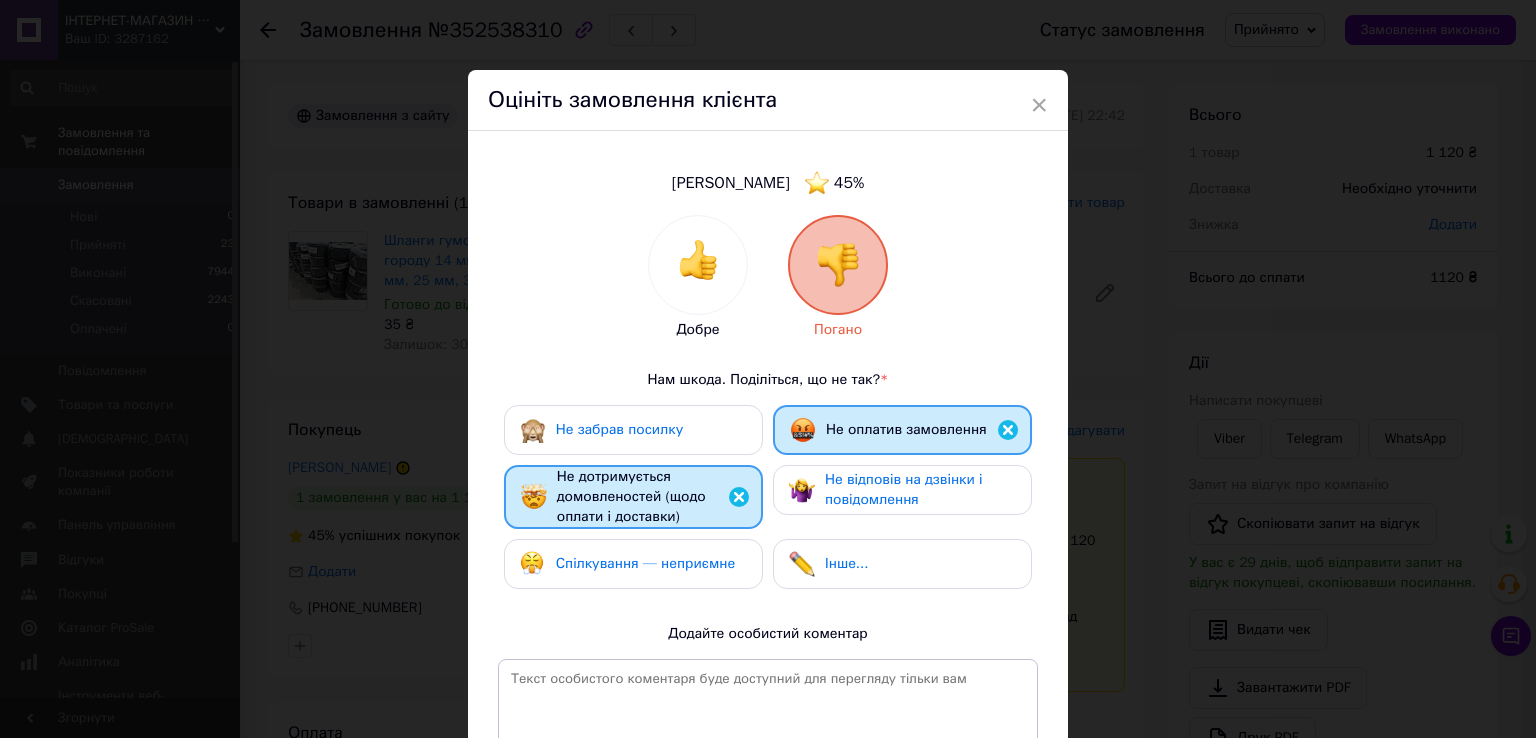 click on "Спілкування — неприємне" at bounding box center [645, 563] 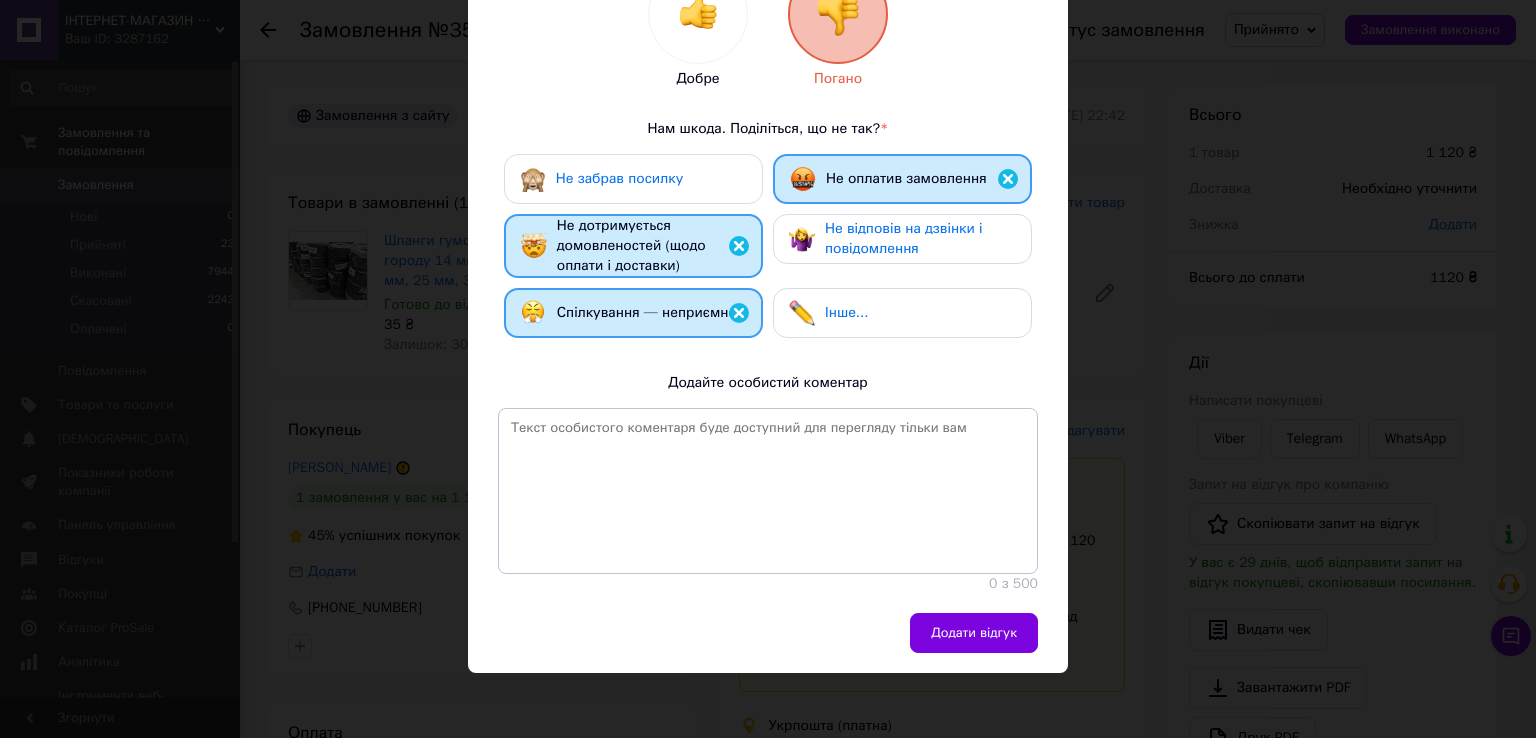 scroll, scrollTop: 254, scrollLeft: 0, axis: vertical 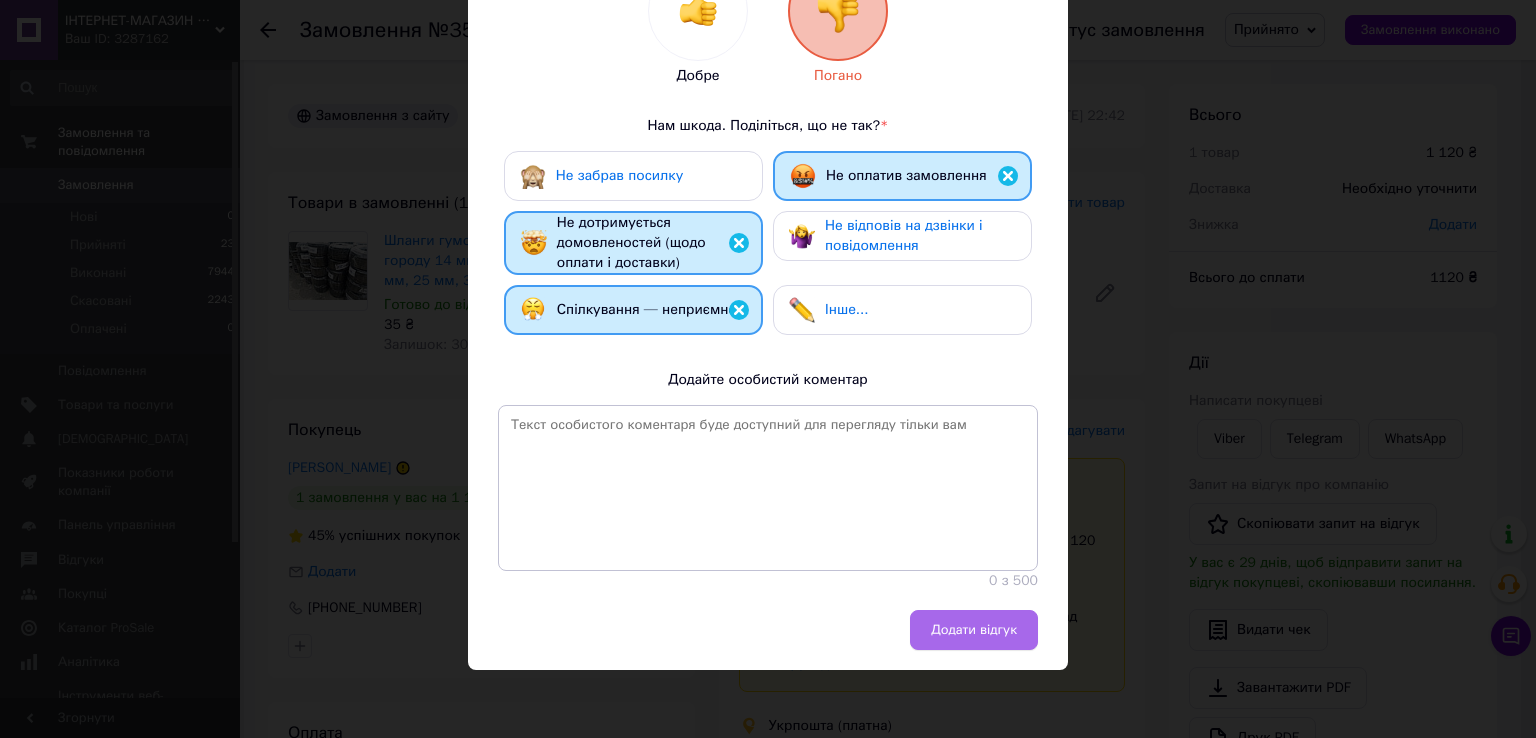 click on "Додати відгук" at bounding box center [974, 630] 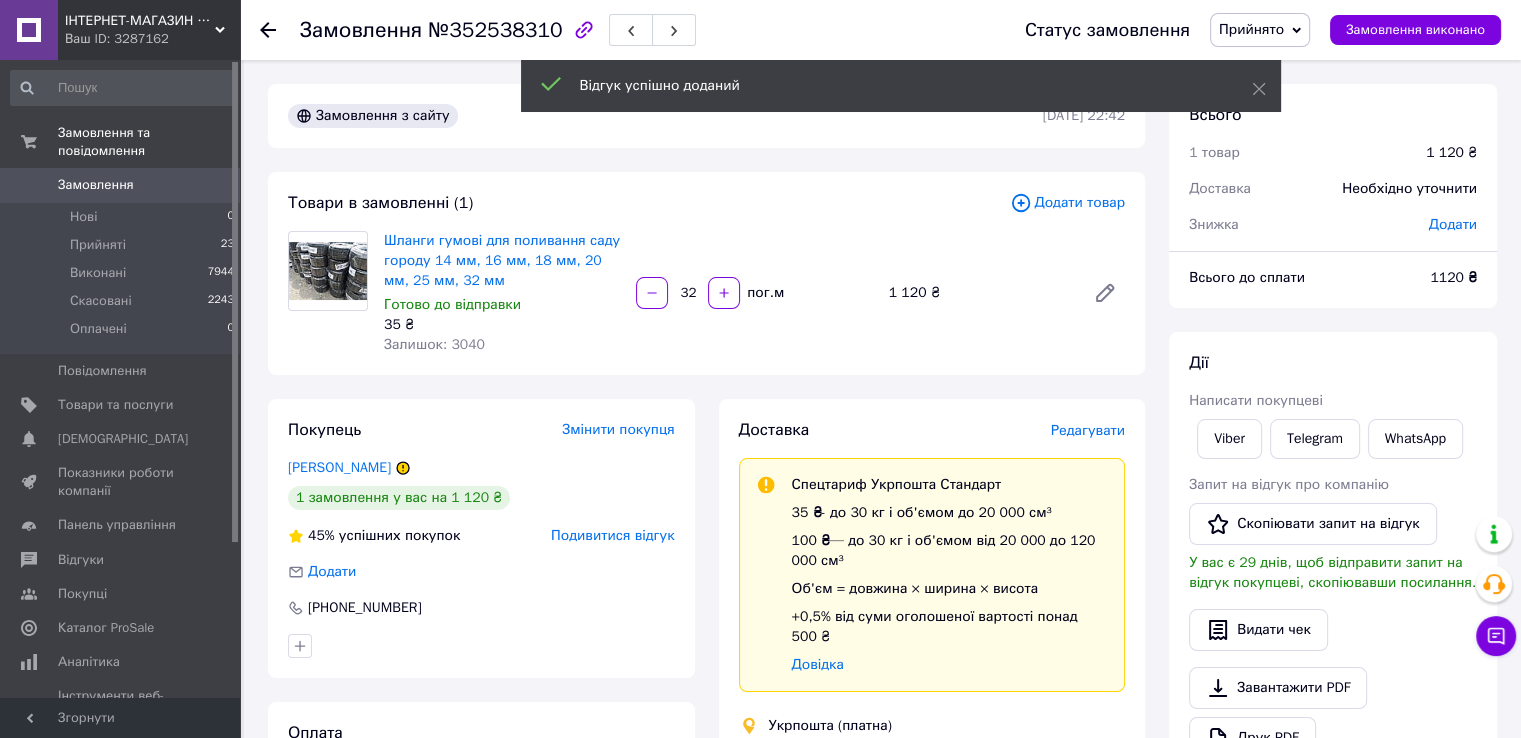 click 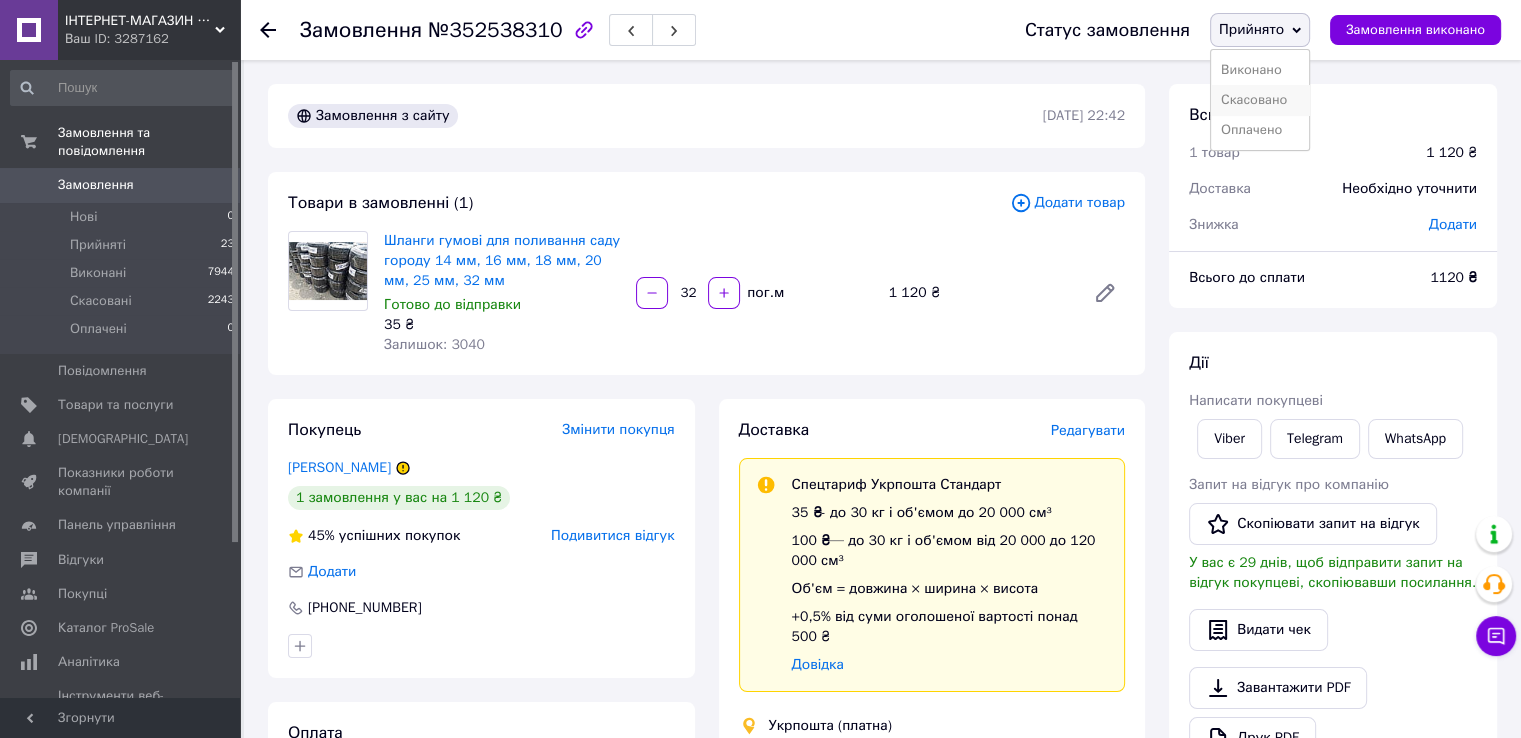 click on "Скасовано" at bounding box center [1260, 100] 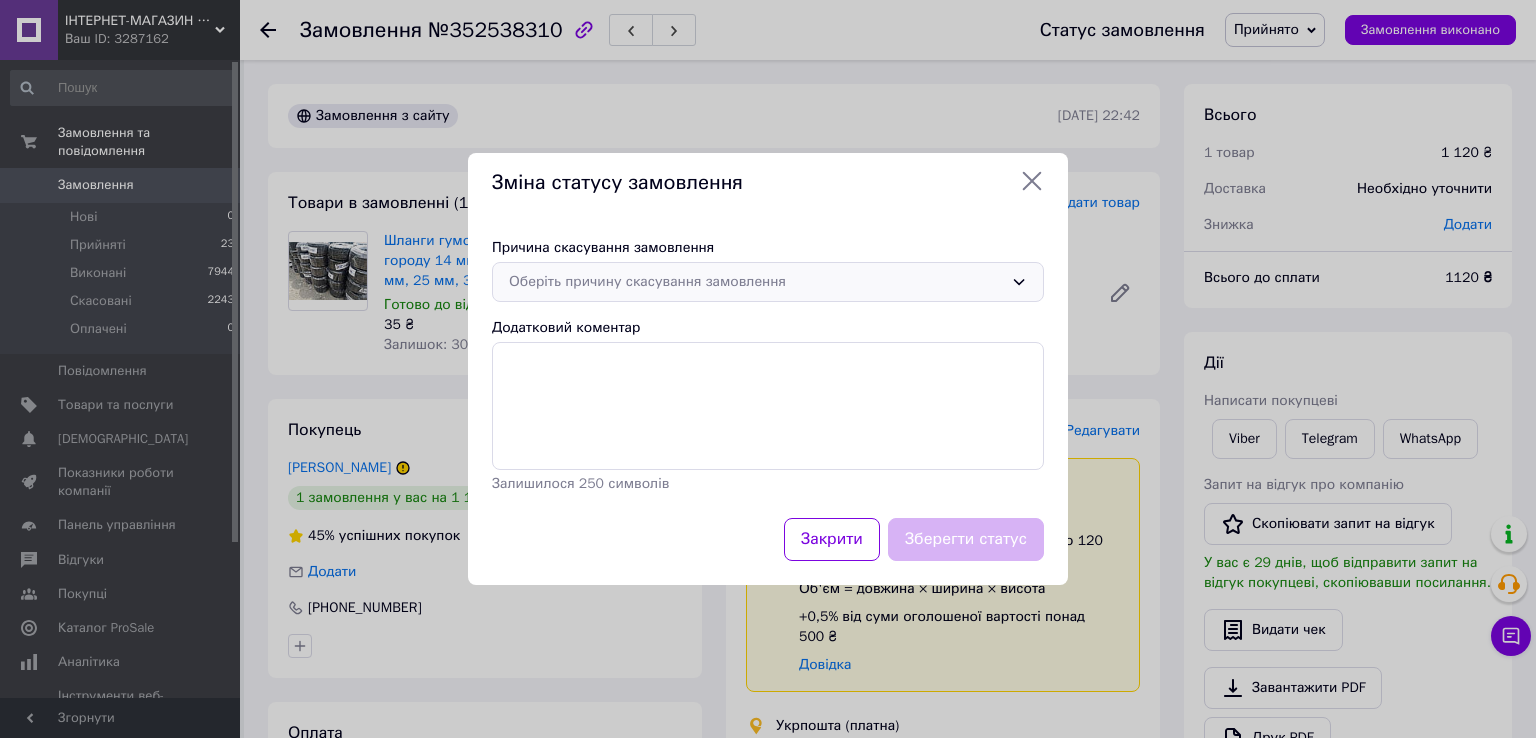 click on "Оберіть причину скасування замовлення" at bounding box center (756, 282) 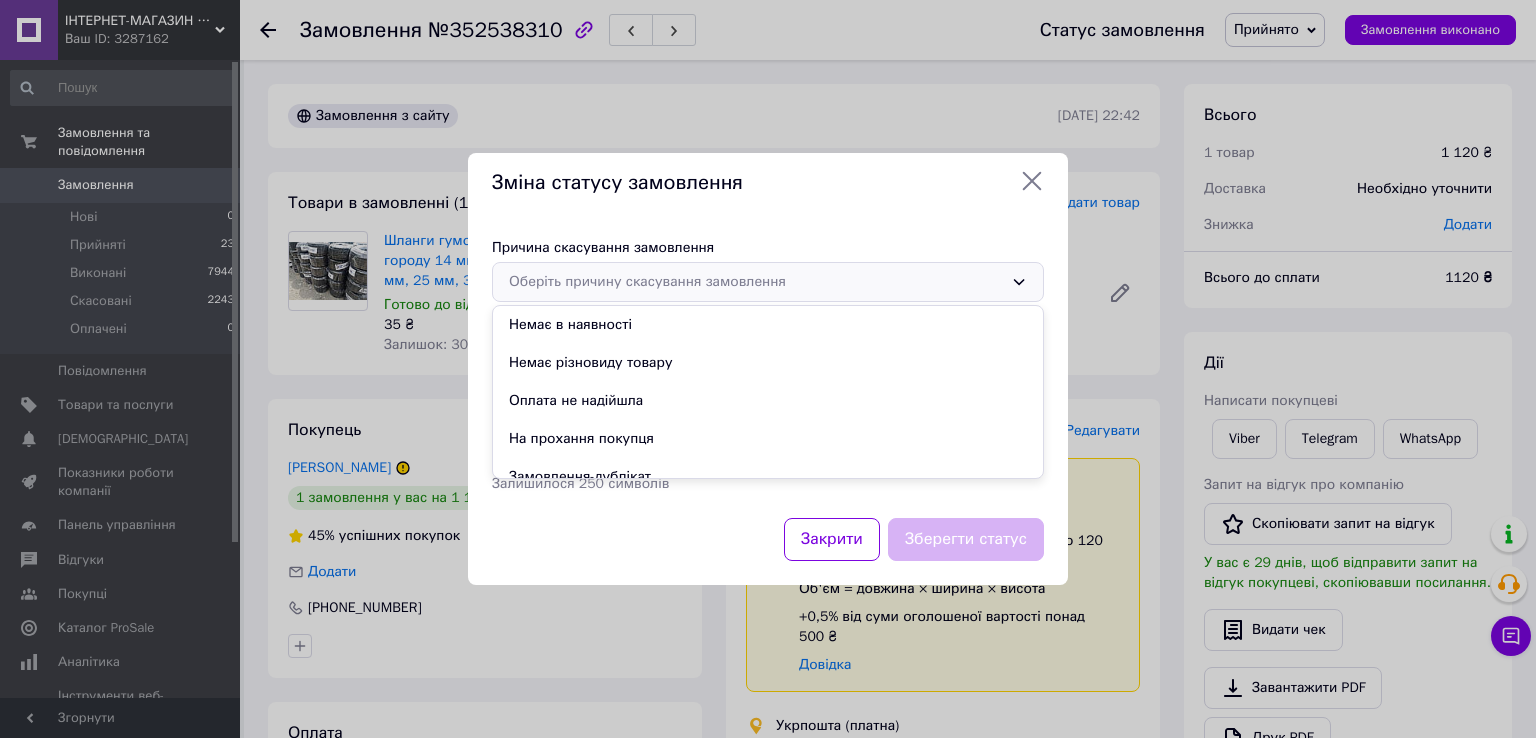 scroll, scrollTop: 12, scrollLeft: 0, axis: vertical 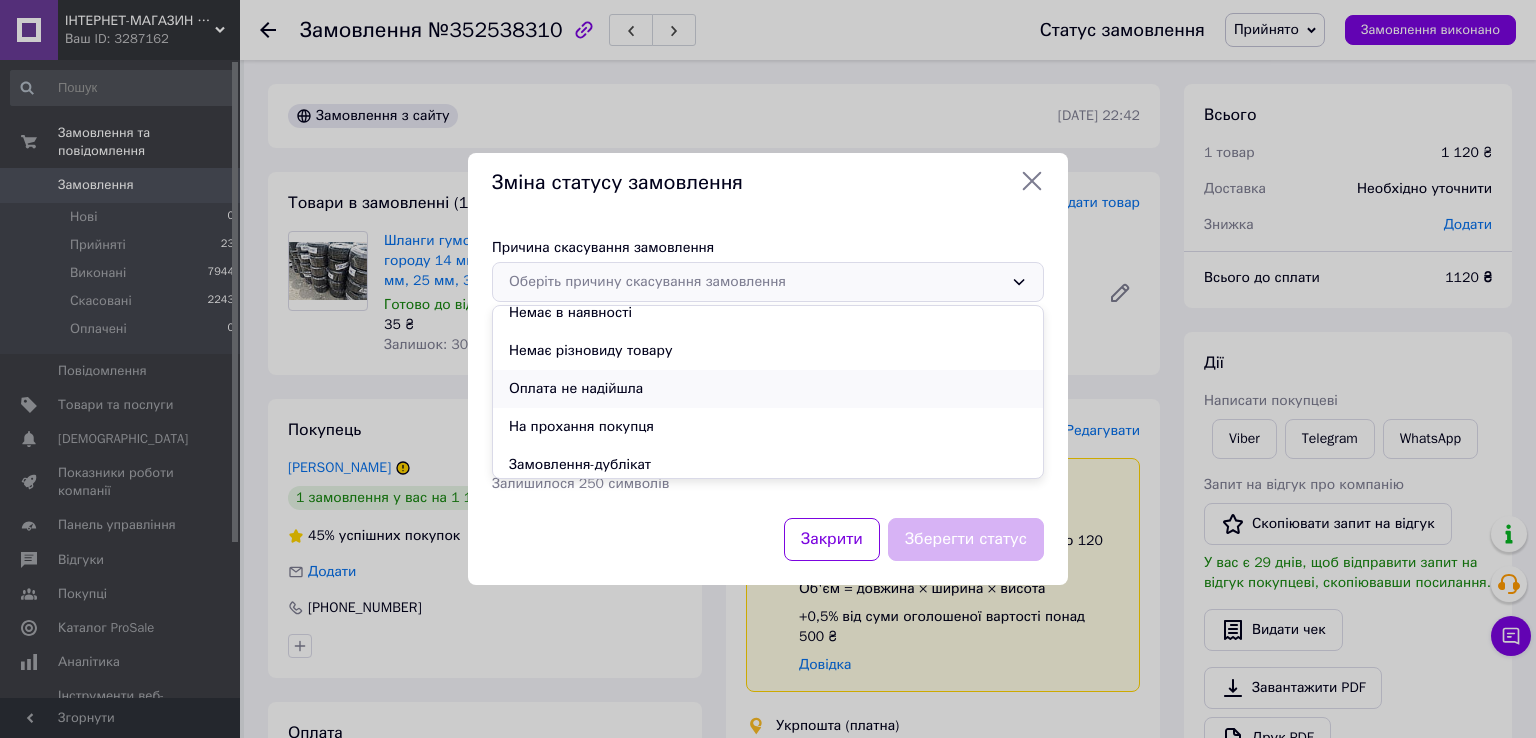 click on "Оплата не надійшла" at bounding box center (768, 389) 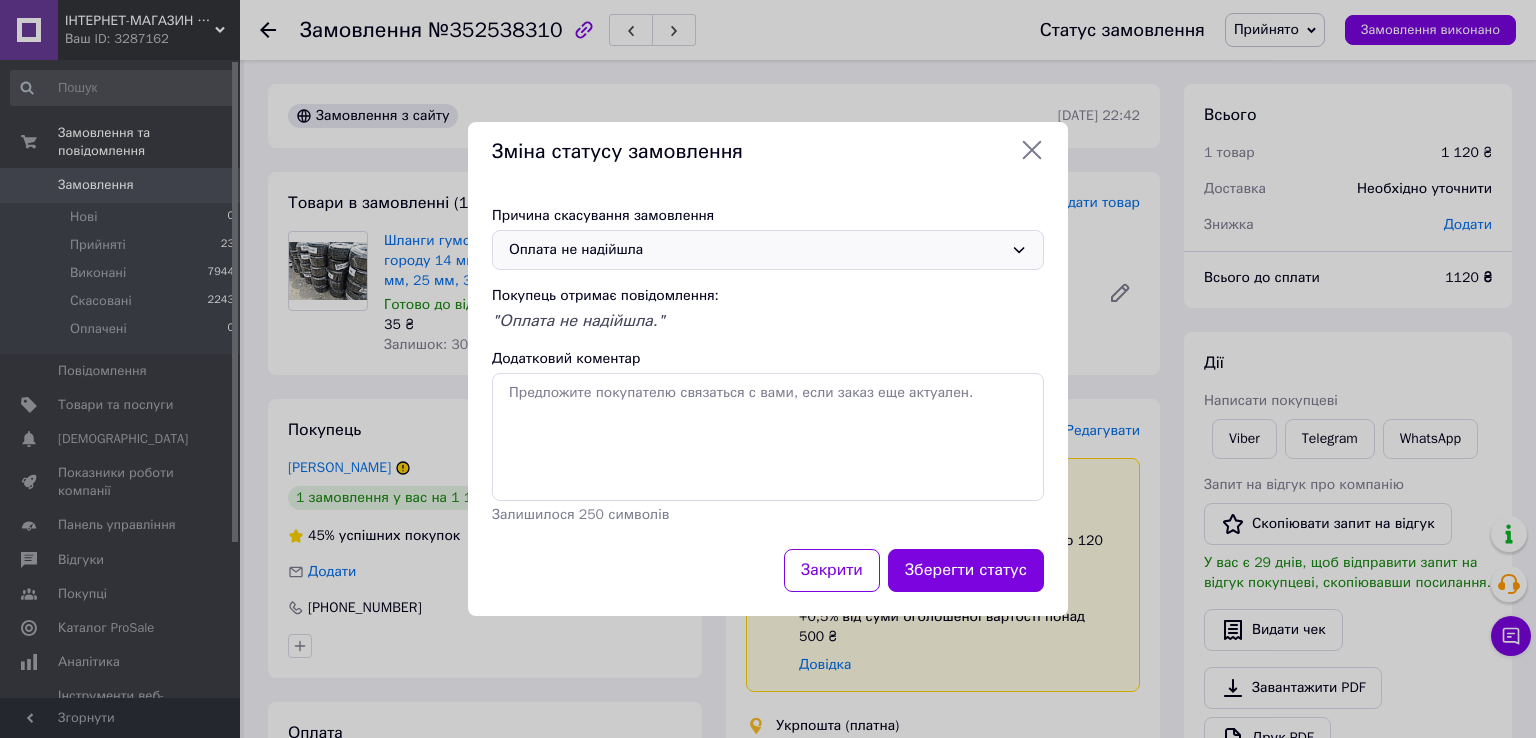 click 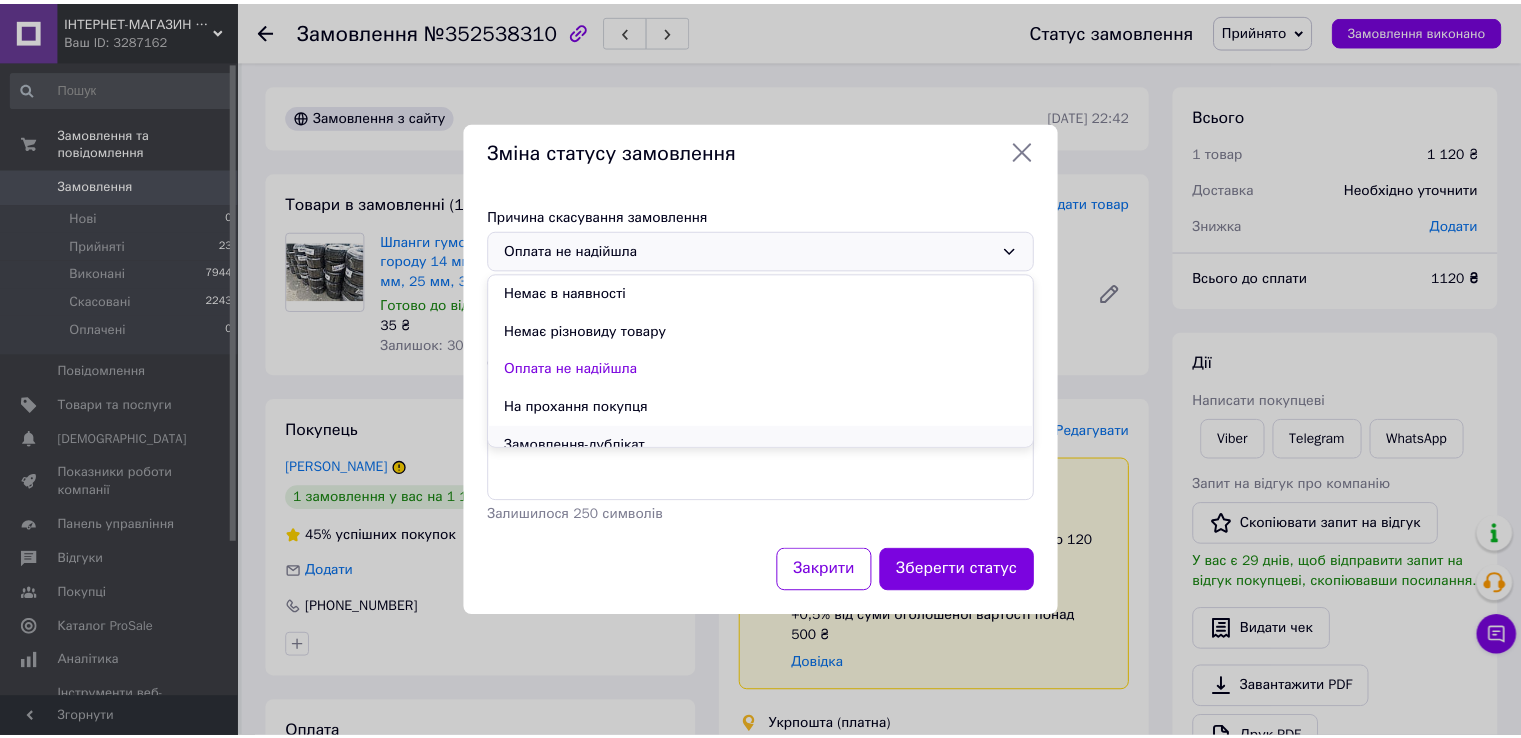 scroll, scrollTop: 76, scrollLeft: 0, axis: vertical 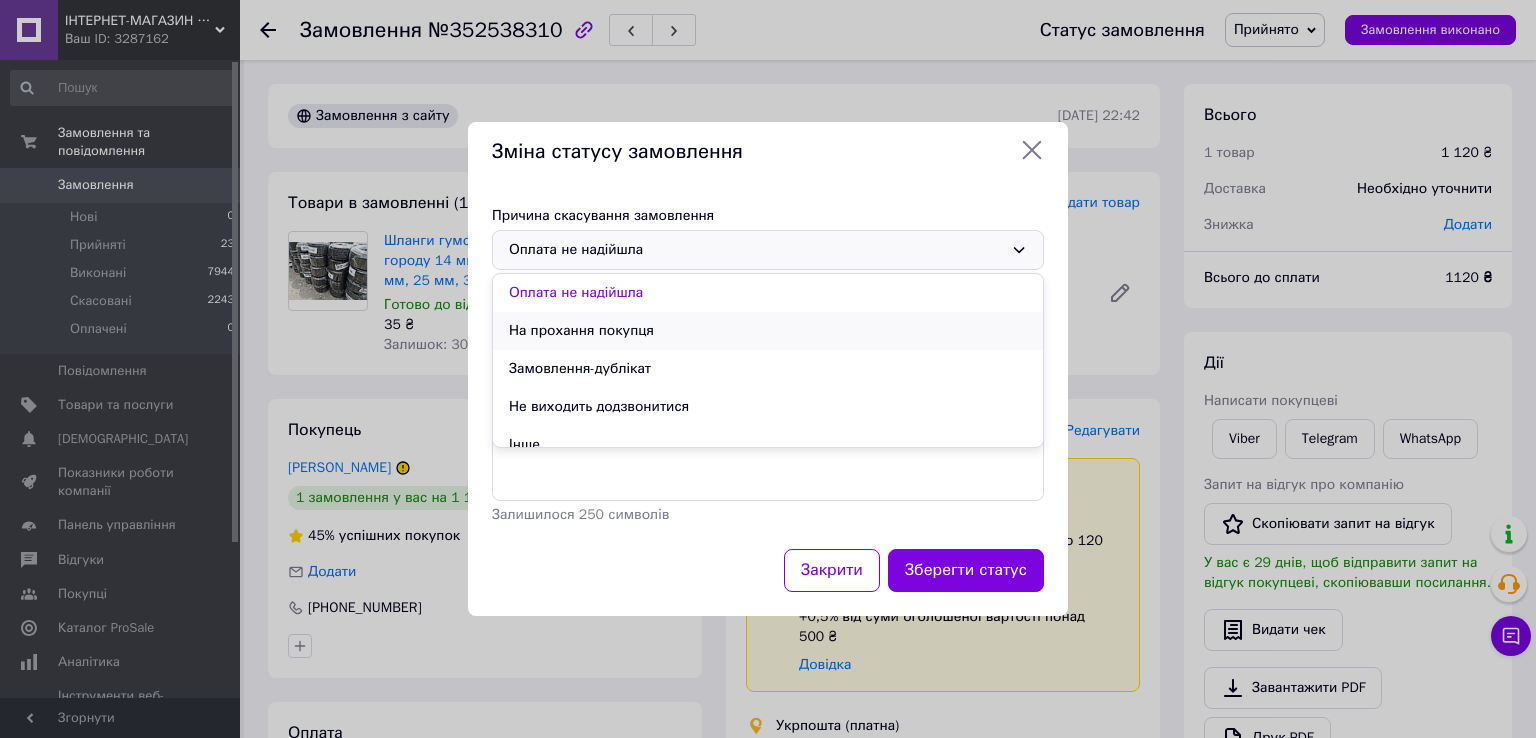 click on "На прохання покупця" at bounding box center (768, 331) 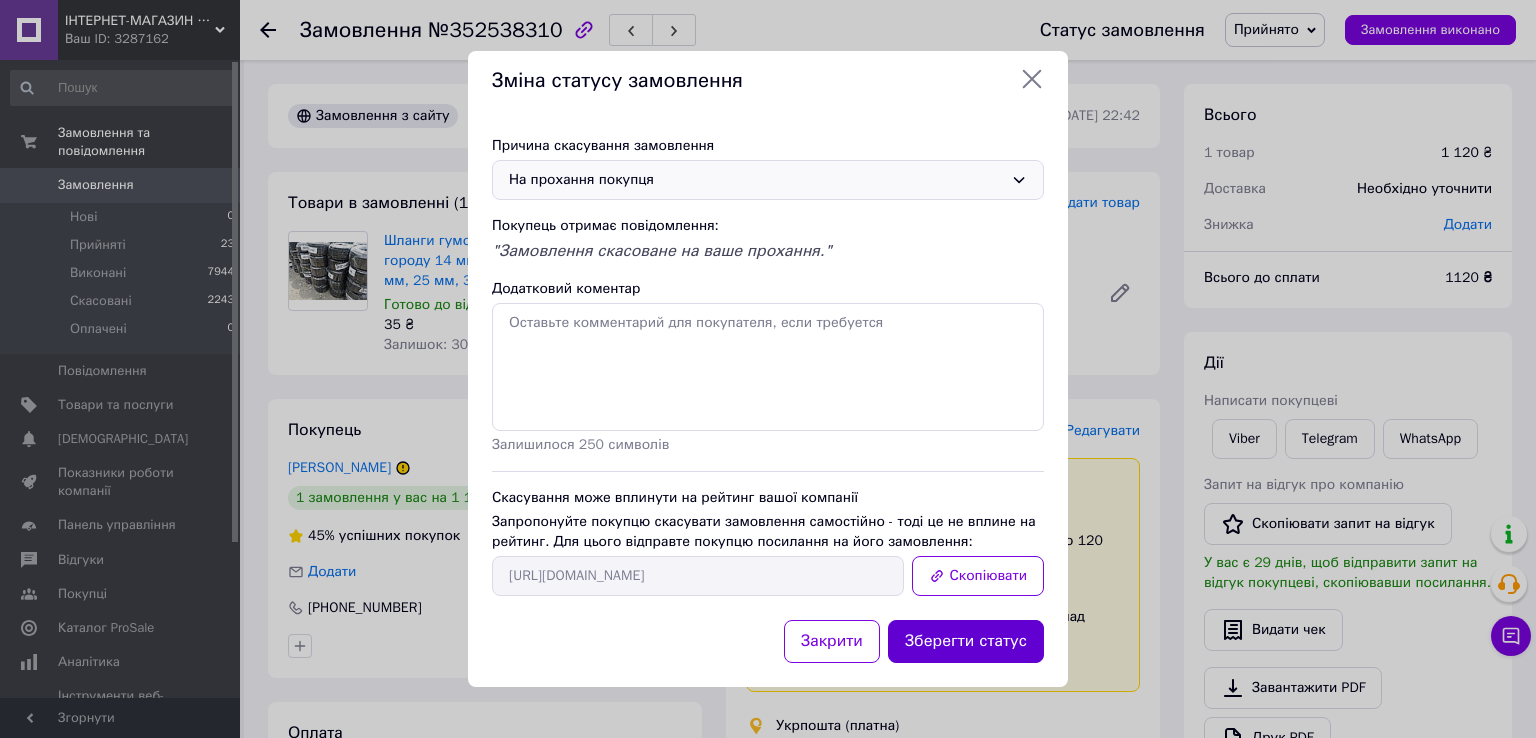 click on "Зберегти статус" at bounding box center (966, 641) 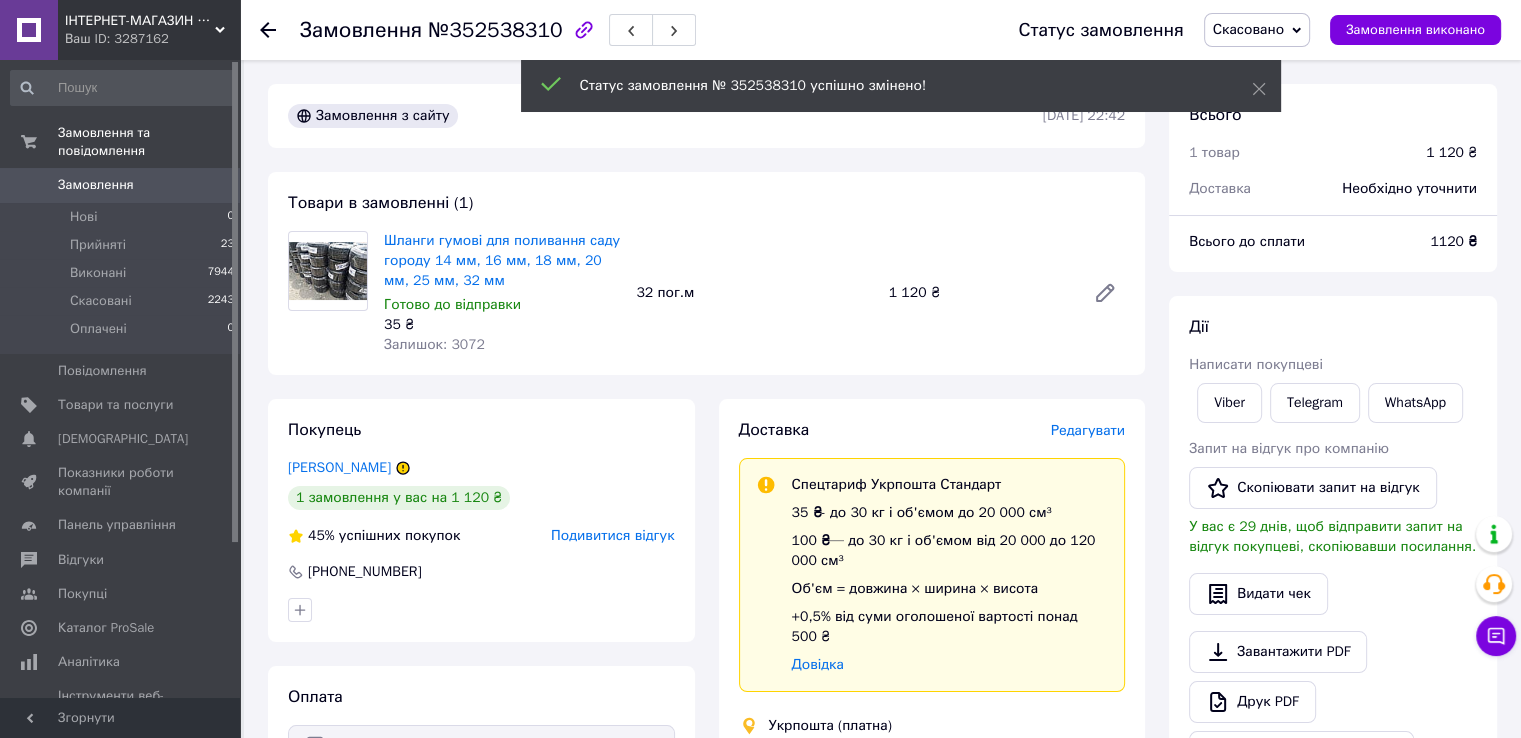 click 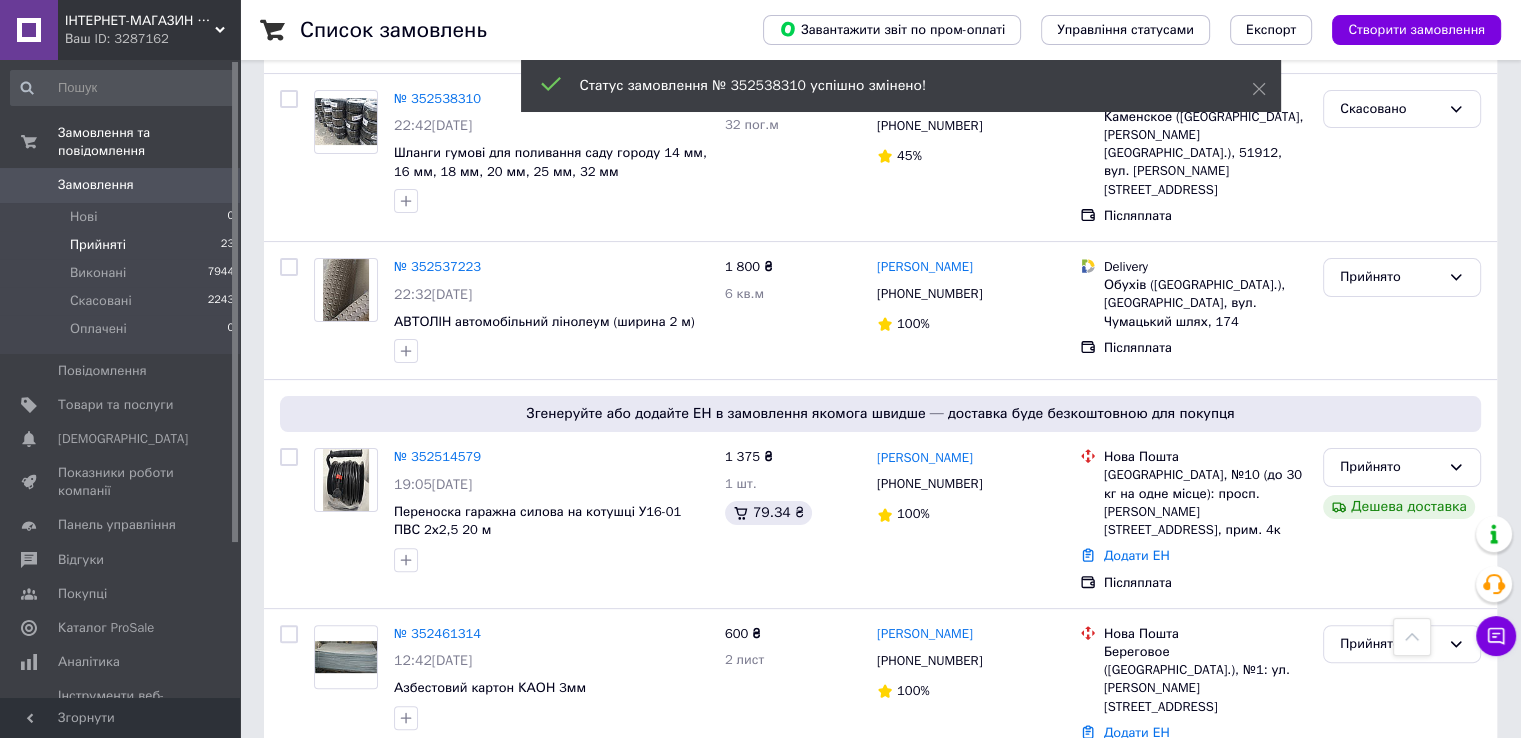 scroll, scrollTop: 444, scrollLeft: 0, axis: vertical 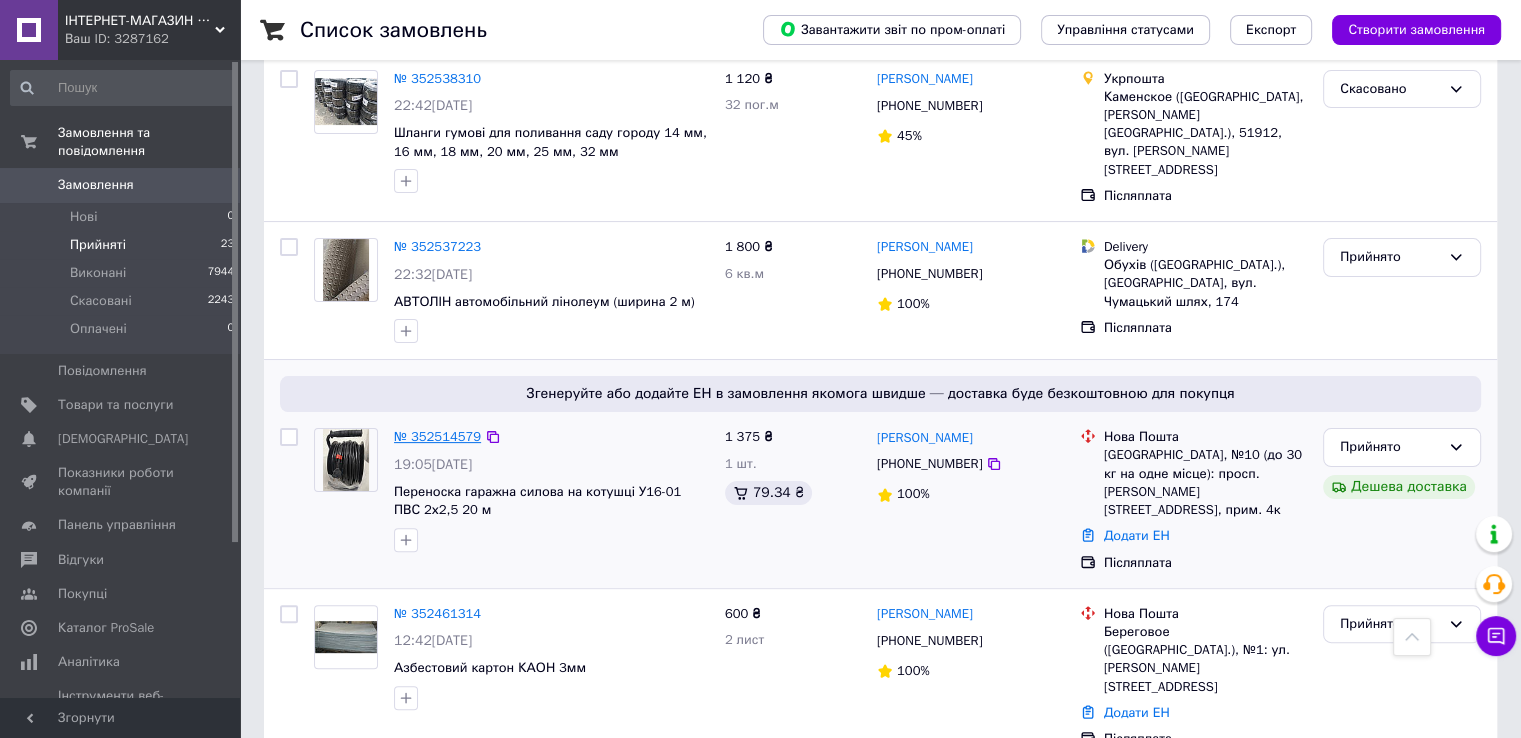 click on "№ 352514579" at bounding box center (437, 436) 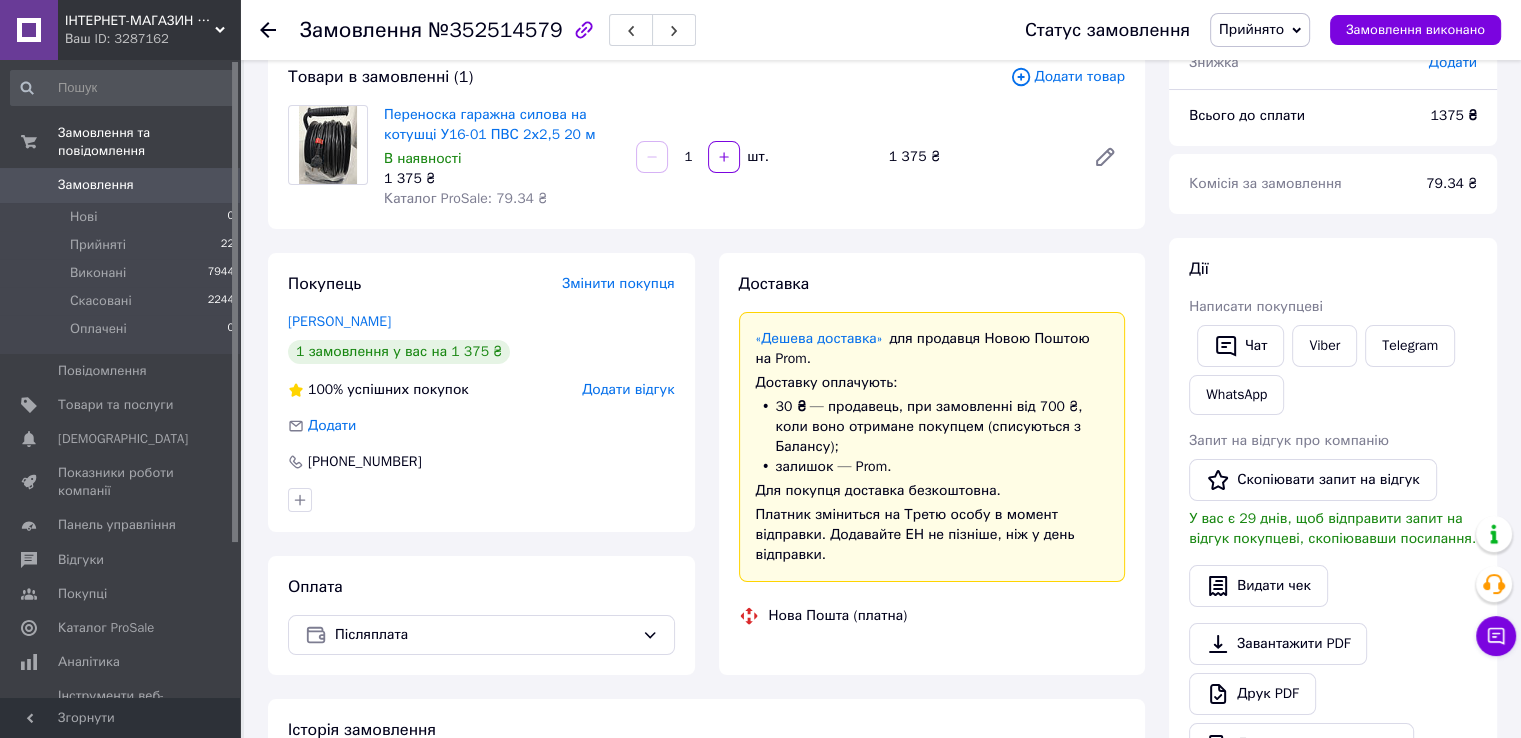 scroll, scrollTop: 444, scrollLeft: 0, axis: vertical 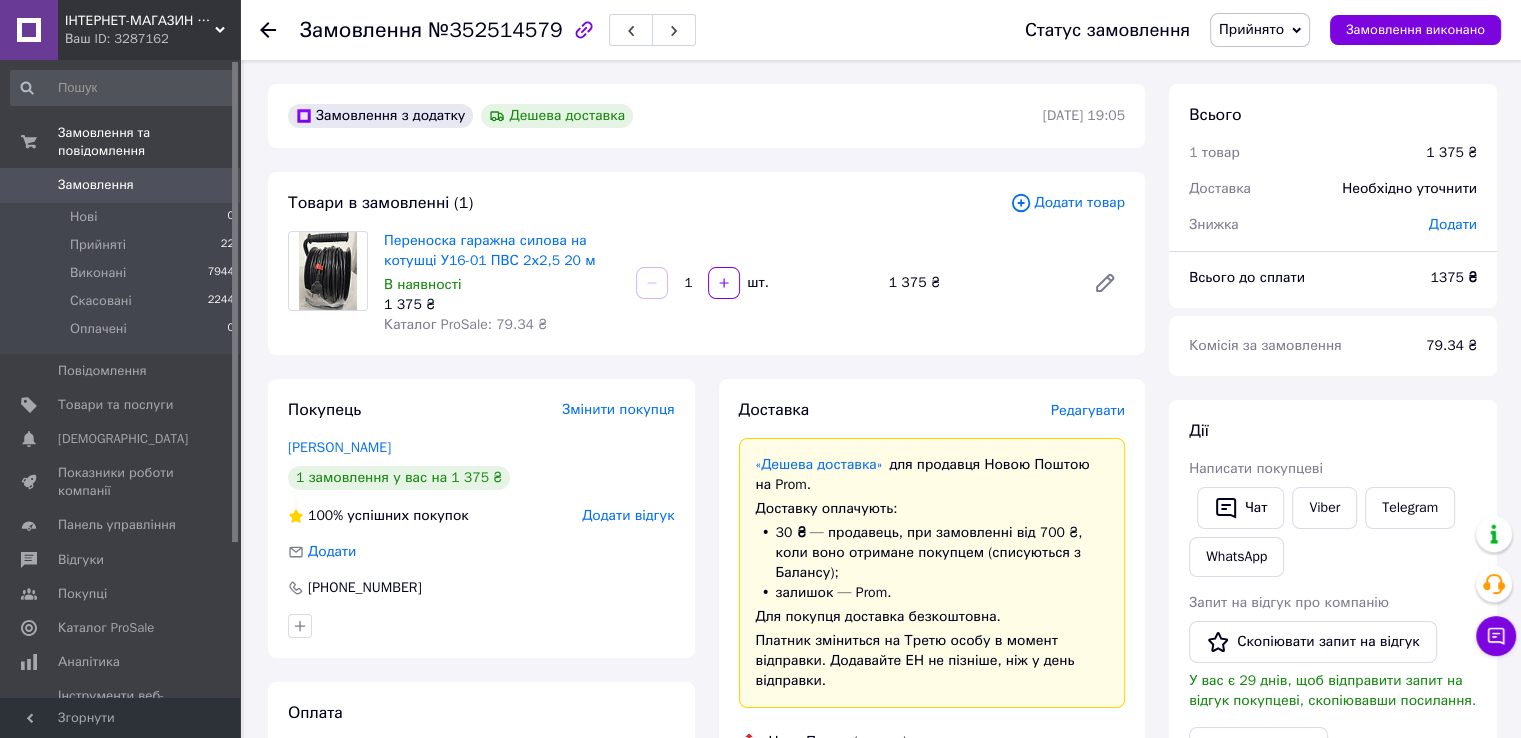 click 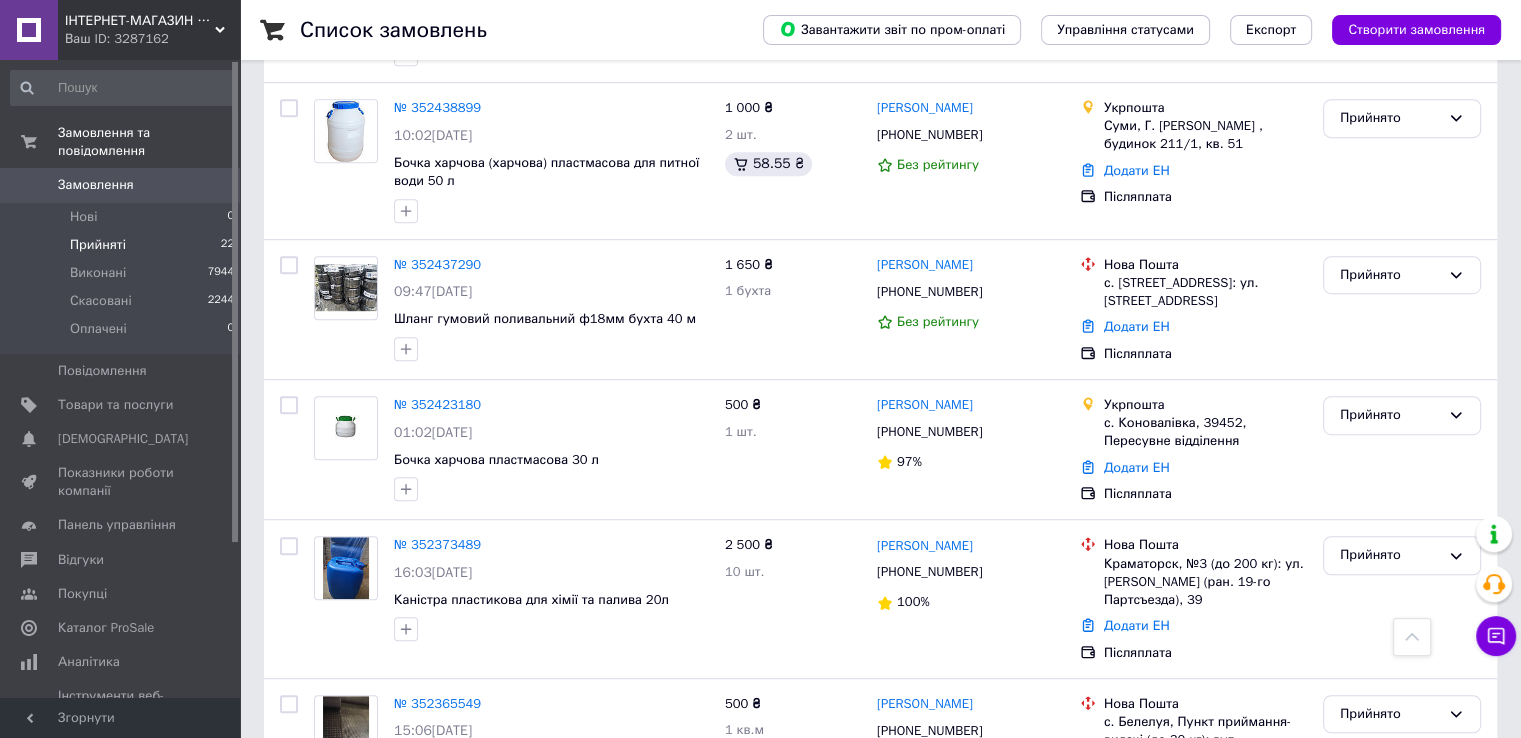 scroll, scrollTop: 1134, scrollLeft: 0, axis: vertical 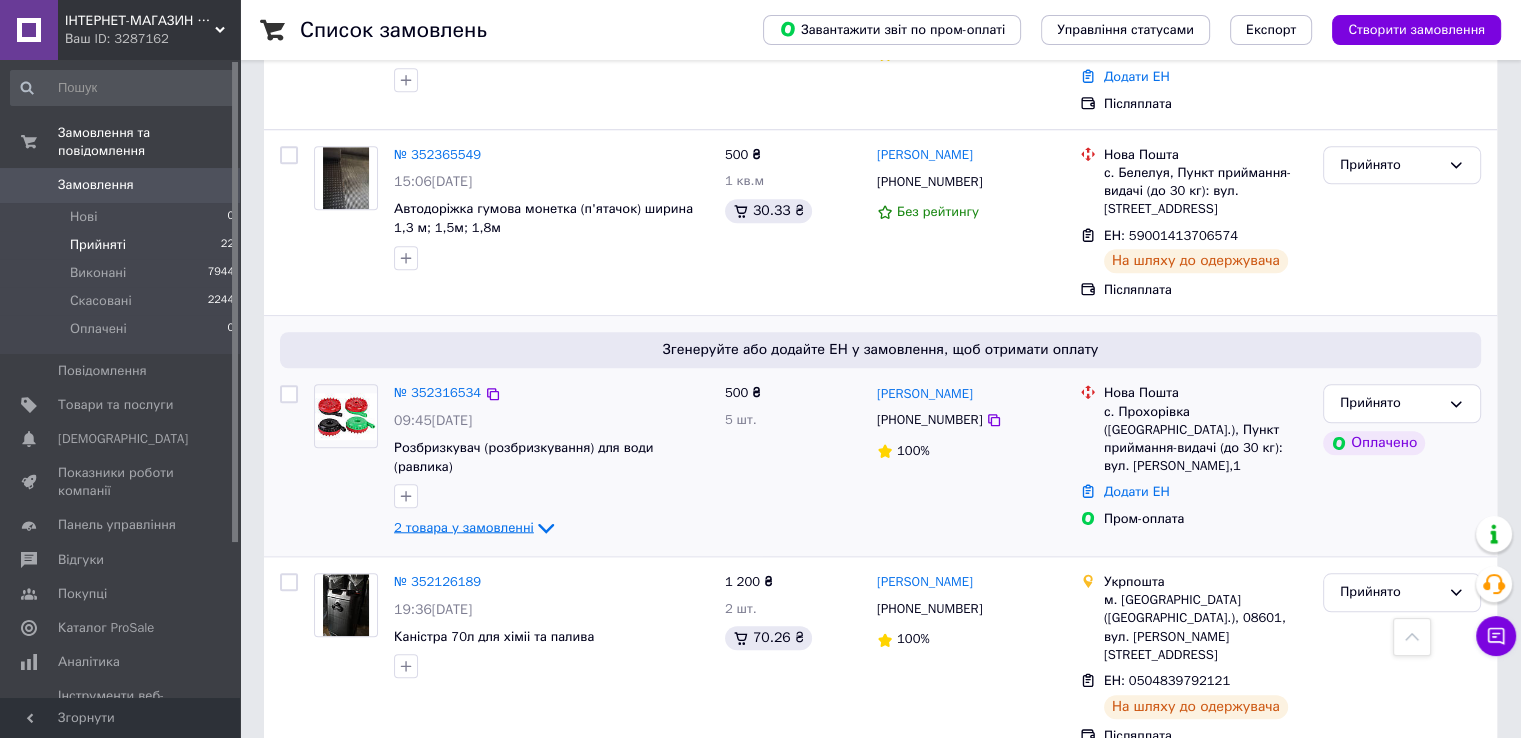 click on "2 товара у замовленні" at bounding box center [464, 527] 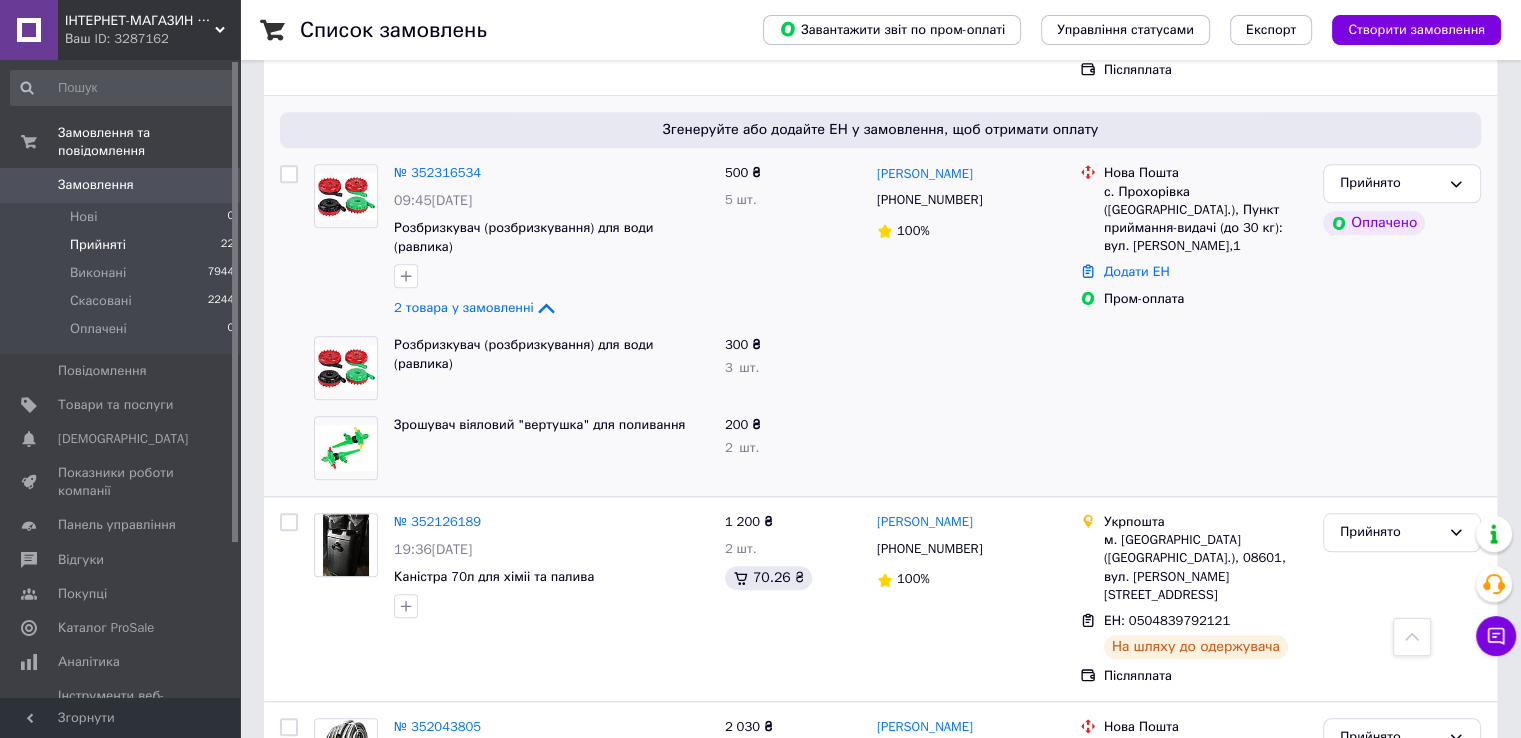 scroll, scrollTop: 1894, scrollLeft: 0, axis: vertical 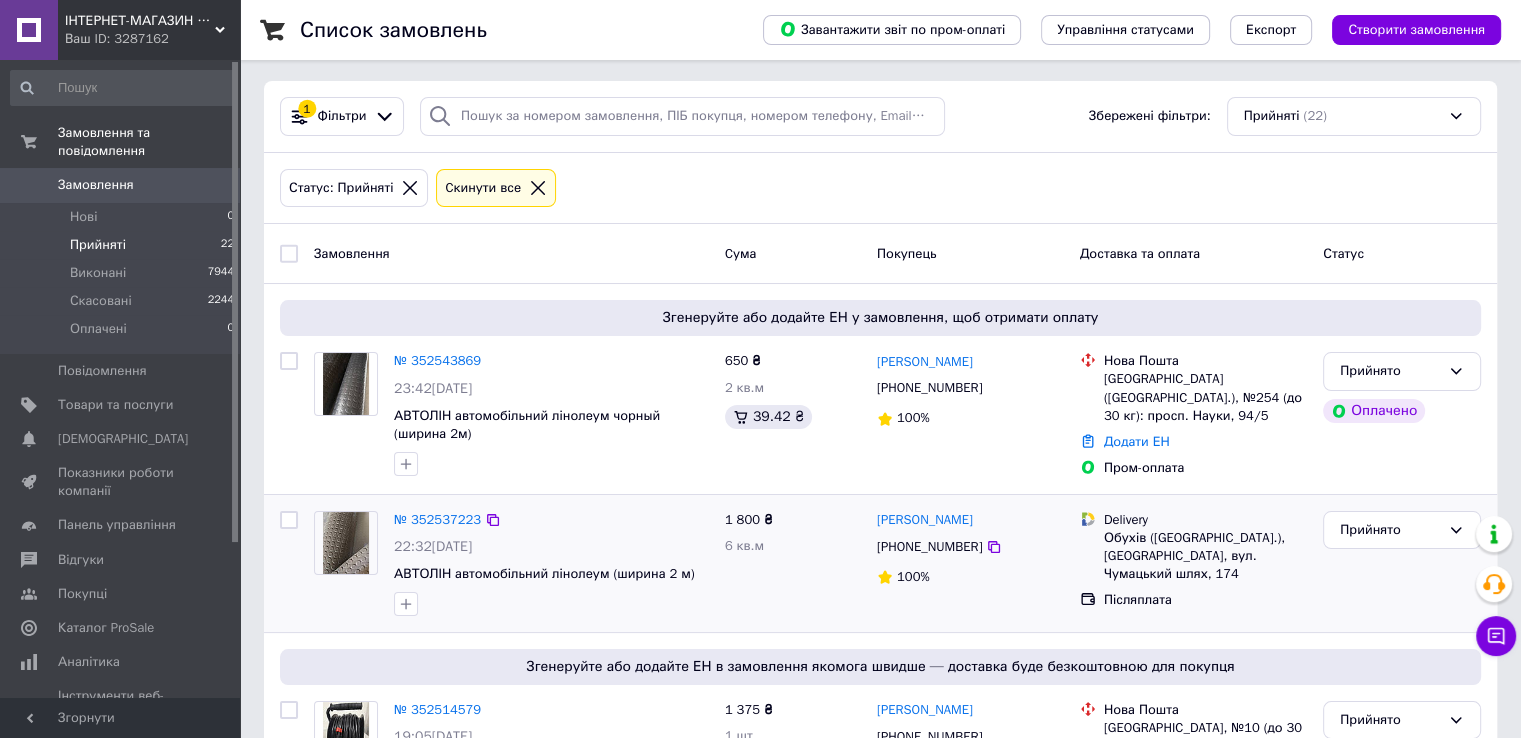 click on "№ 352537223" at bounding box center (437, 520) 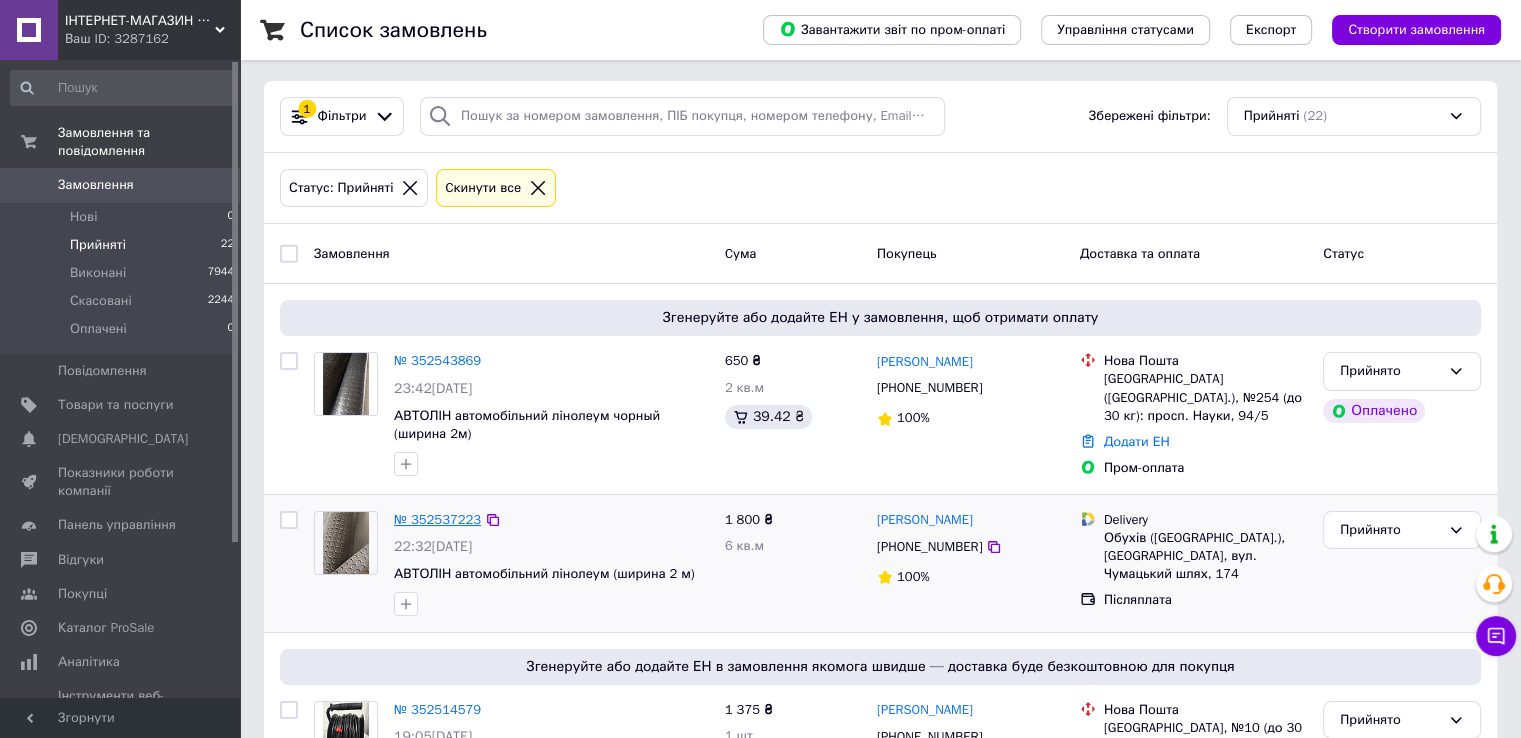 click on "№ 352537223" at bounding box center (437, 519) 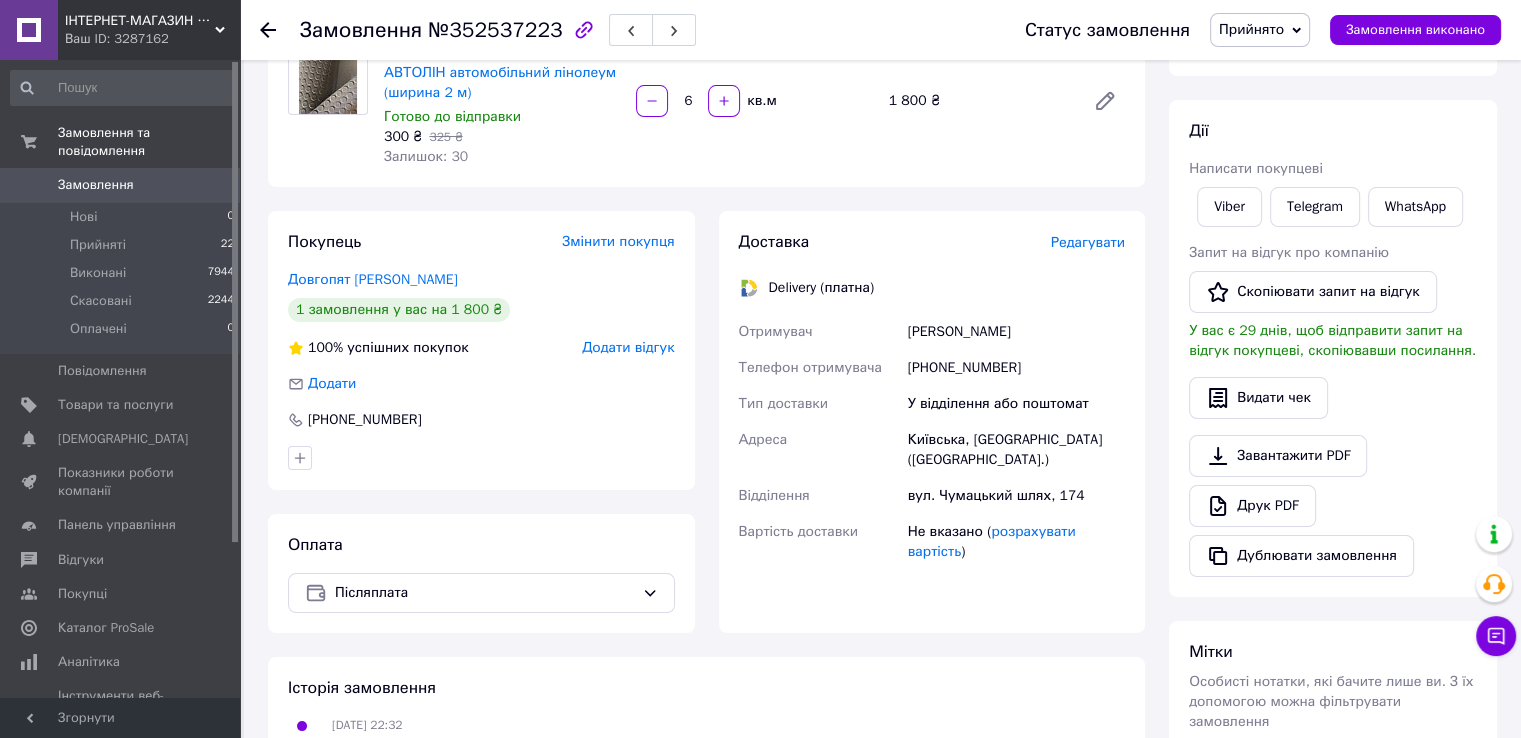 scroll, scrollTop: 239, scrollLeft: 0, axis: vertical 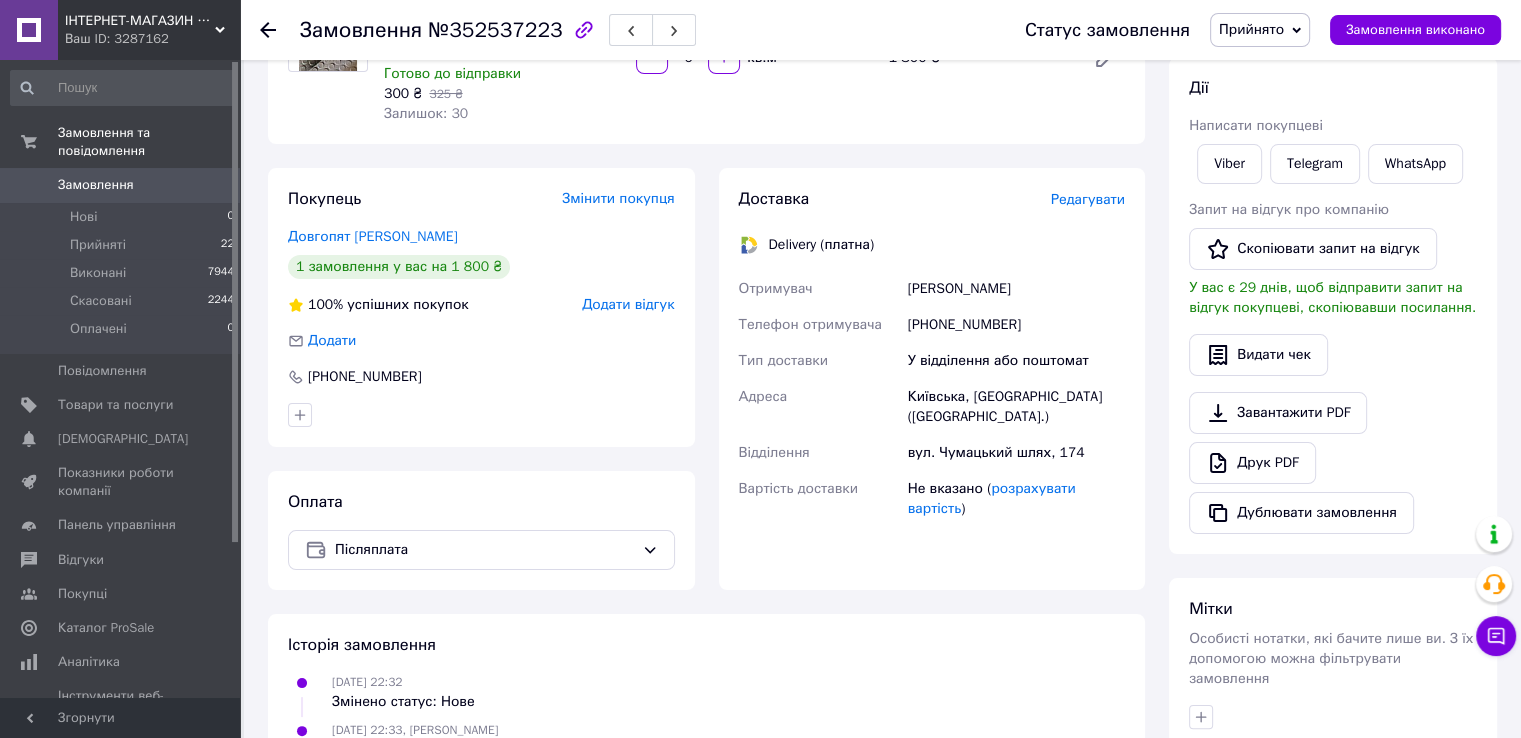 click on "Редагувати" at bounding box center [1088, 199] 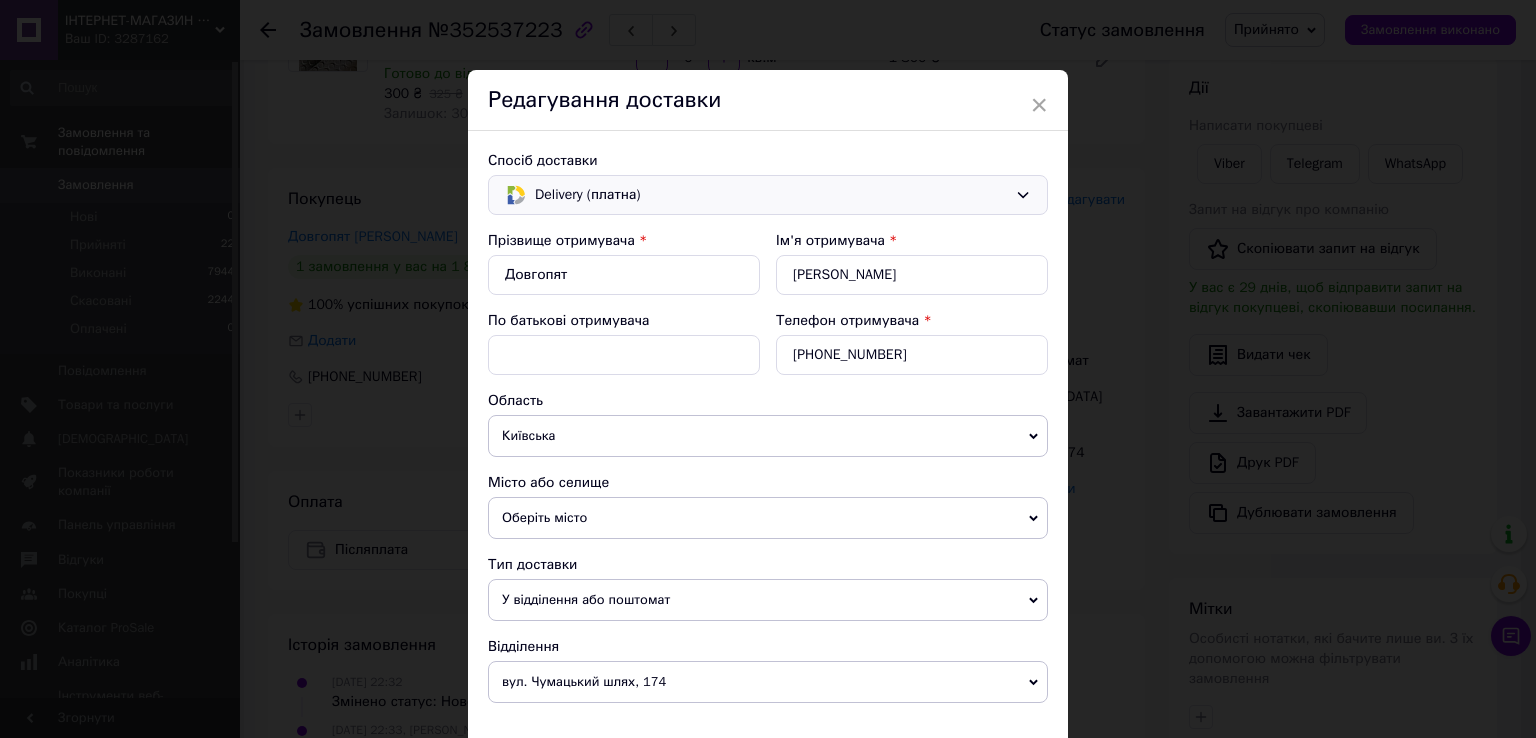 click on "Delivery (платна)" at bounding box center [771, 195] 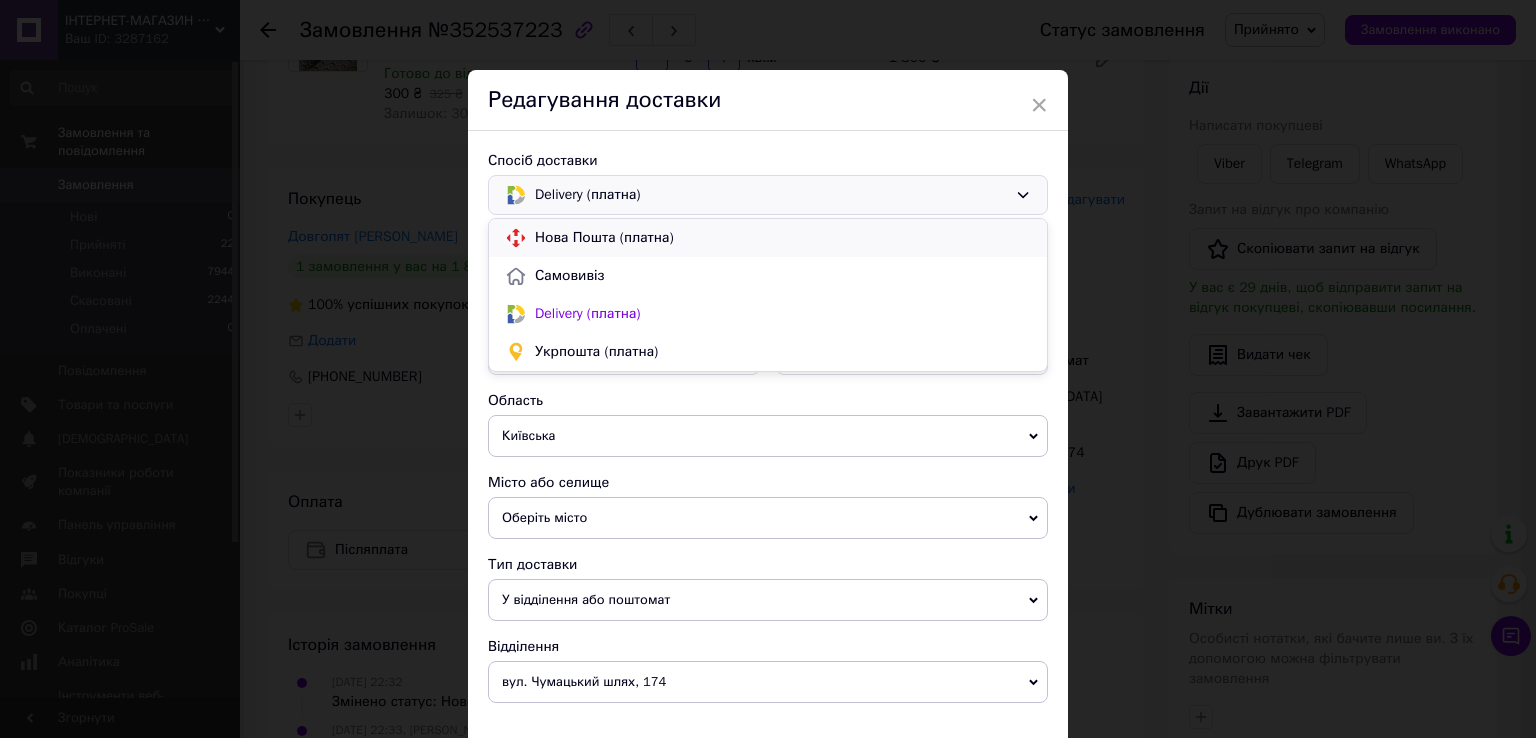click on "Нова Пошта (платна)" at bounding box center (783, 238) 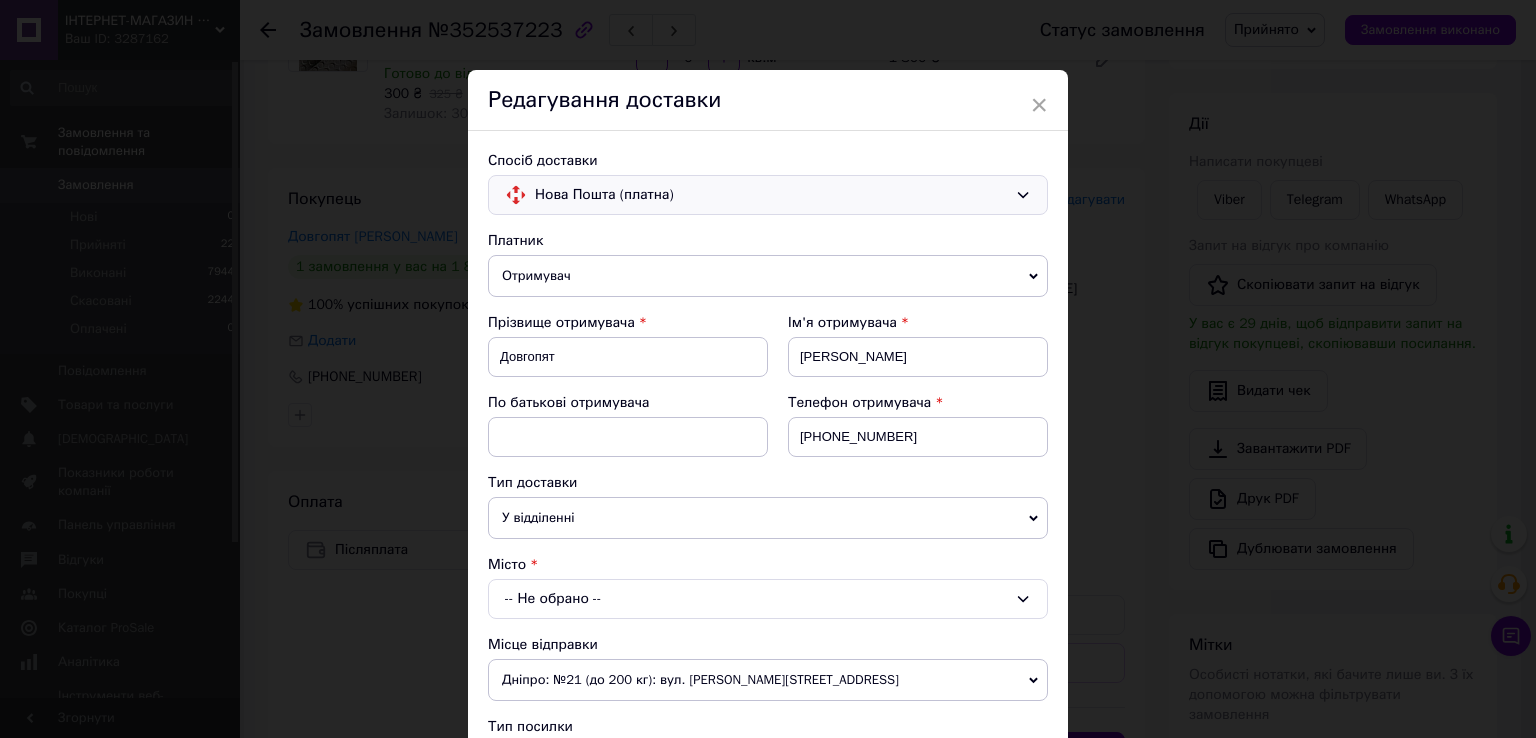 click on "-- Не обрано --" at bounding box center [768, 599] 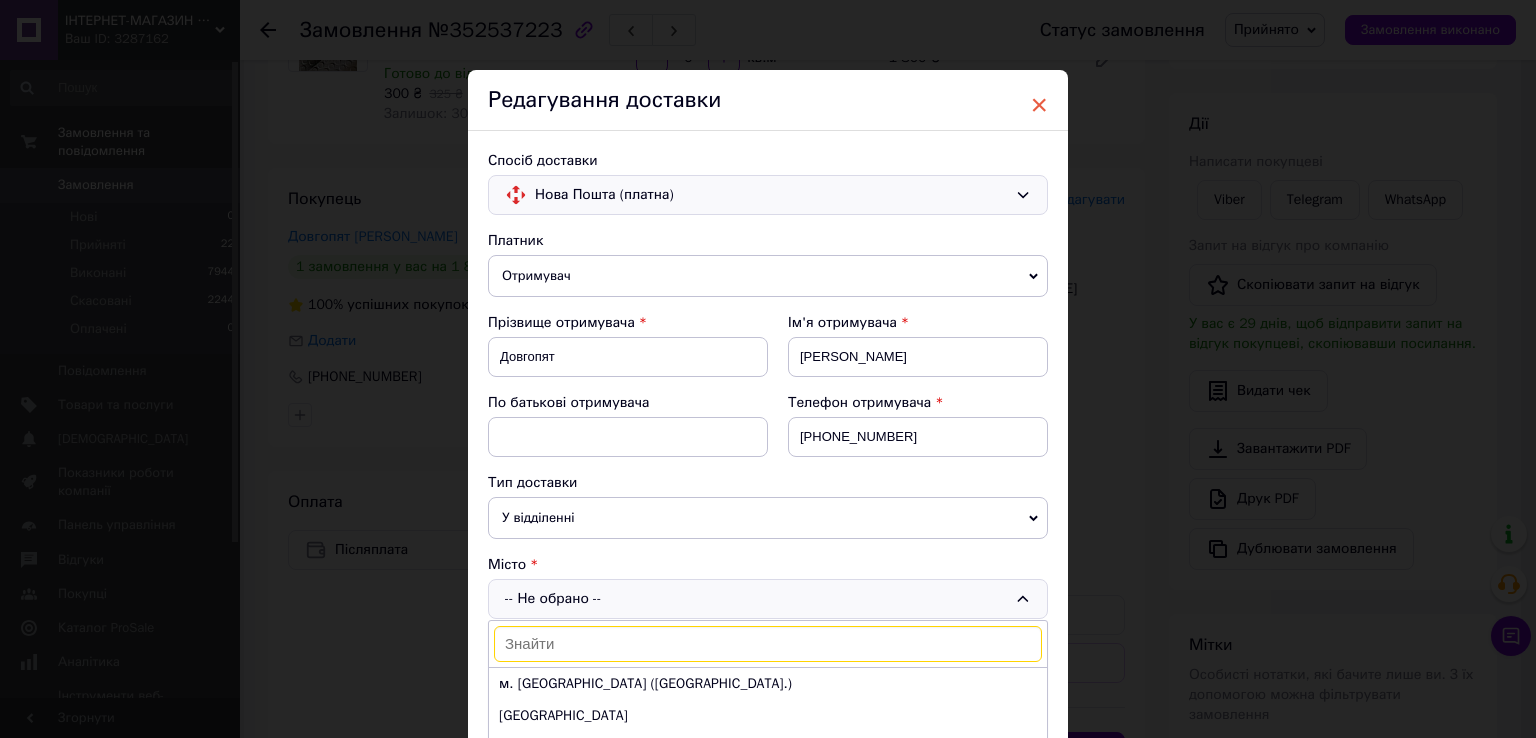 click on "×" at bounding box center [1039, 105] 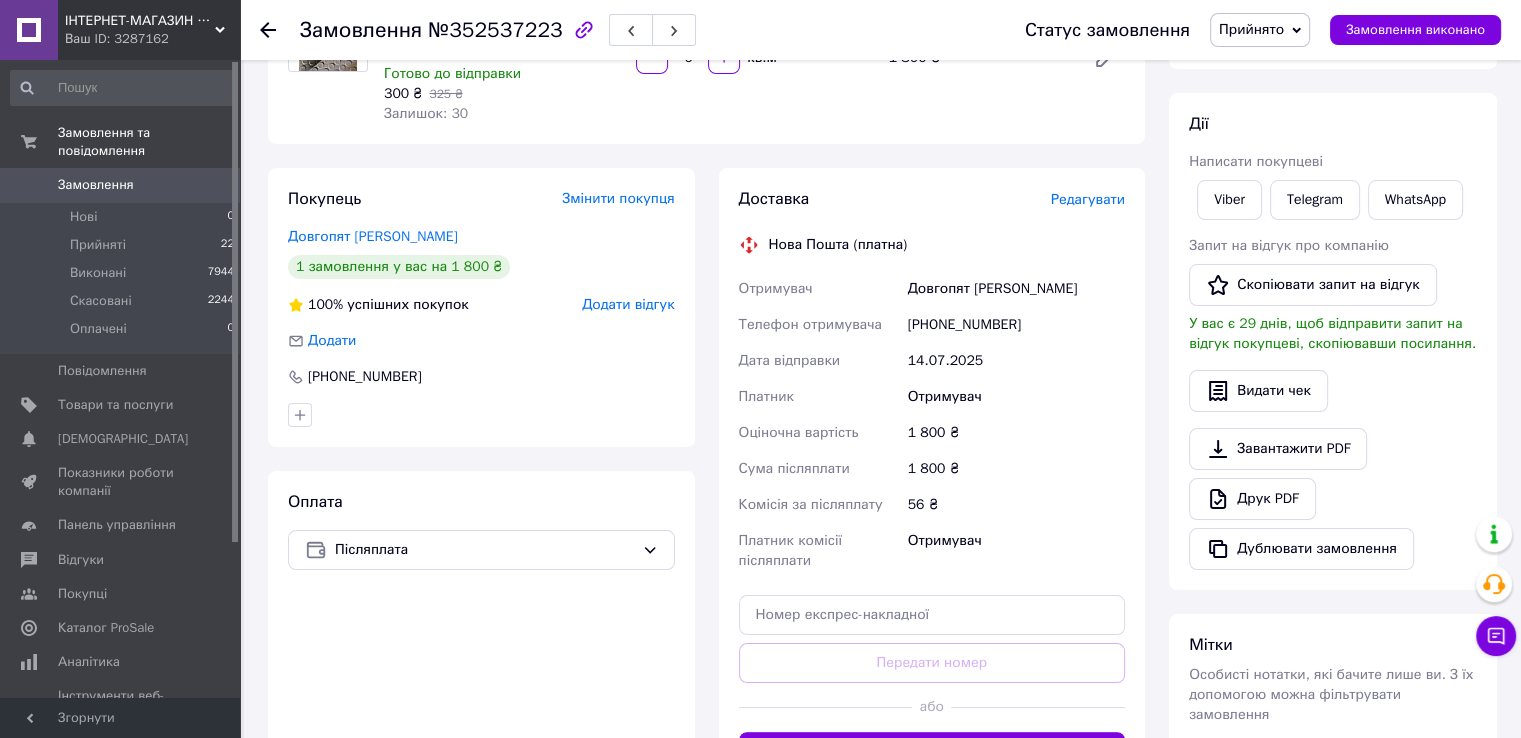 click 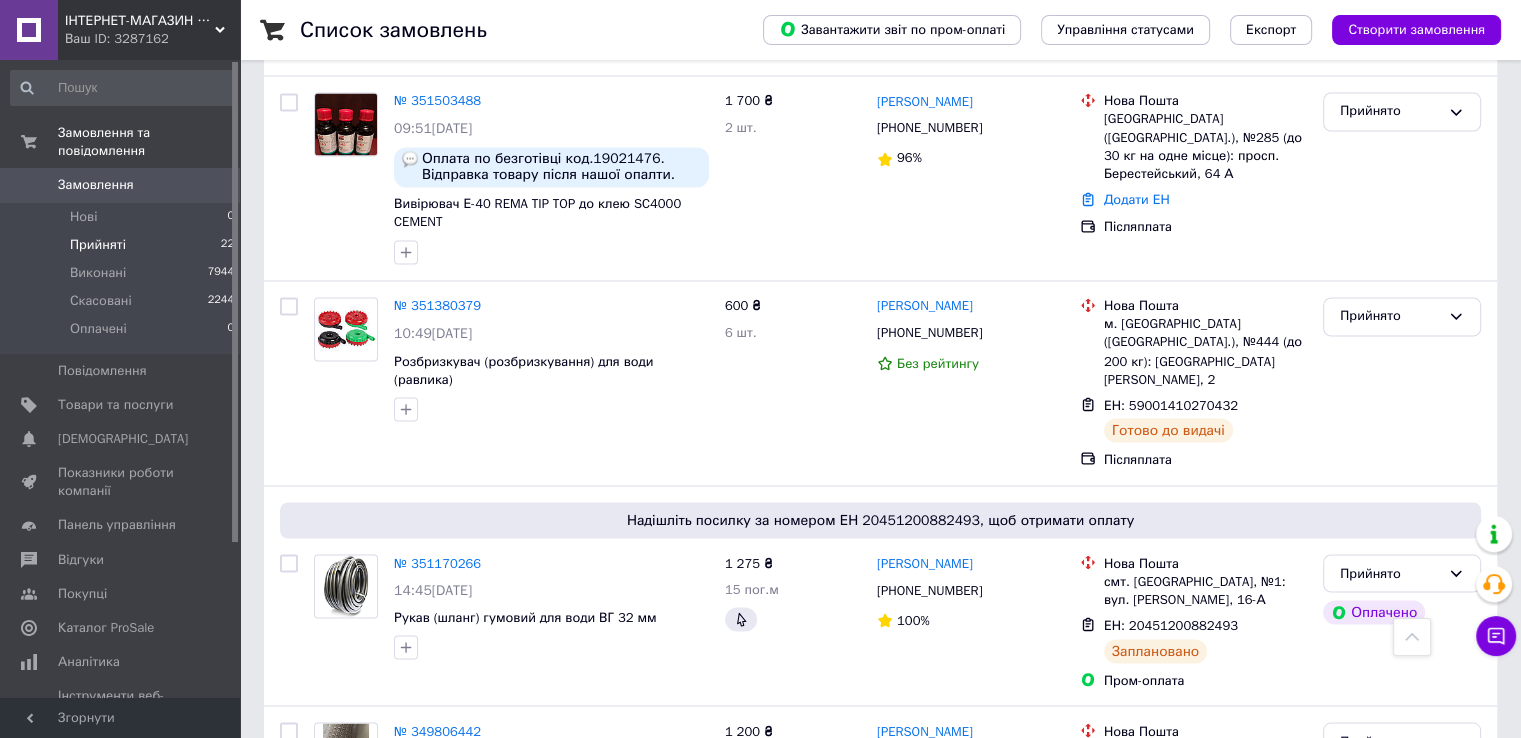 scroll, scrollTop: 3494, scrollLeft: 0, axis: vertical 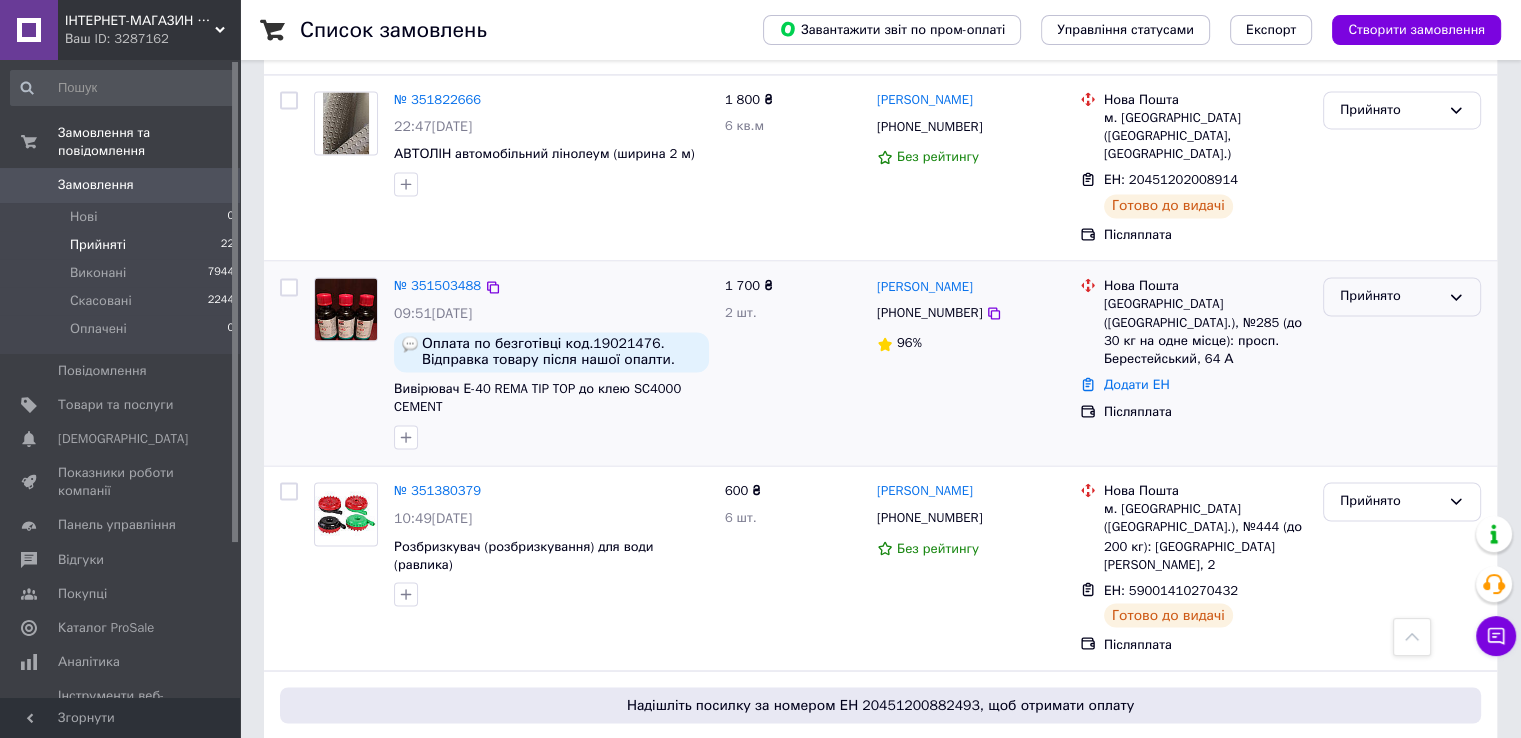 click on "Прийнято" at bounding box center (1402, 296) 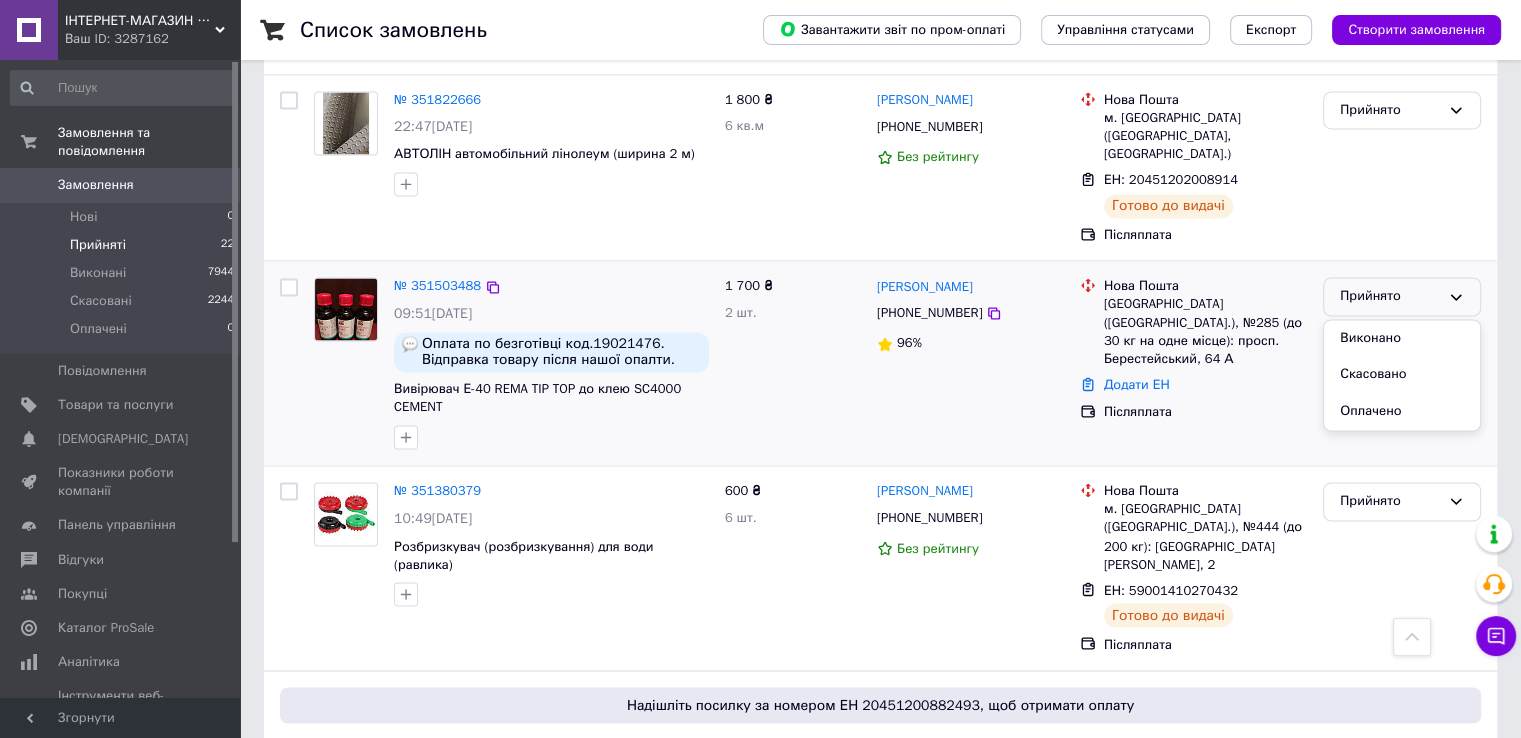 click on "Аліна Пискун +380939163199 96%" at bounding box center (970, 363) 